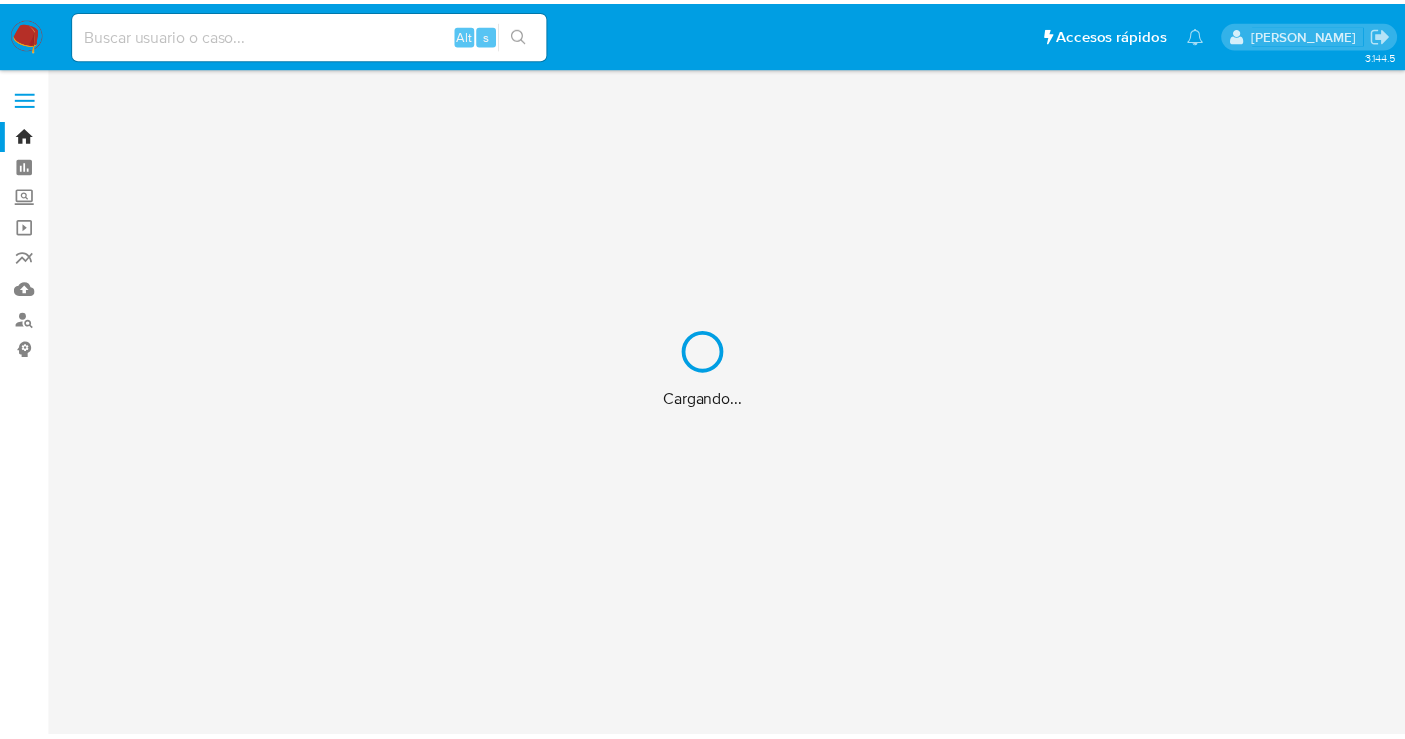 scroll, scrollTop: 0, scrollLeft: 0, axis: both 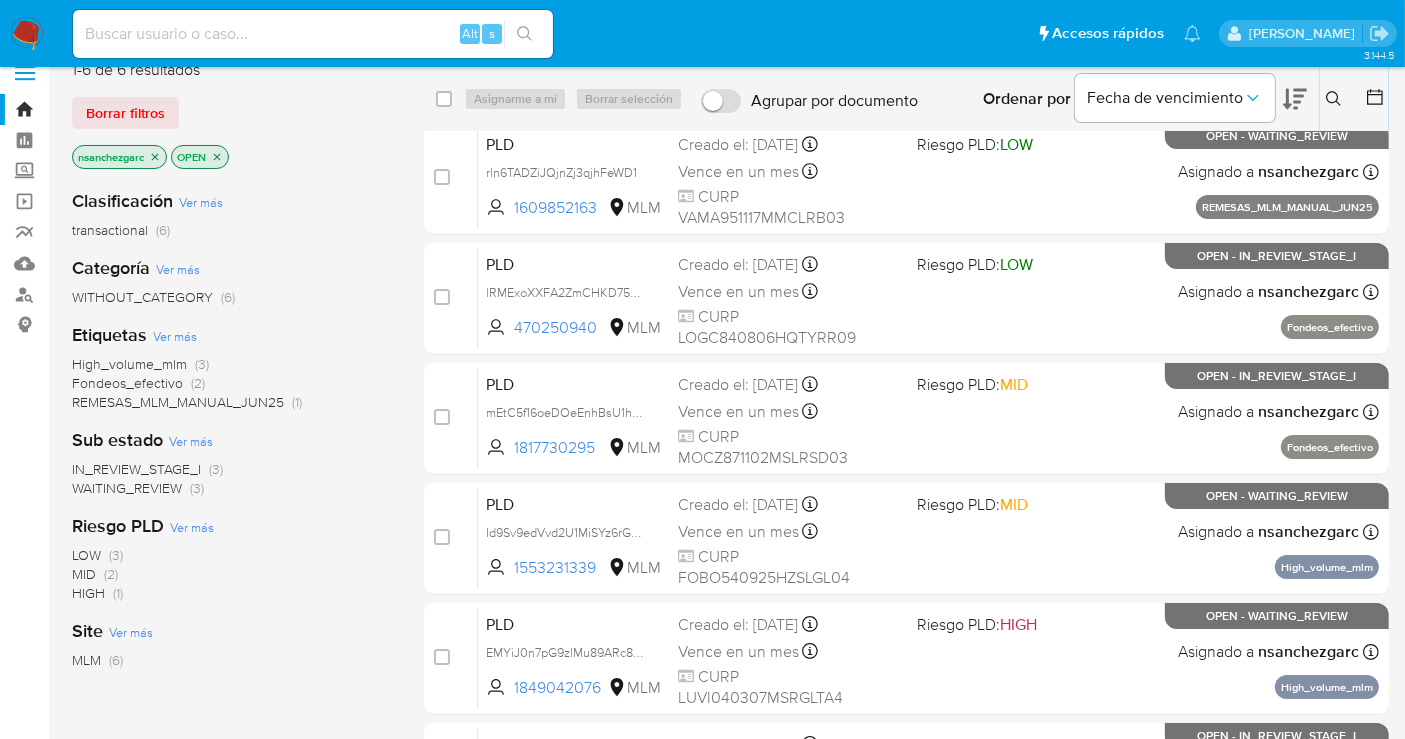 click on "REMESAS_MLM_MANUAL_JUN25" at bounding box center [178, 402] 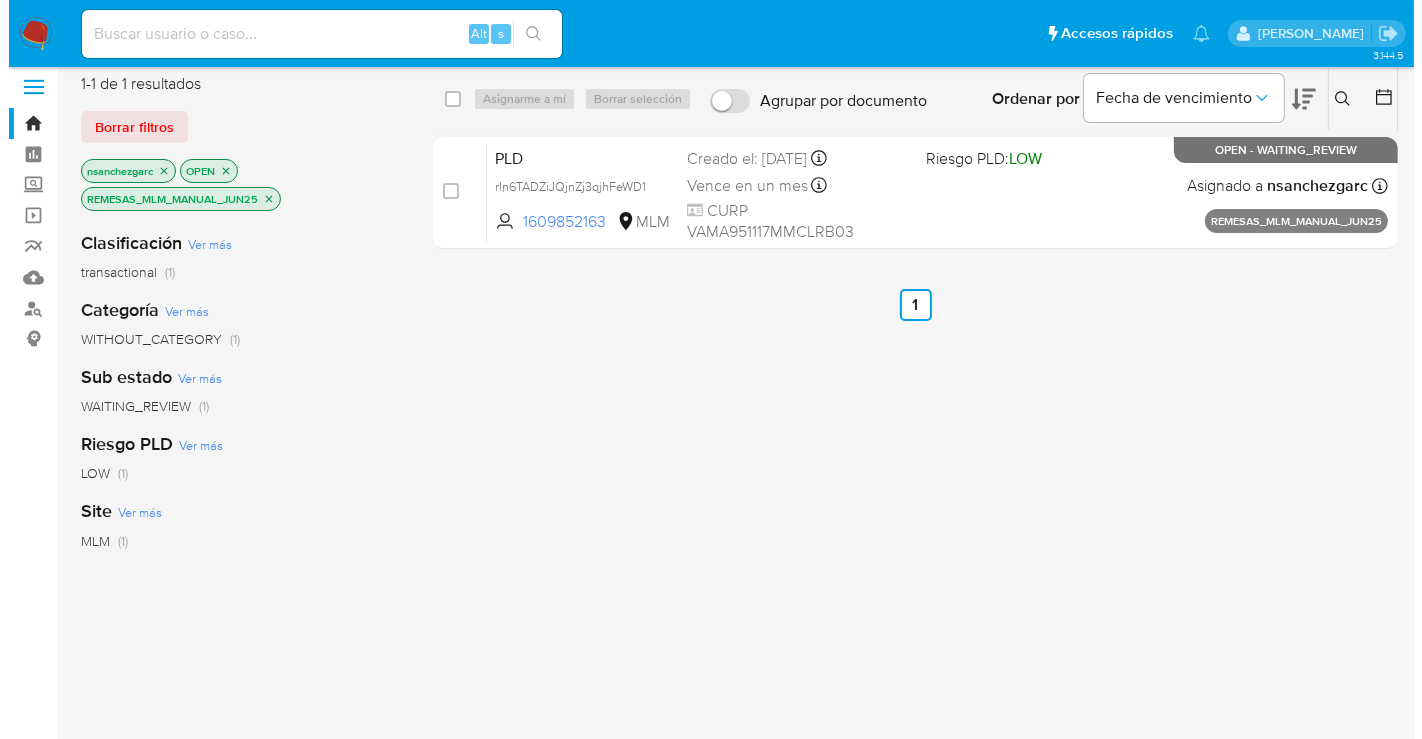 scroll, scrollTop: 0, scrollLeft: 0, axis: both 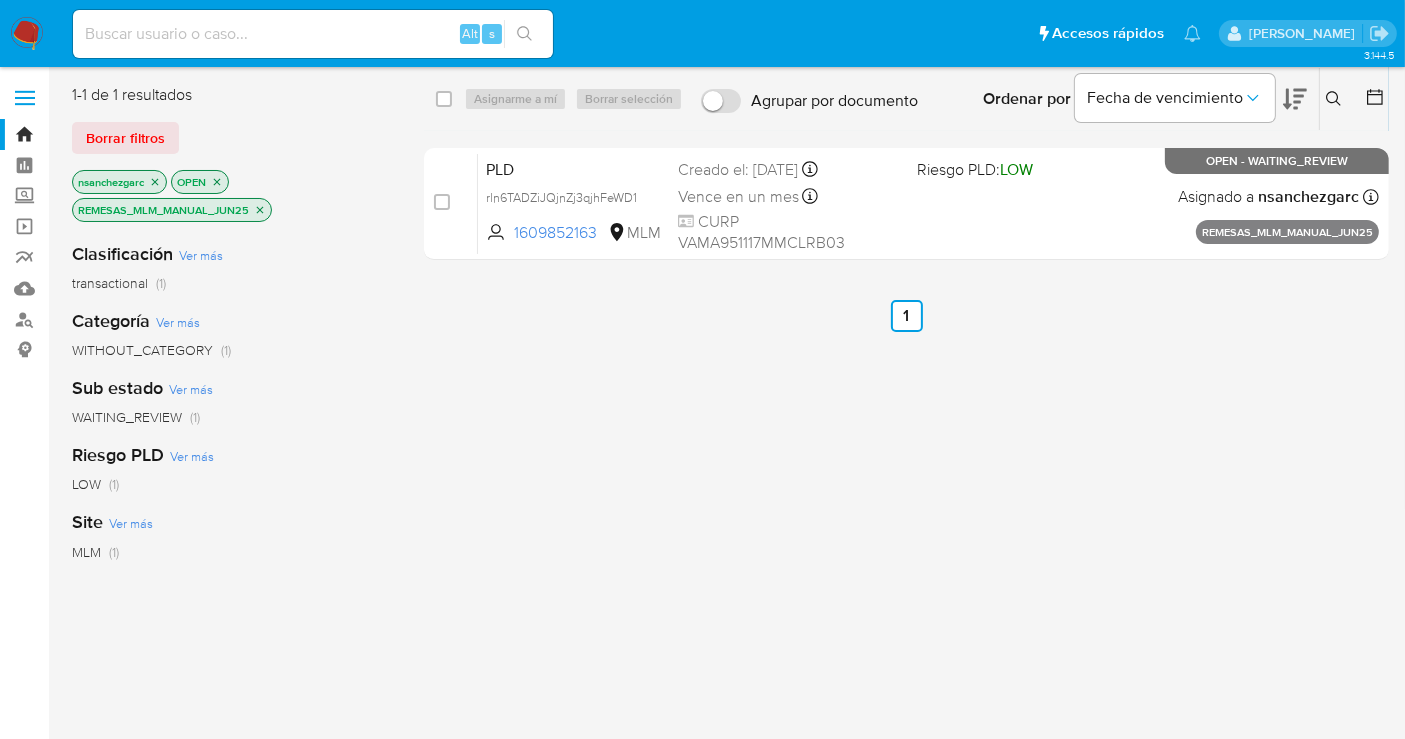 click 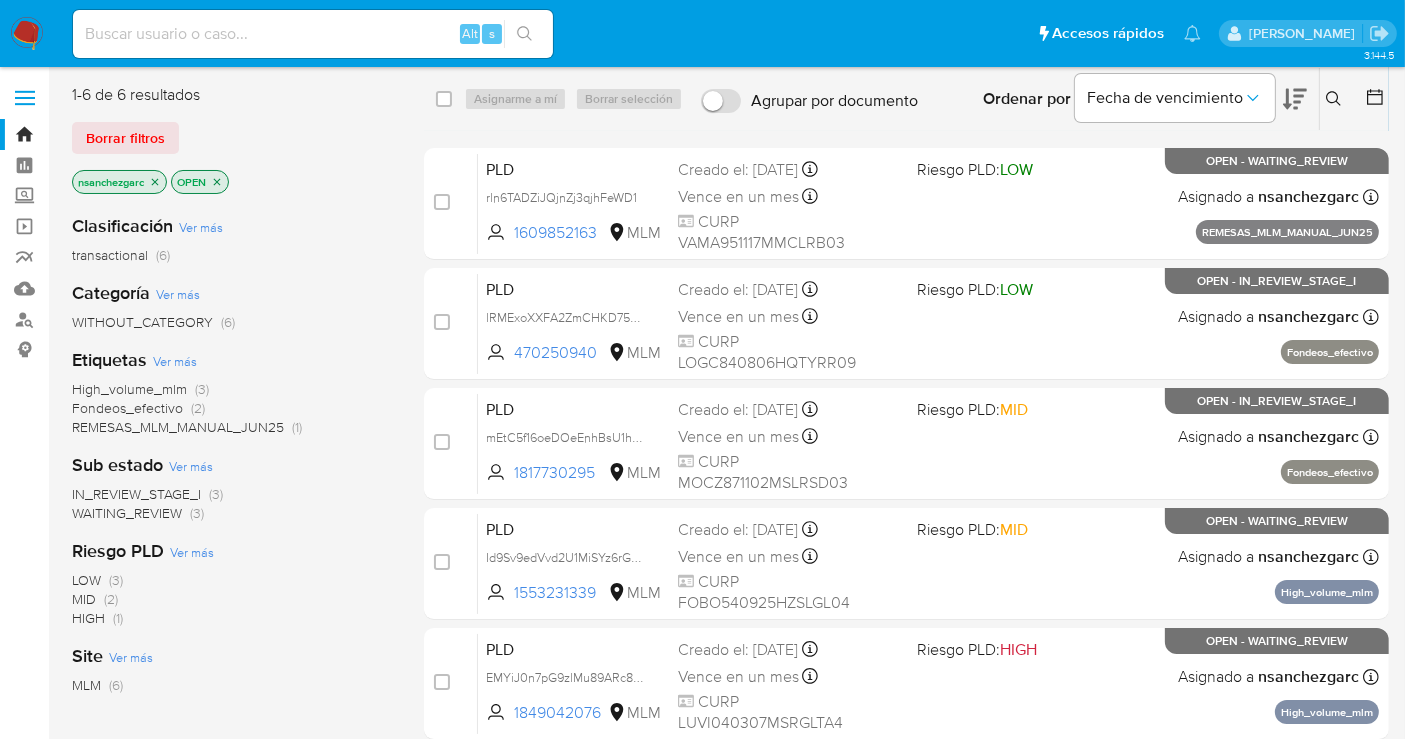 click at bounding box center [313, 34] 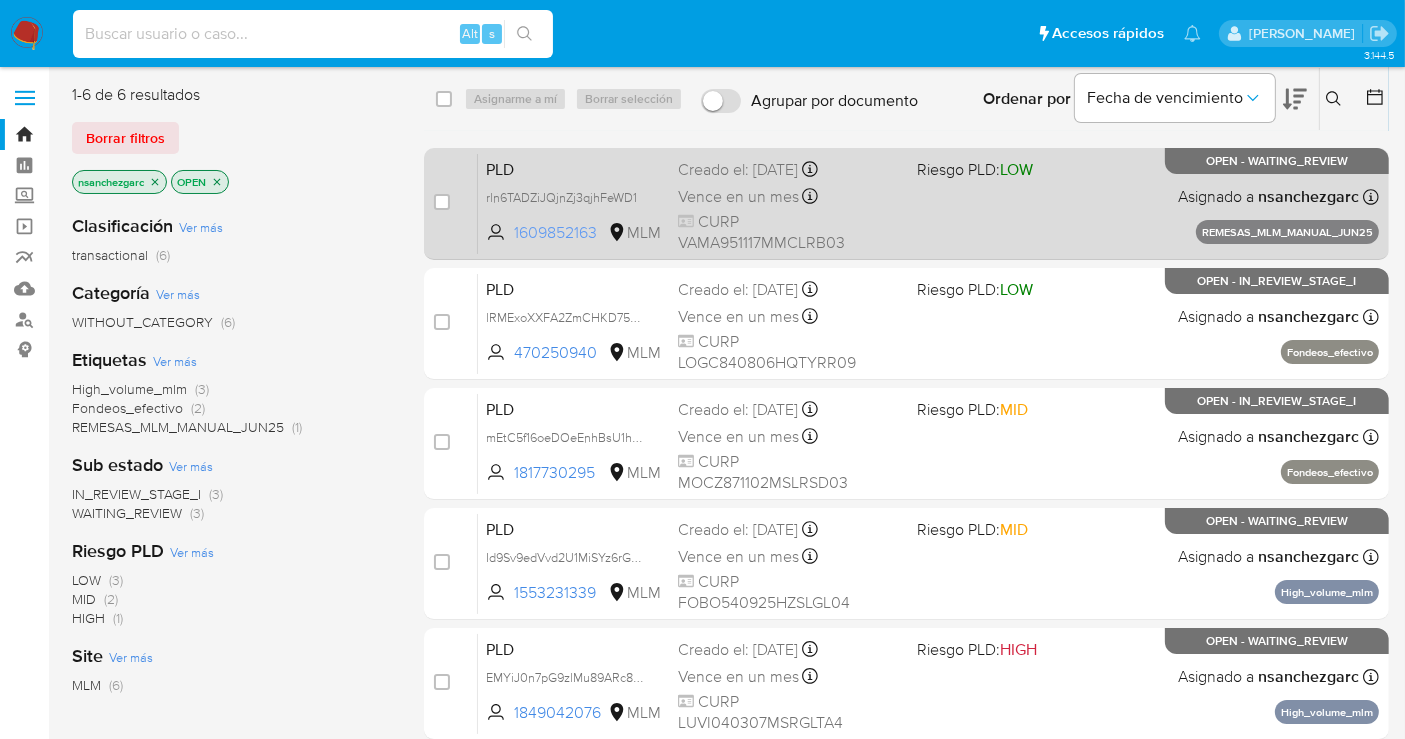 paste on "1466890481" 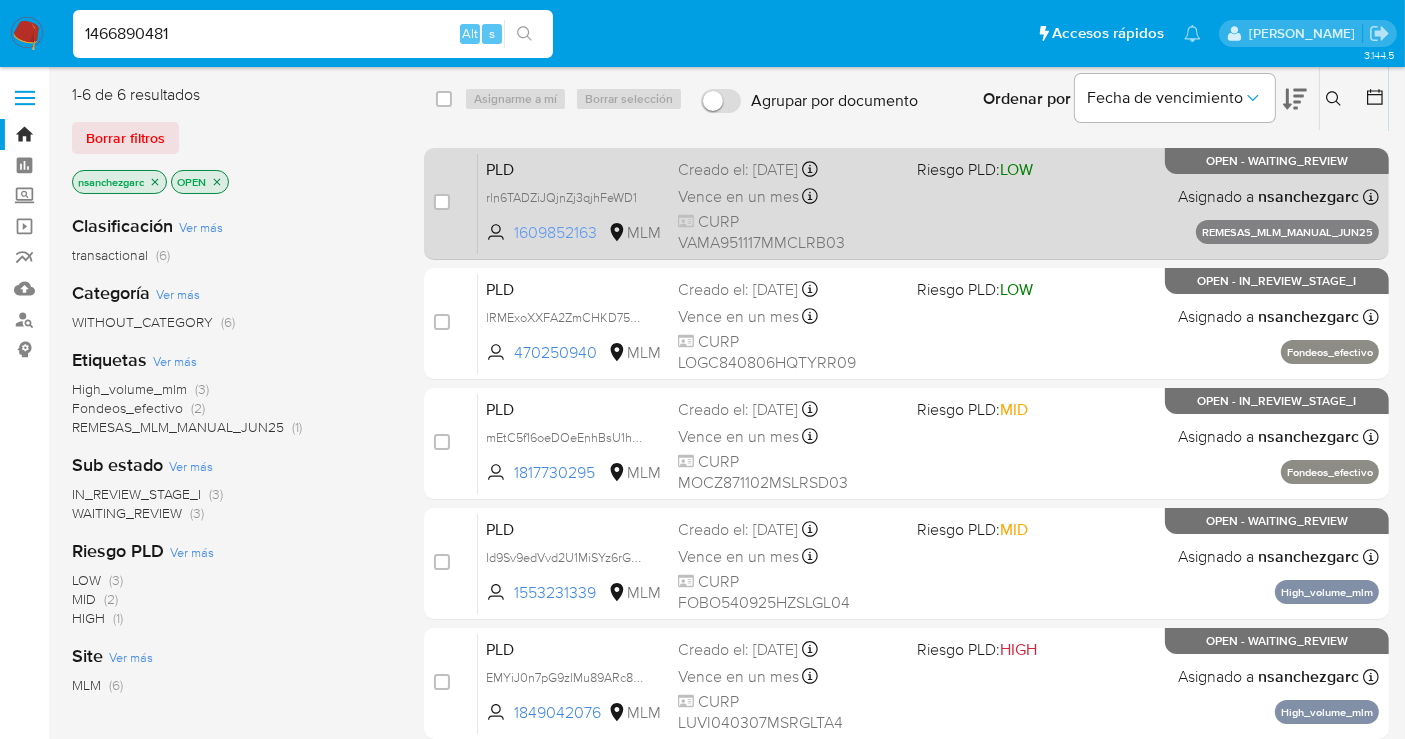 type on "1466890481" 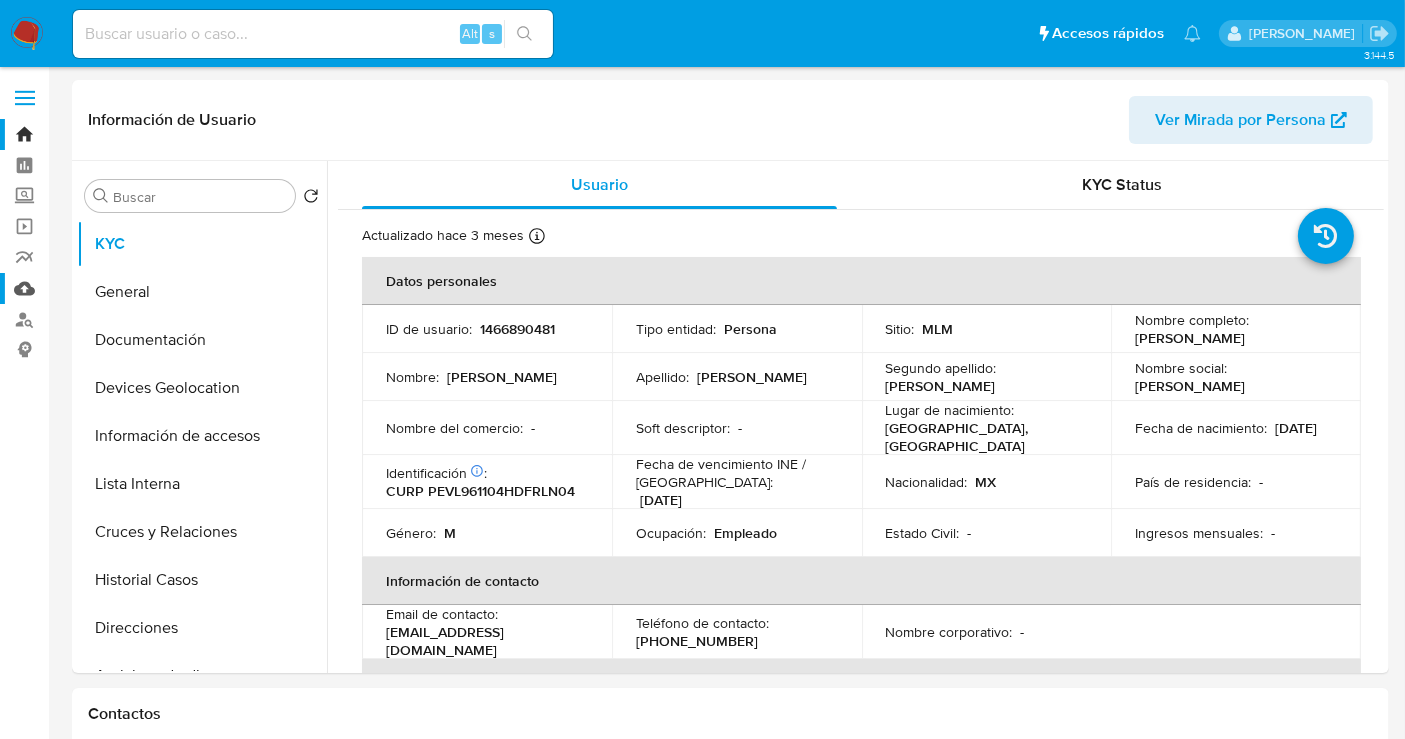 select on "10" 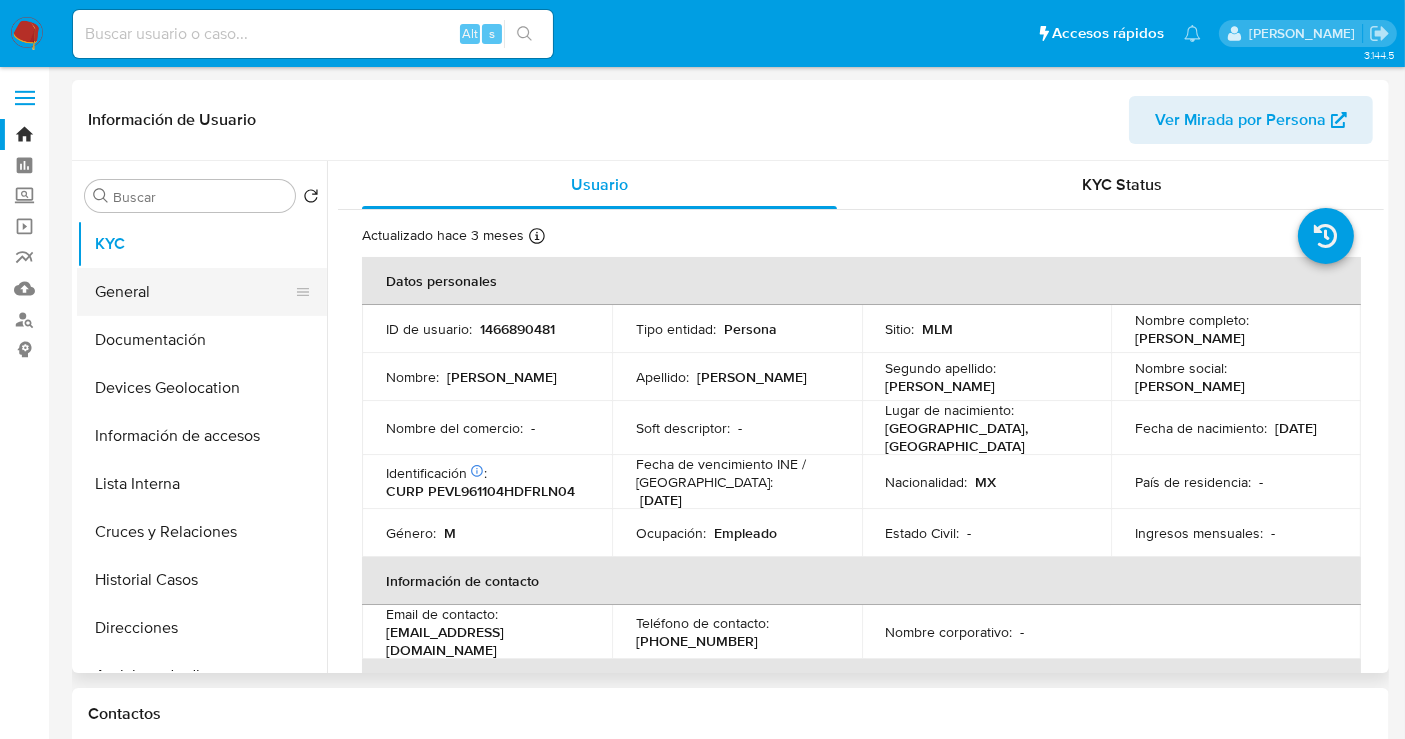 click on "General" at bounding box center [194, 292] 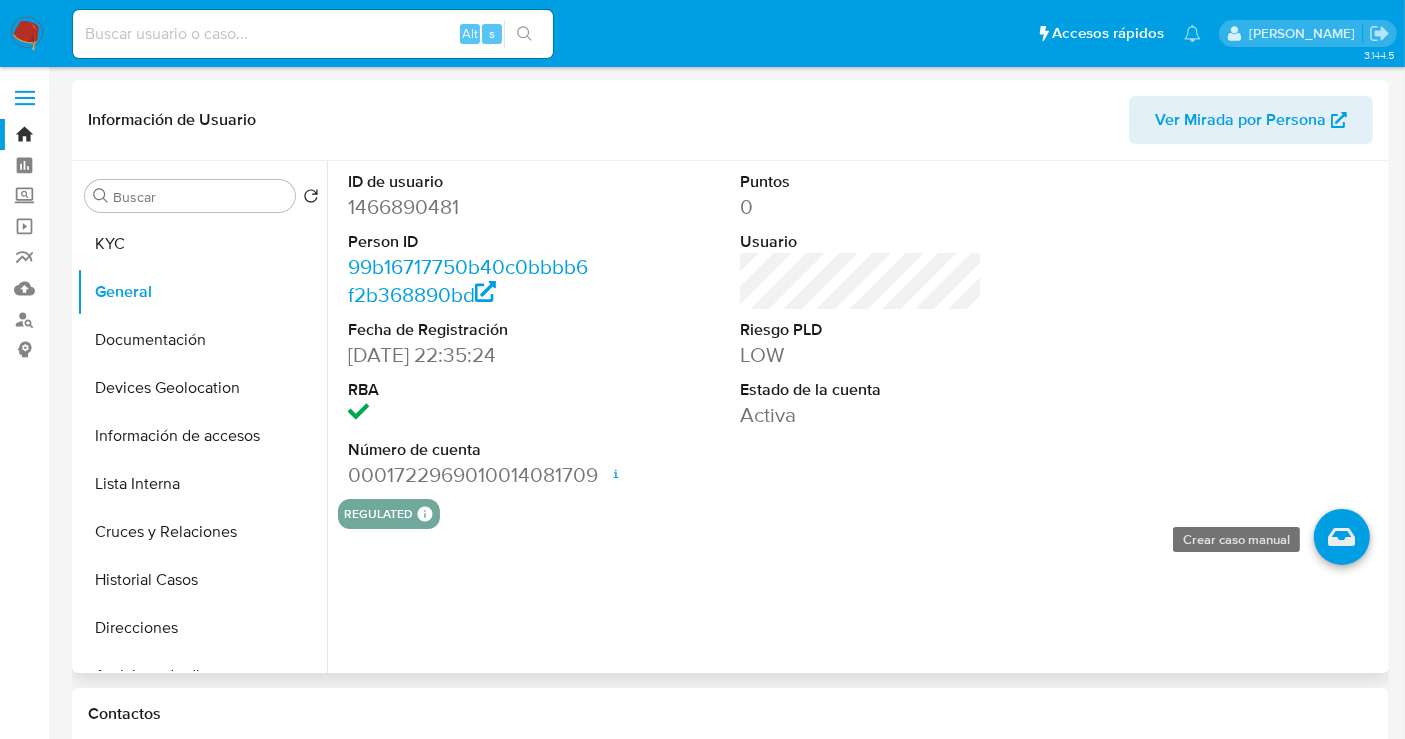 click at bounding box center [1342, 537] 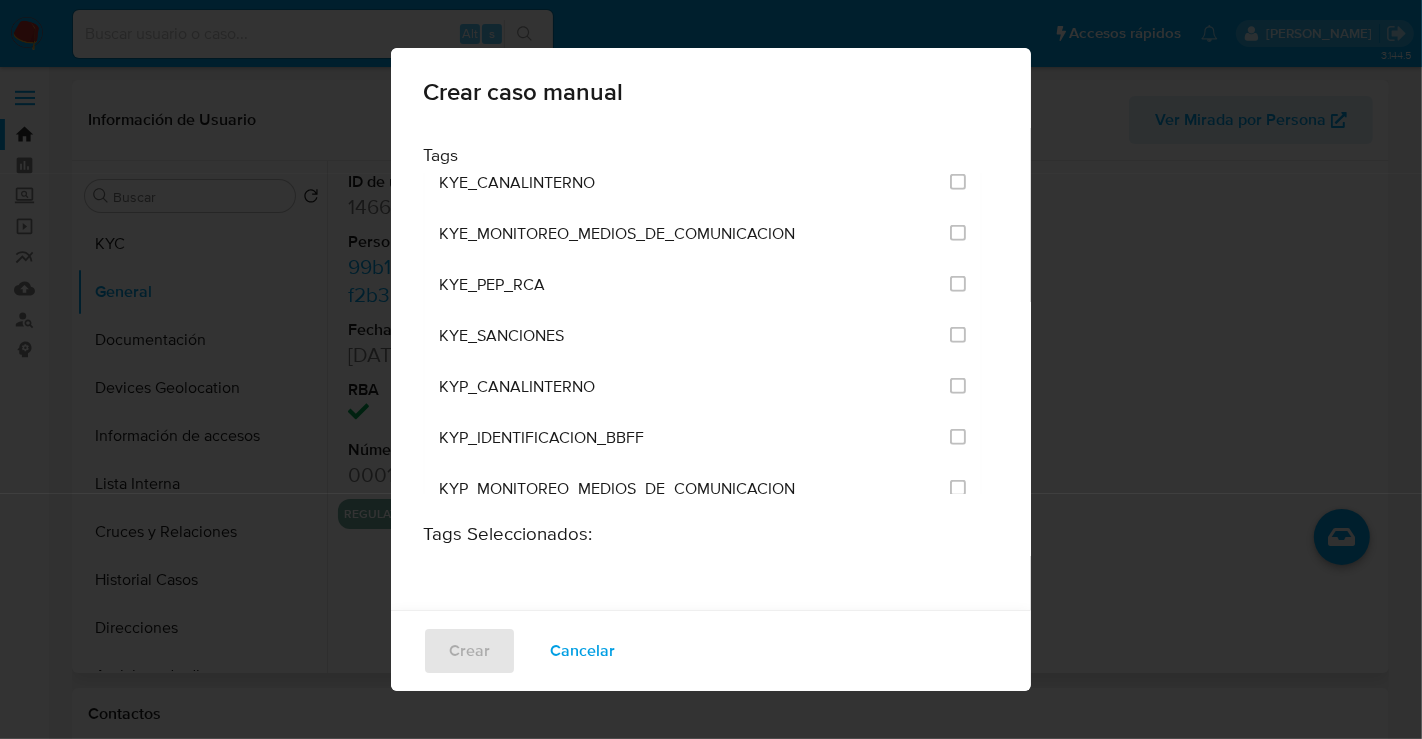 scroll, scrollTop: 1666, scrollLeft: 0, axis: vertical 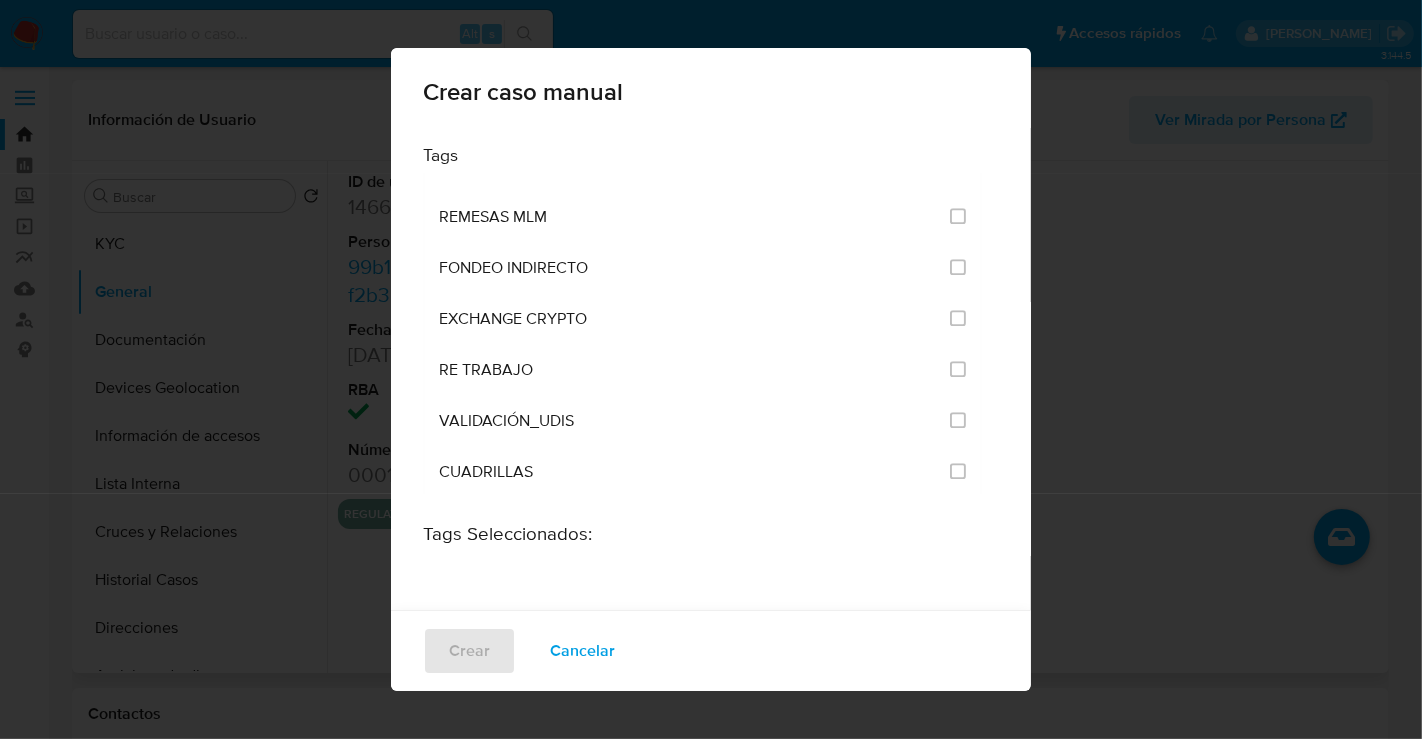 click at bounding box center [958, 522] 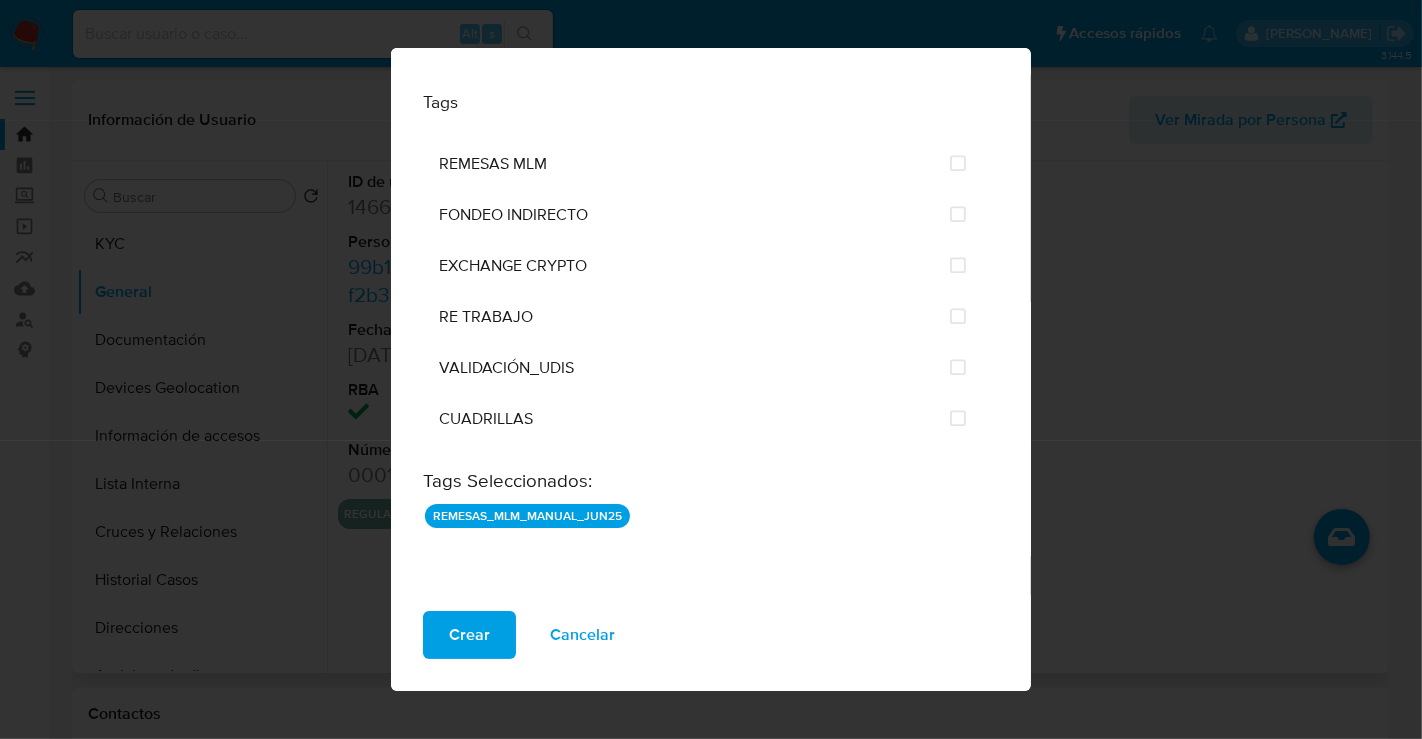 scroll, scrollTop: 56, scrollLeft: 0, axis: vertical 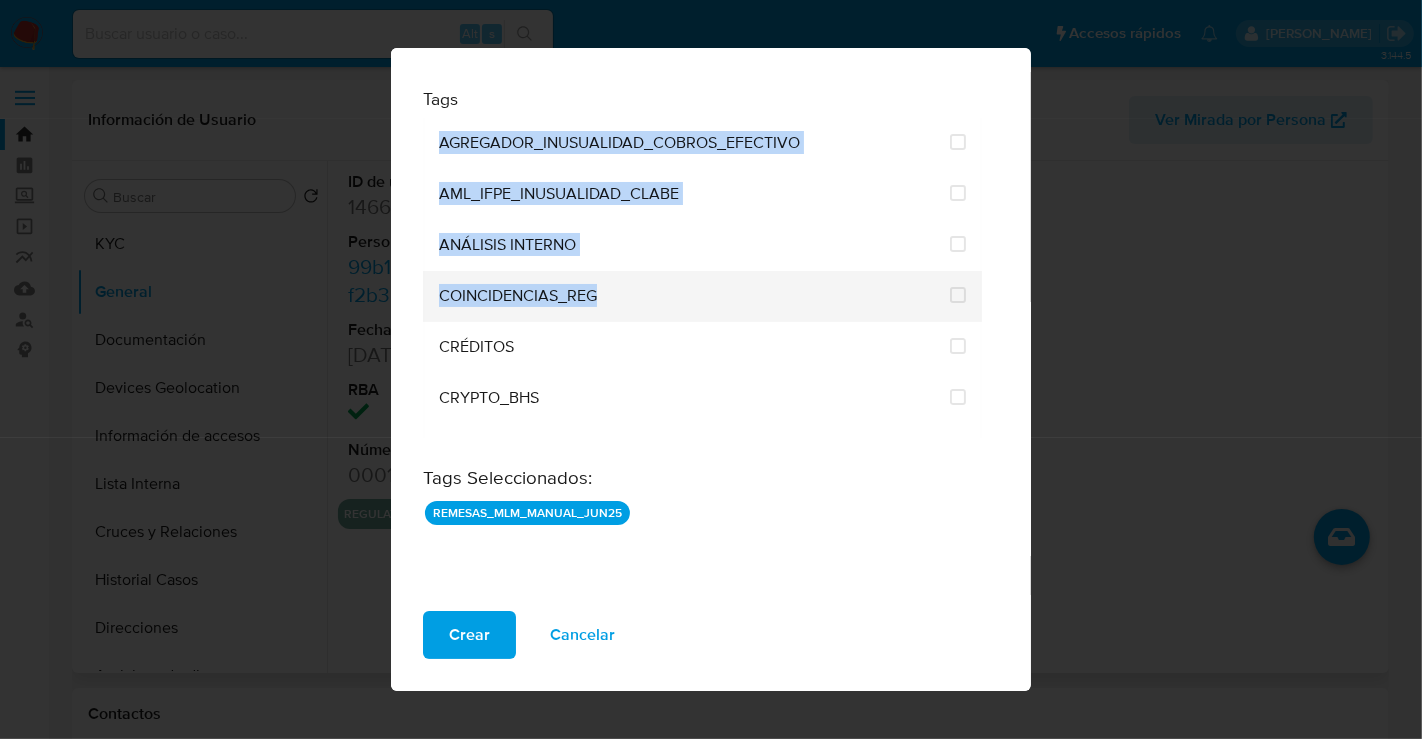 drag, startPoint x: 645, startPoint y: 77, endPoint x: 840, endPoint y: 271, distance: 275.06546 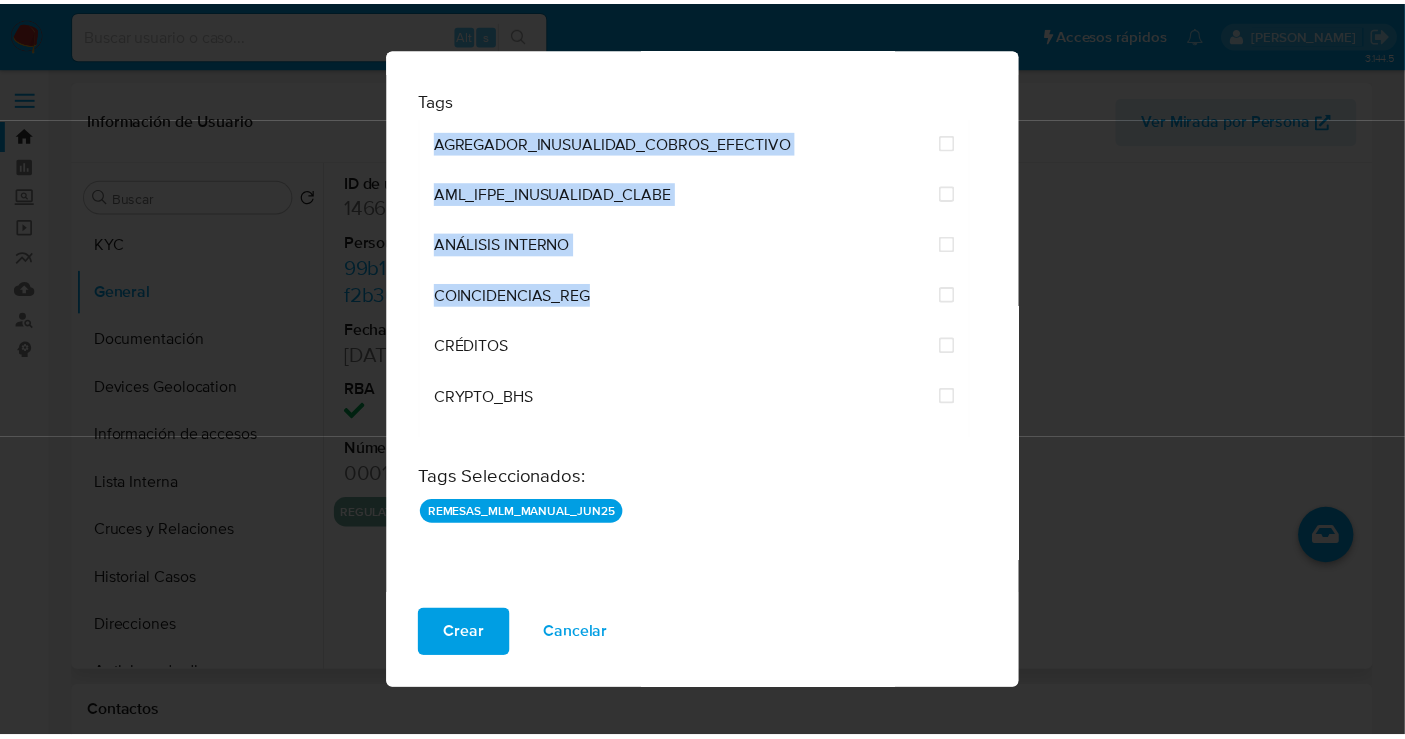 scroll, scrollTop: 0, scrollLeft: 0, axis: both 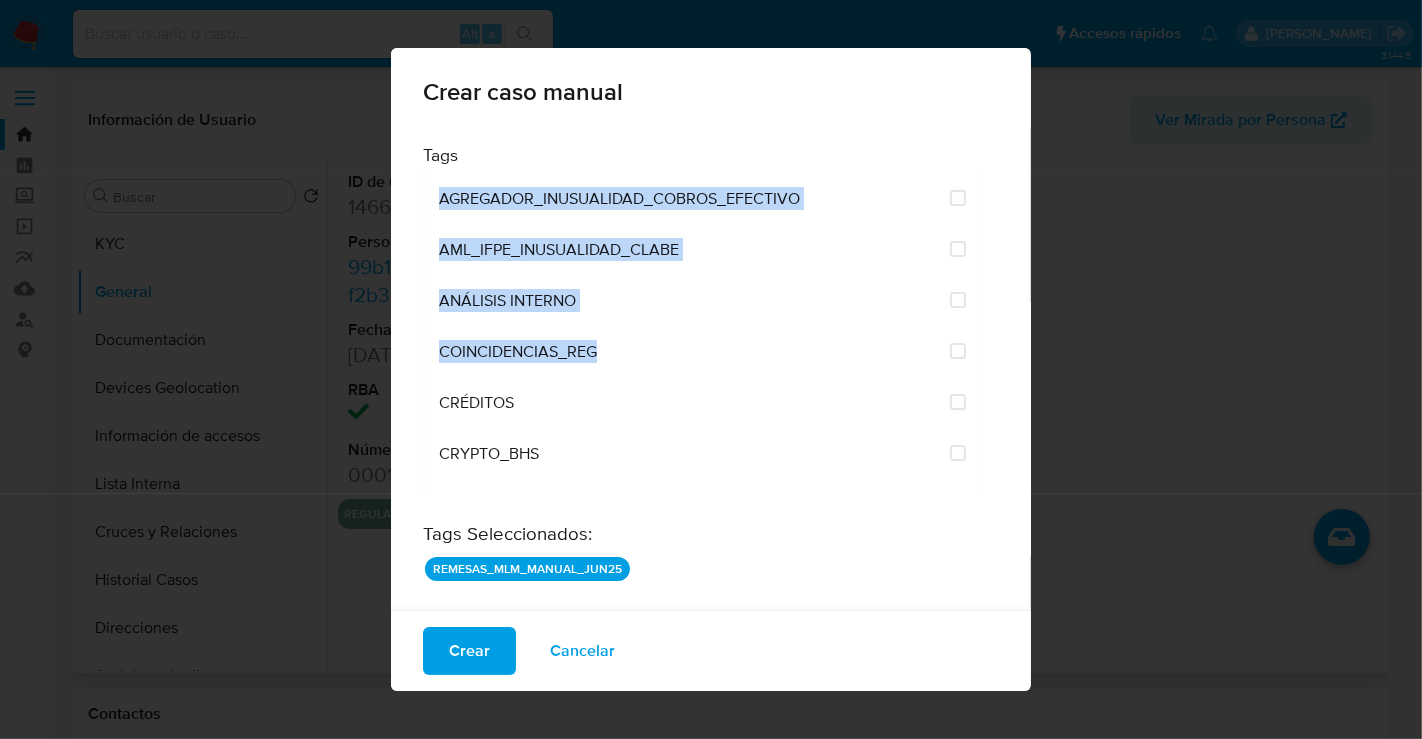click on "Cancelar" at bounding box center (582, 651) 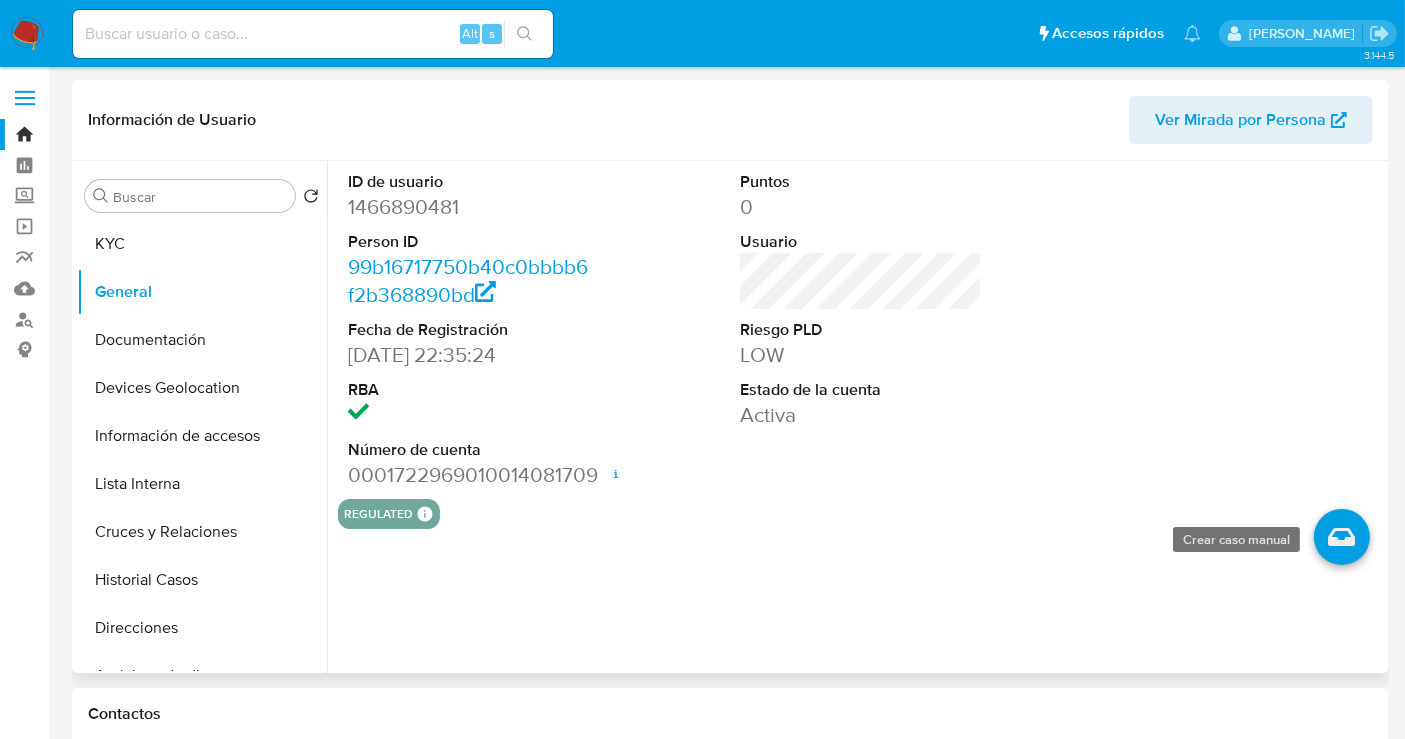 click at bounding box center (1342, 537) 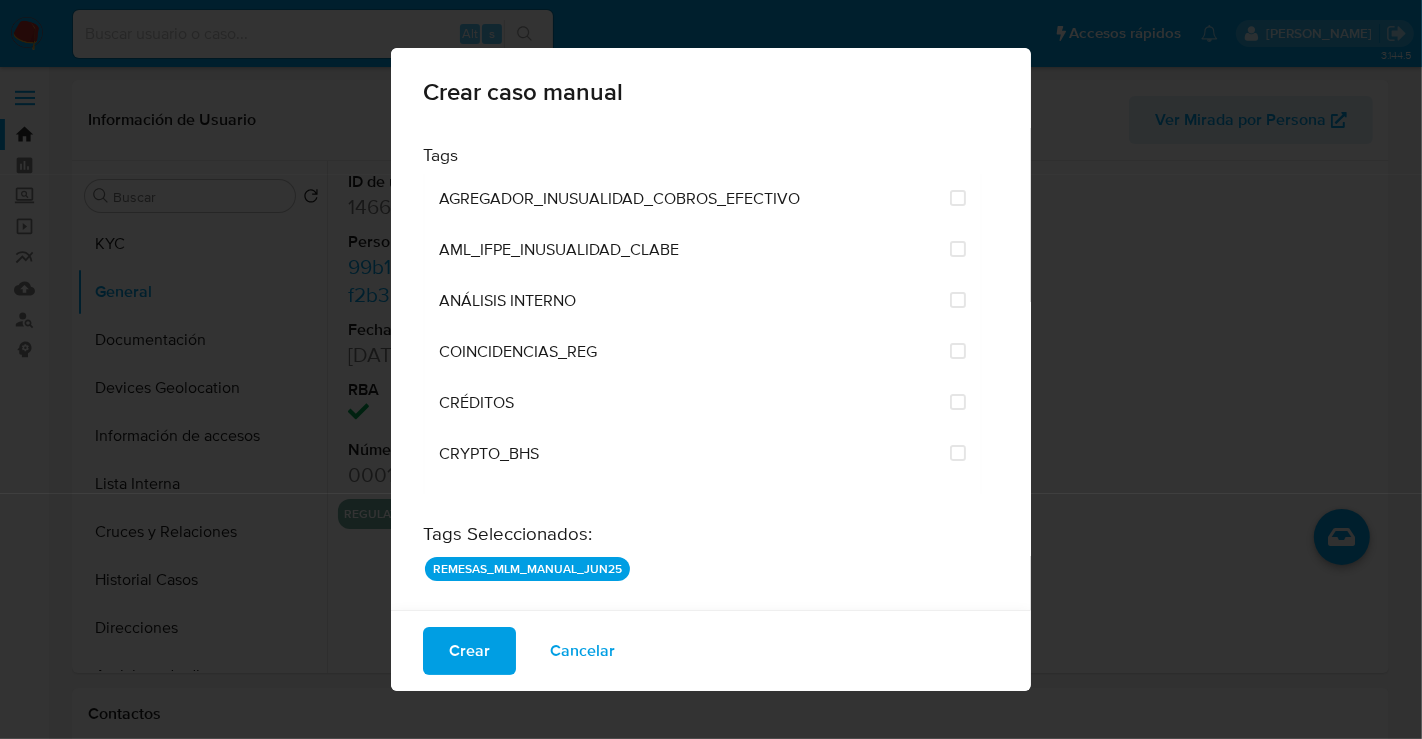 click on "Crear" at bounding box center [469, 651] 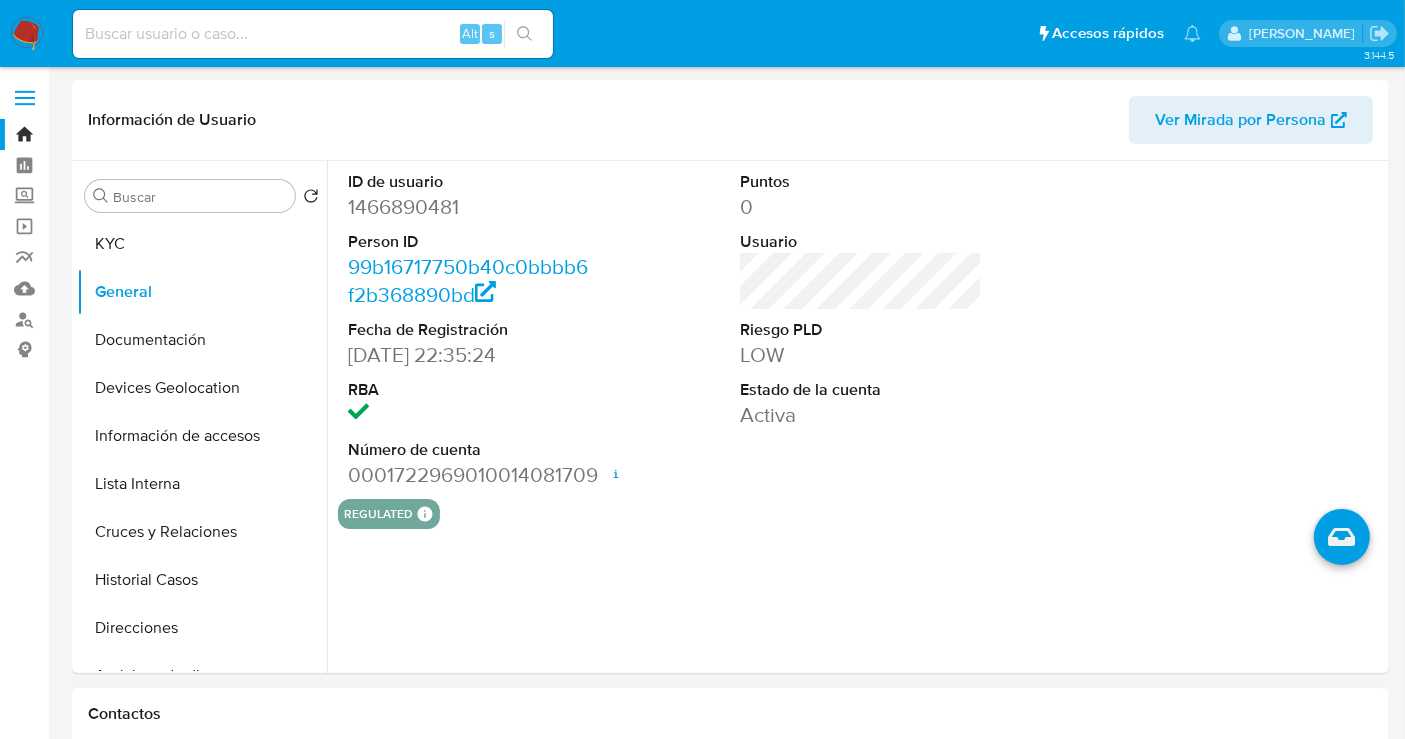 click at bounding box center [27, 34] 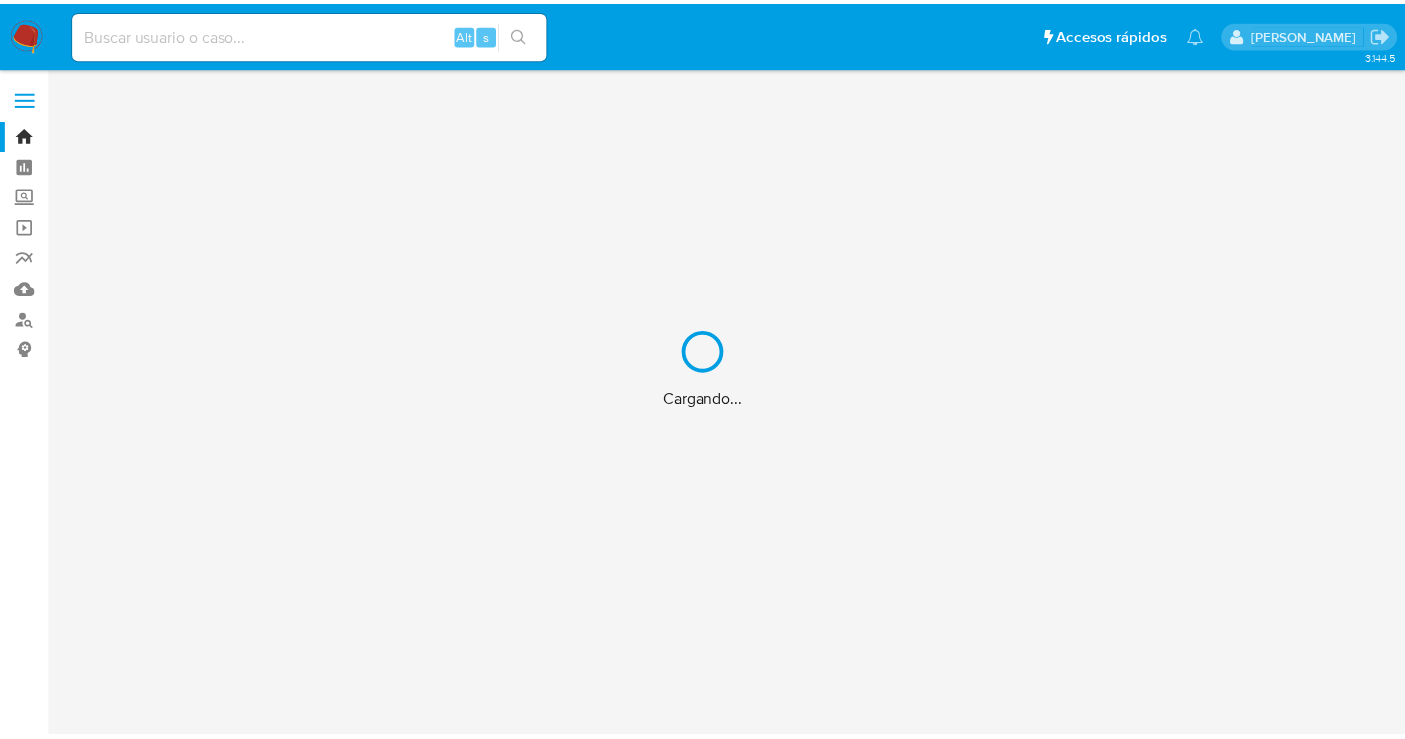 scroll, scrollTop: 0, scrollLeft: 0, axis: both 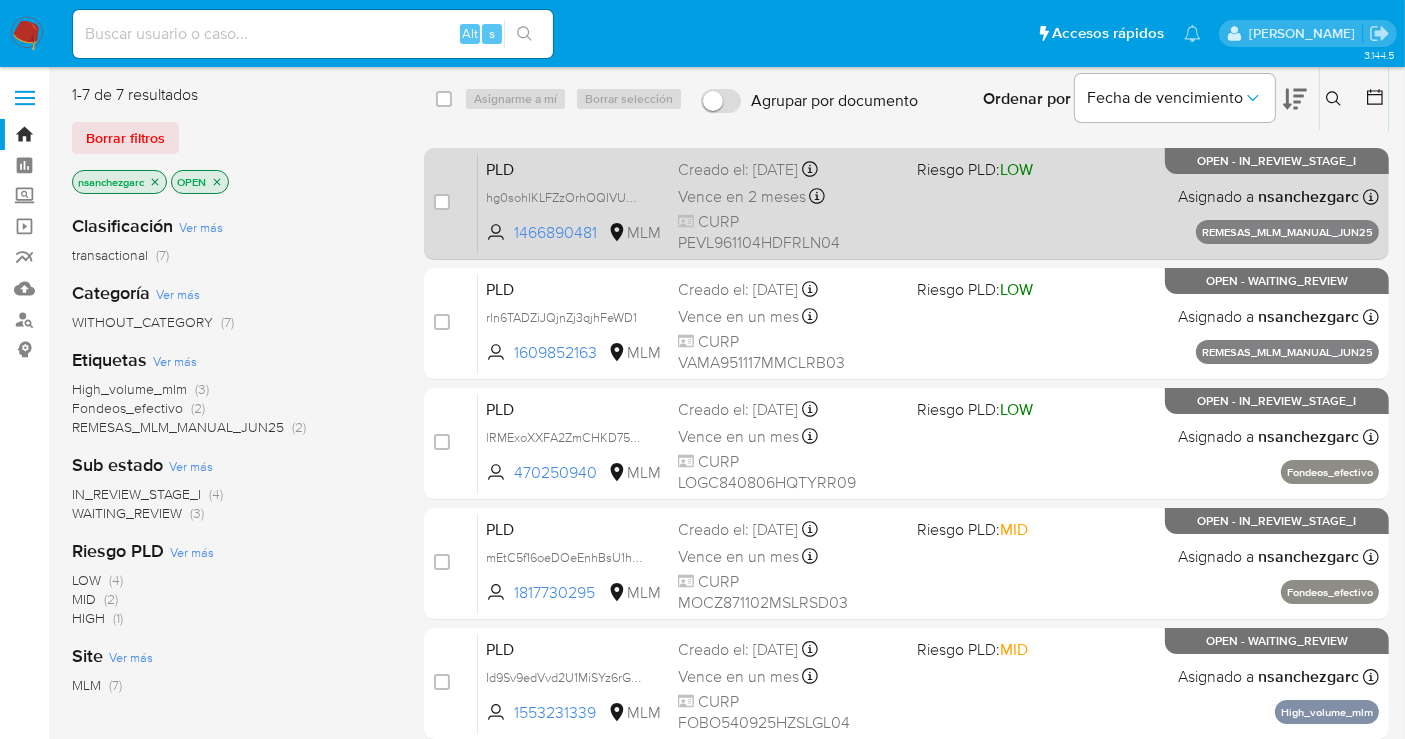 click on "Vence en 2 meses   Vence el 09/09/2025 17:30:14" at bounding box center [789, 196] 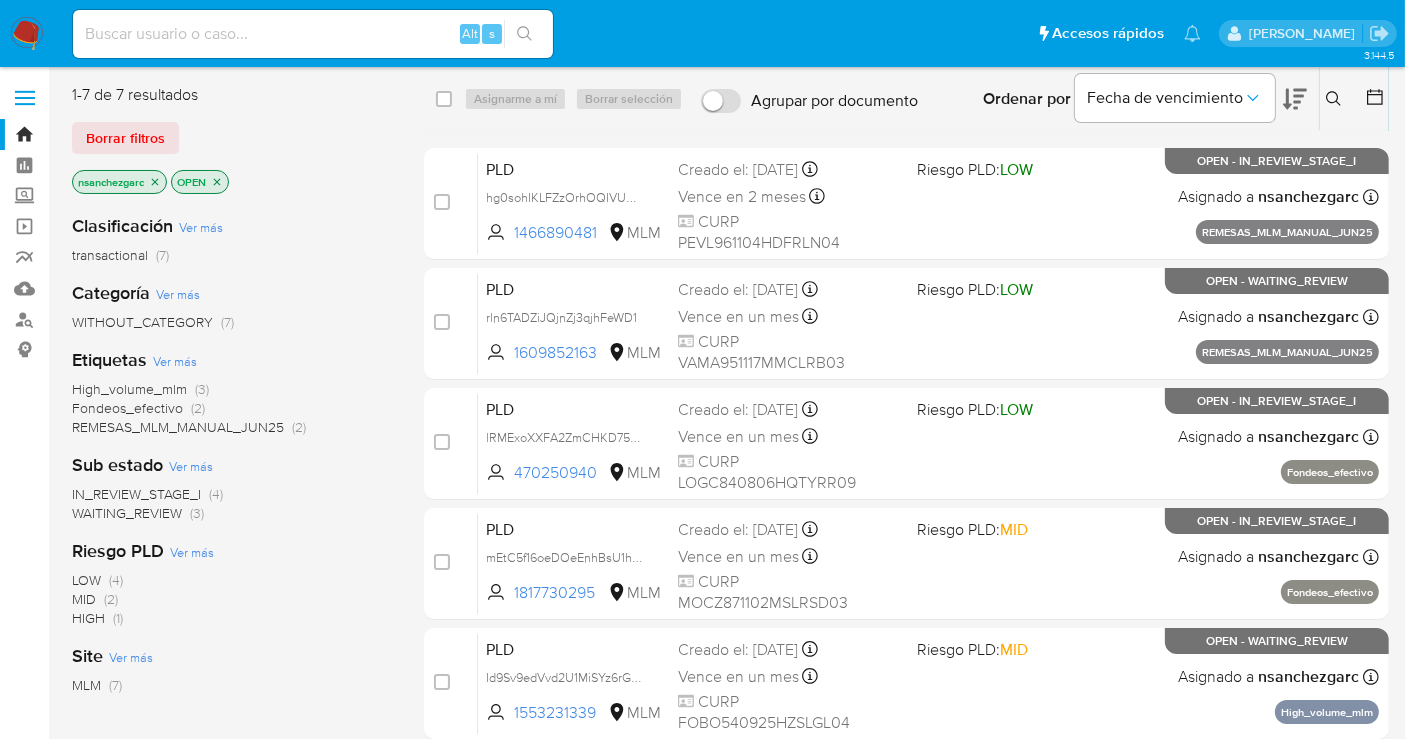 click at bounding box center [27, 34] 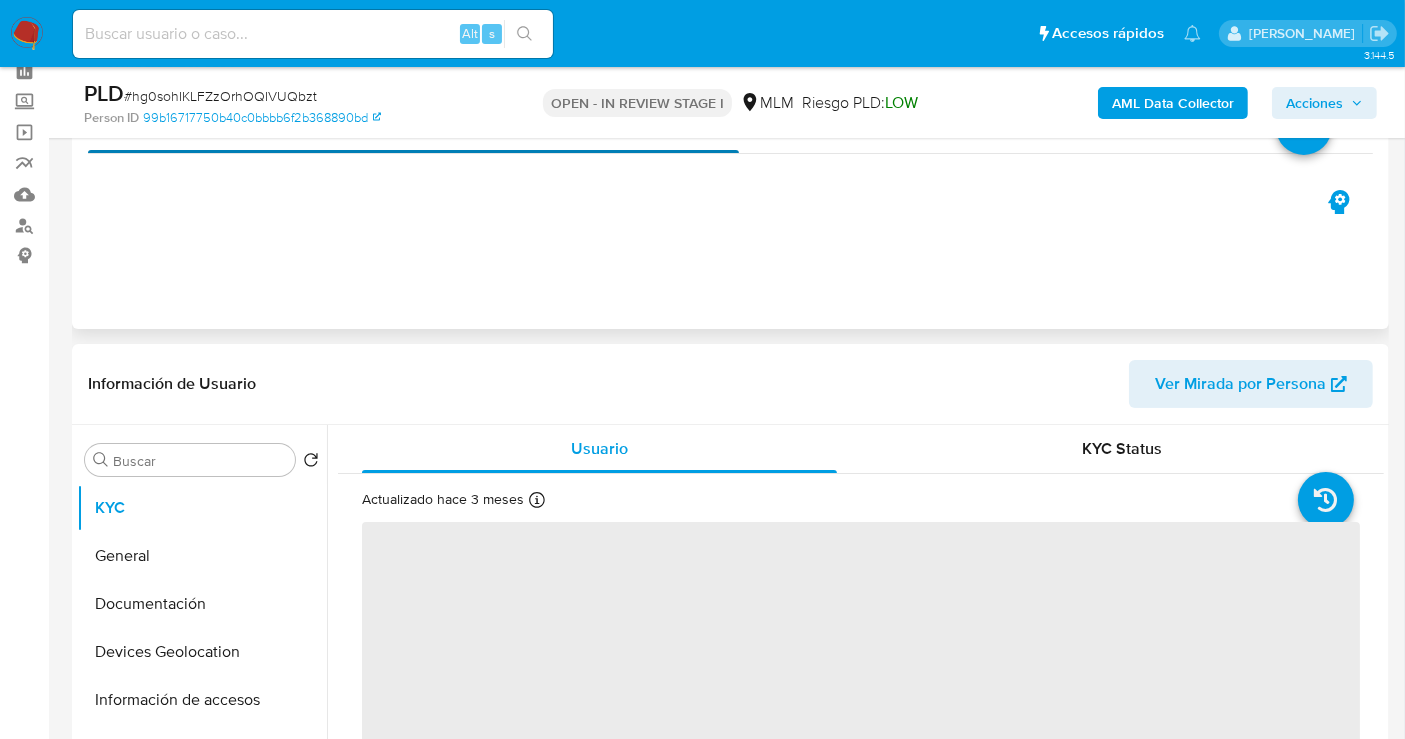 scroll, scrollTop: 333, scrollLeft: 0, axis: vertical 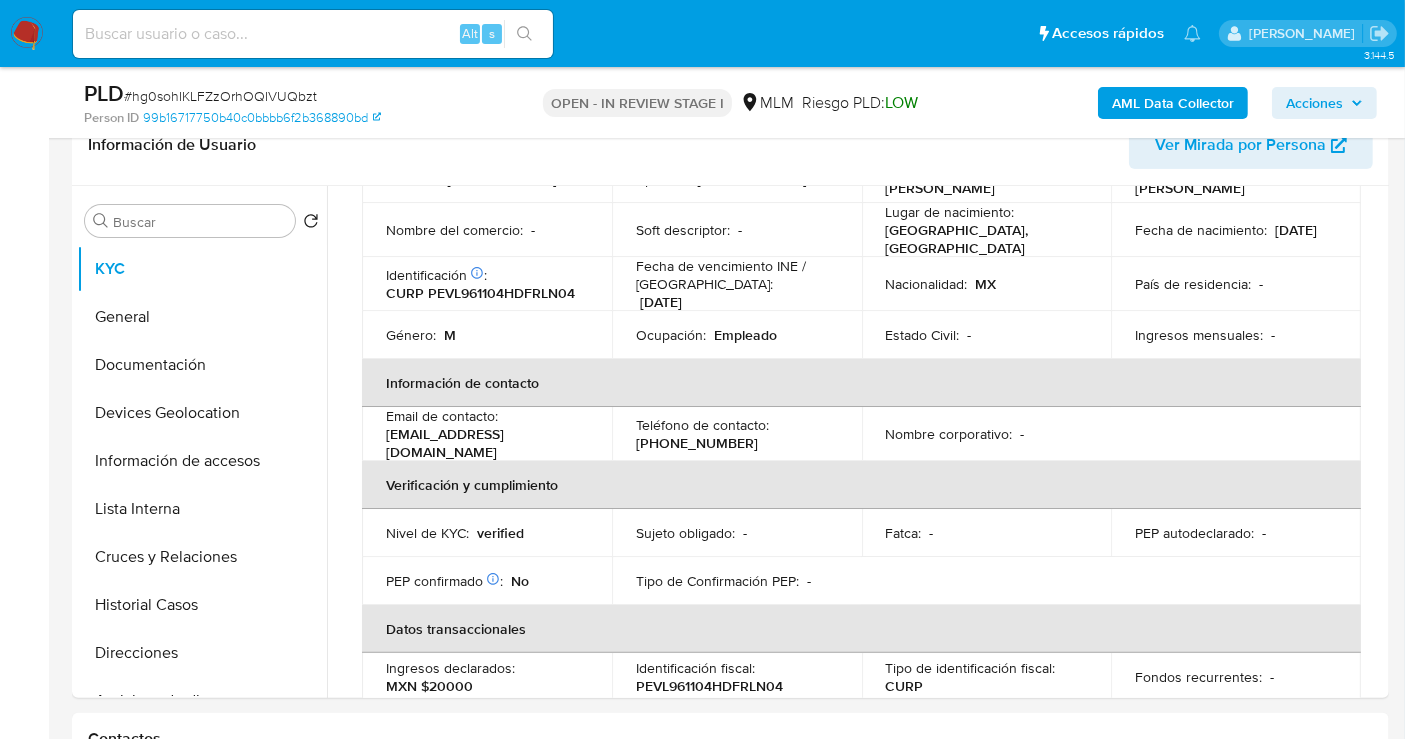 select on "10" 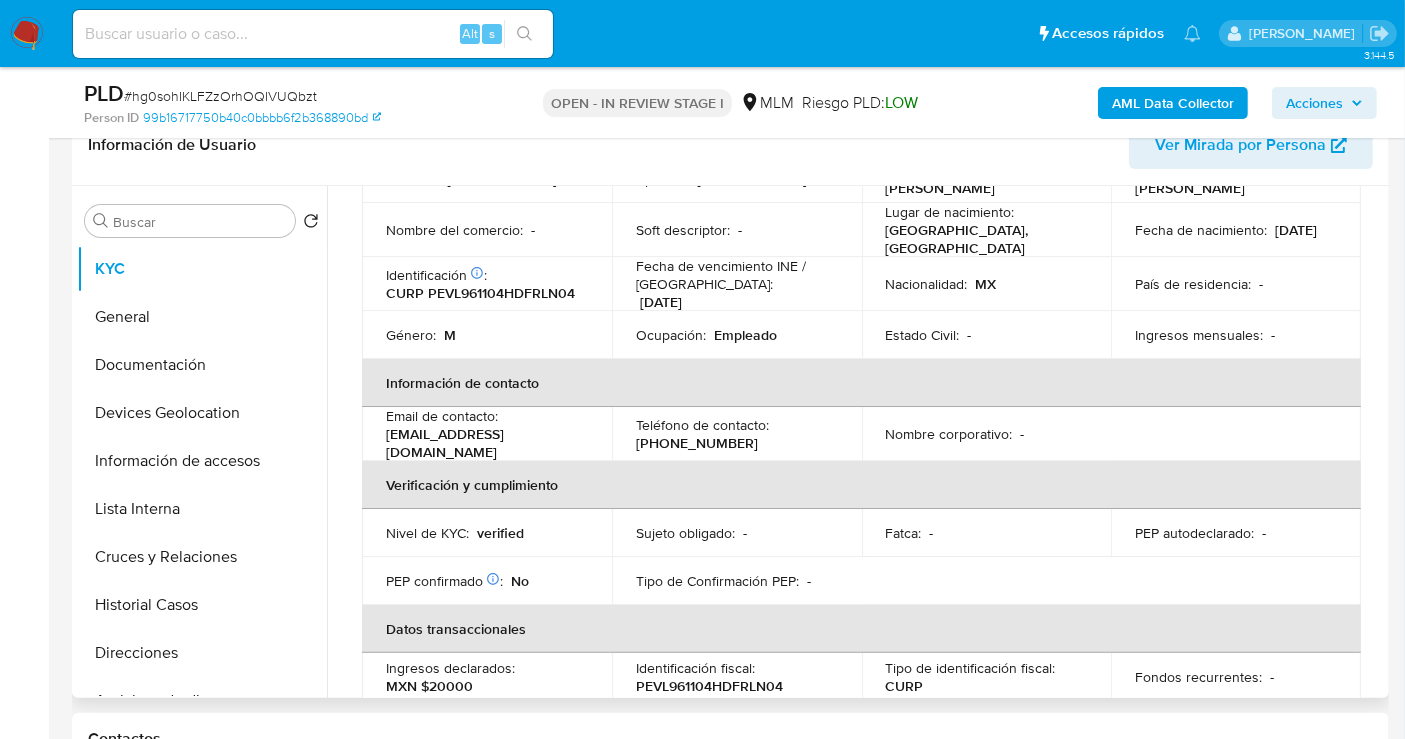 scroll, scrollTop: 111, scrollLeft: 0, axis: vertical 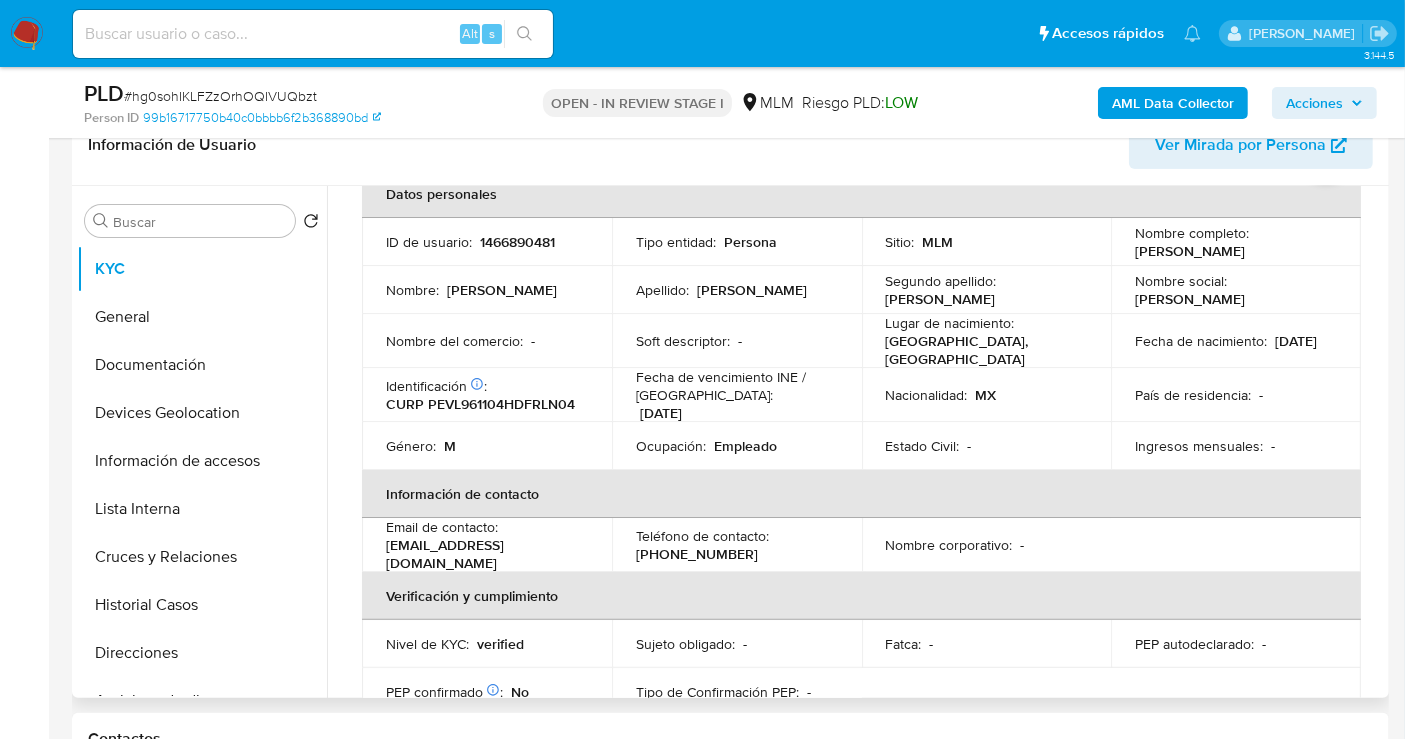 click on "1466890481" at bounding box center (517, 242) 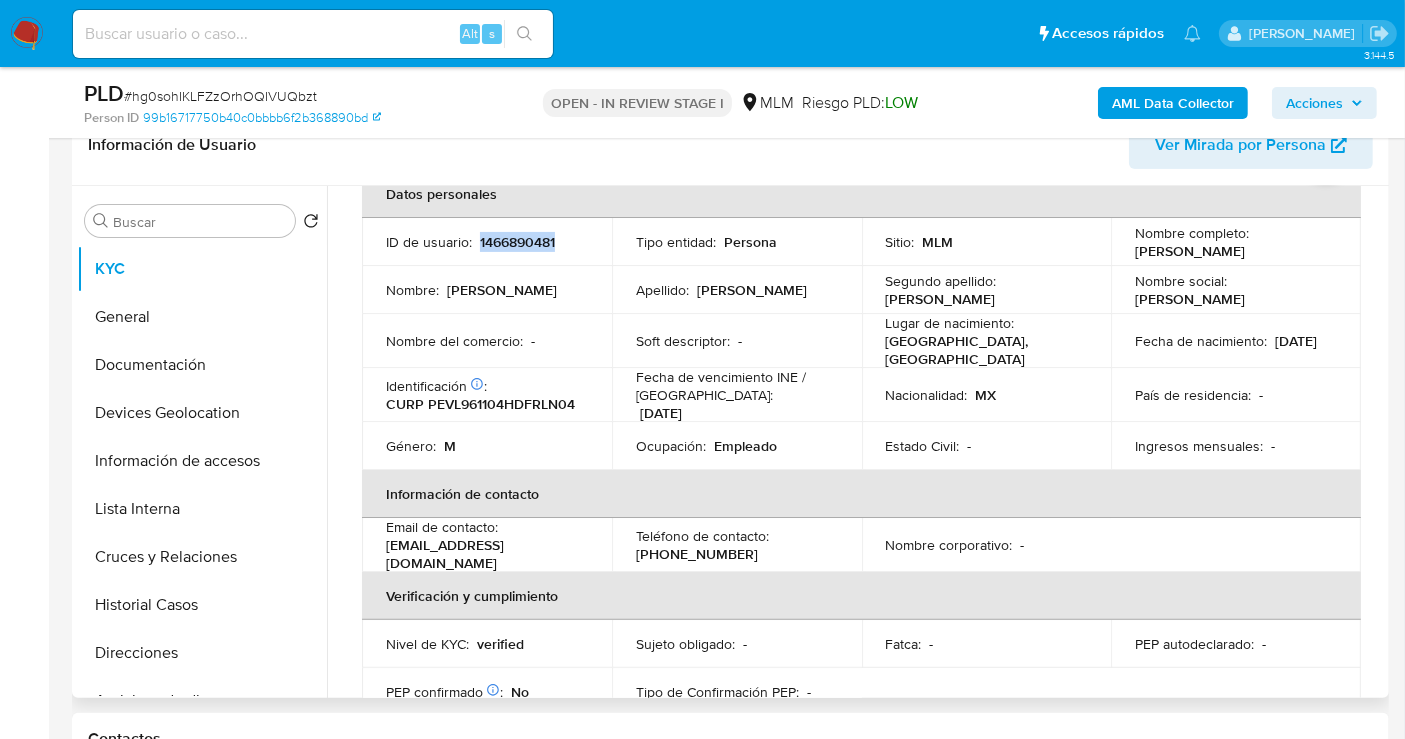 click on "1466890481" at bounding box center (517, 242) 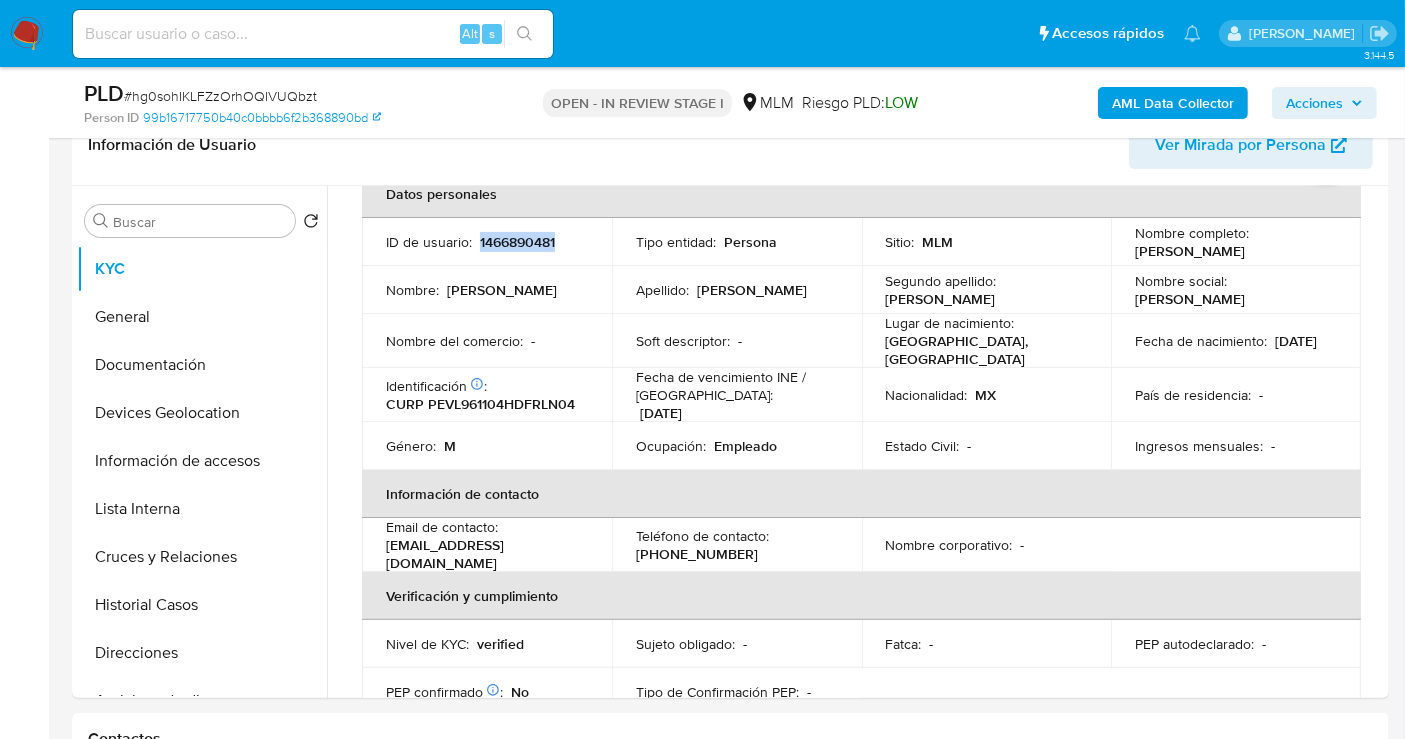 click at bounding box center (27, 34) 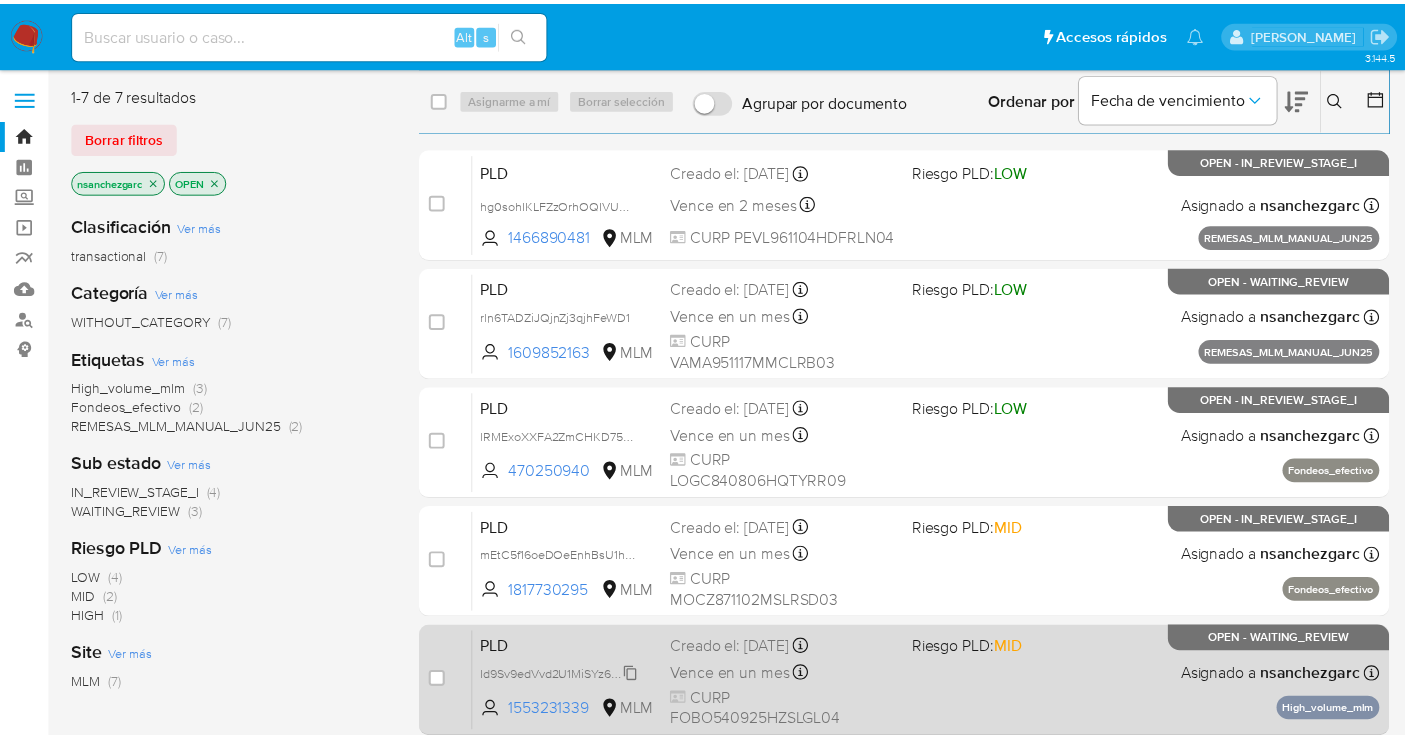scroll, scrollTop: 0, scrollLeft: 0, axis: both 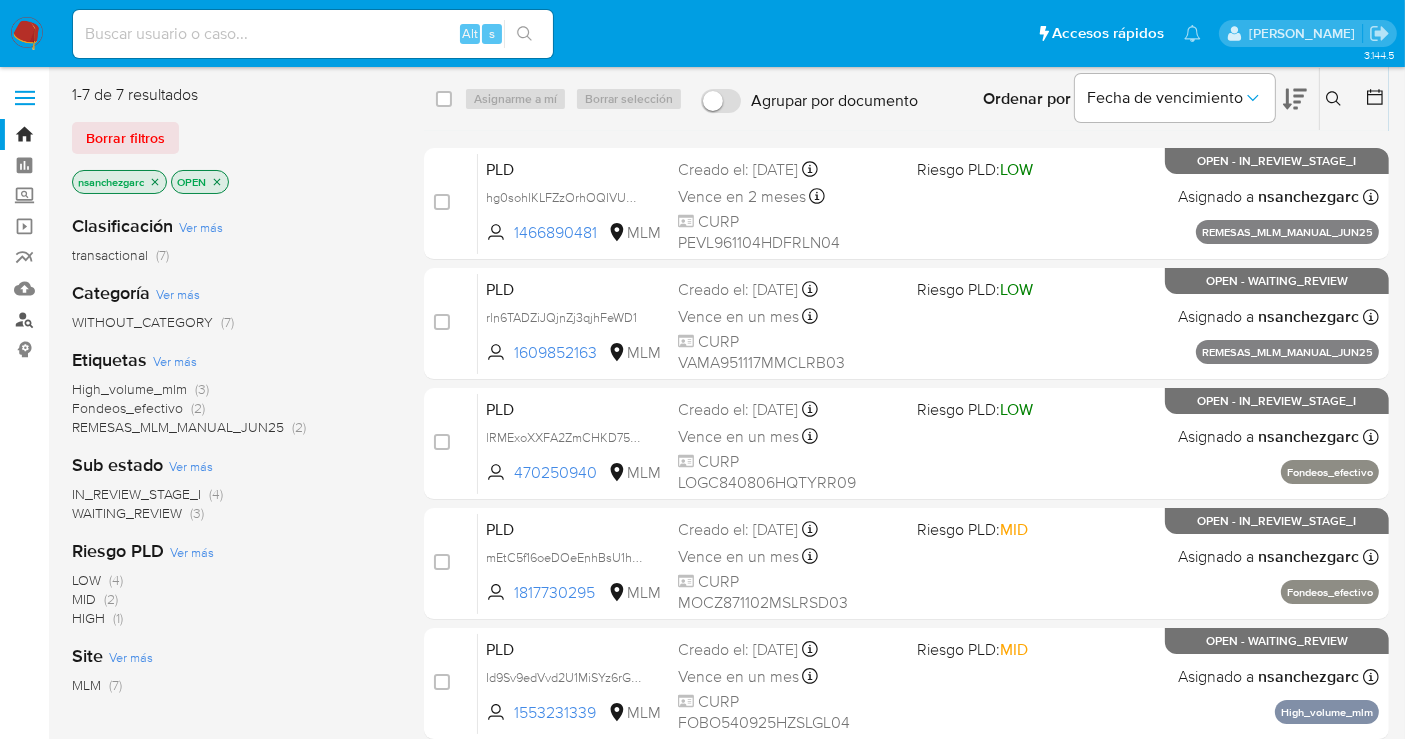 click on "Buscador de personas" at bounding box center (119, 319) 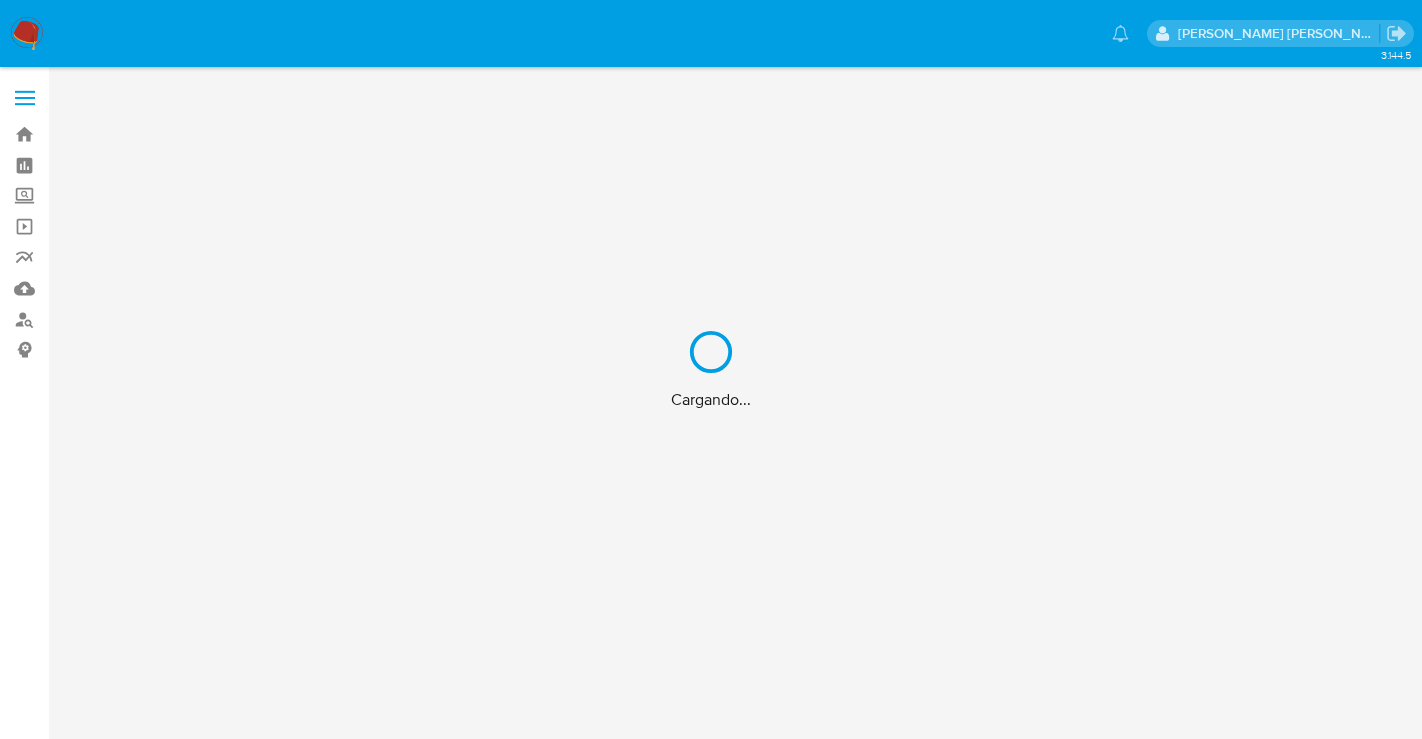 scroll, scrollTop: 0, scrollLeft: 0, axis: both 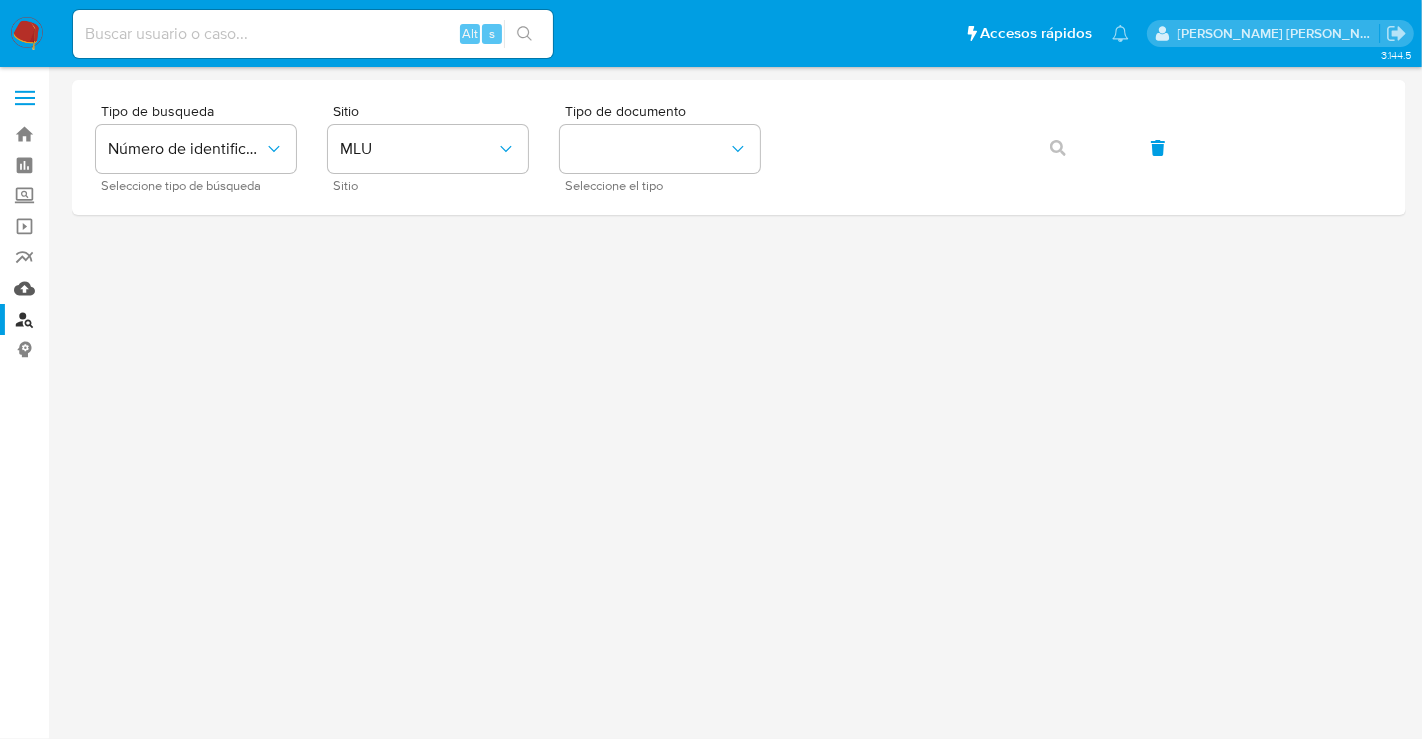 click on "Mulan" at bounding box center [119, 288] 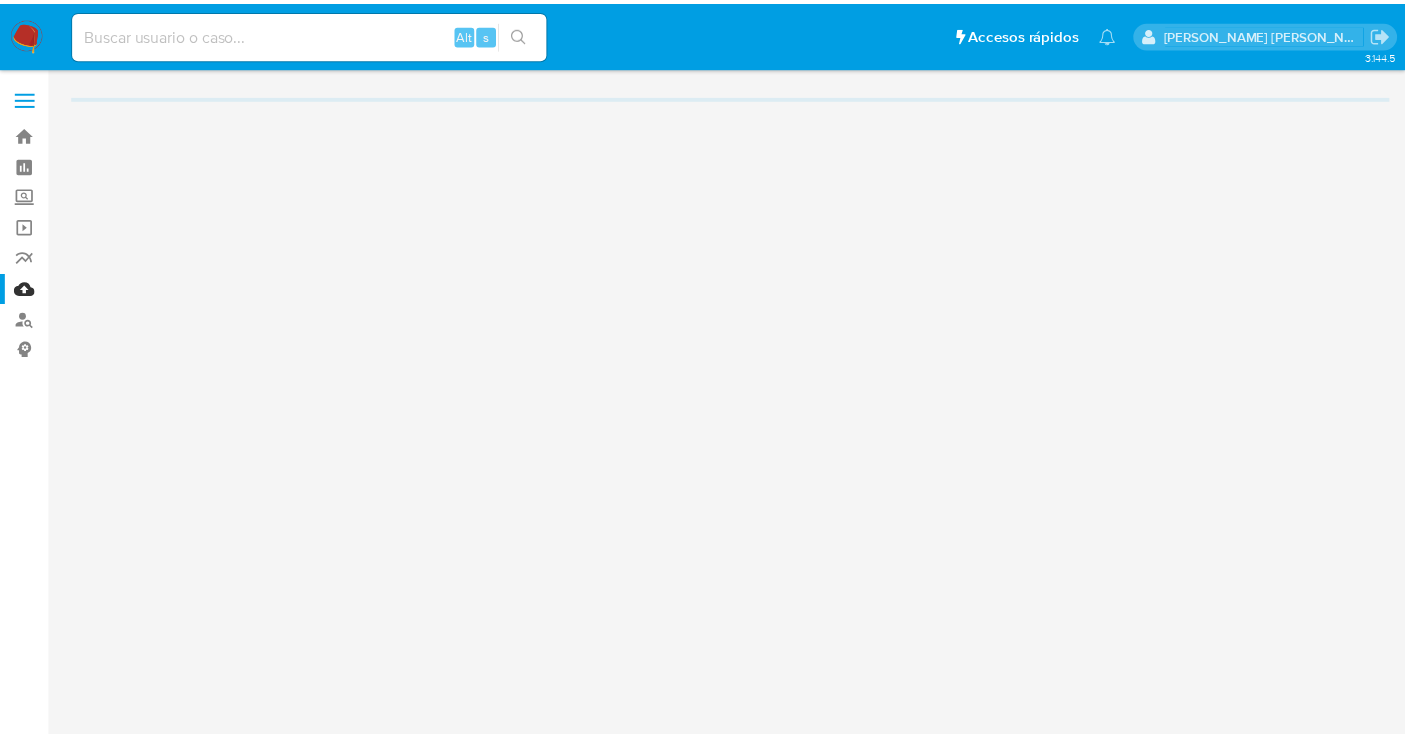 scroll, scrollTop: 0, scrollLeft: 0, axis: both 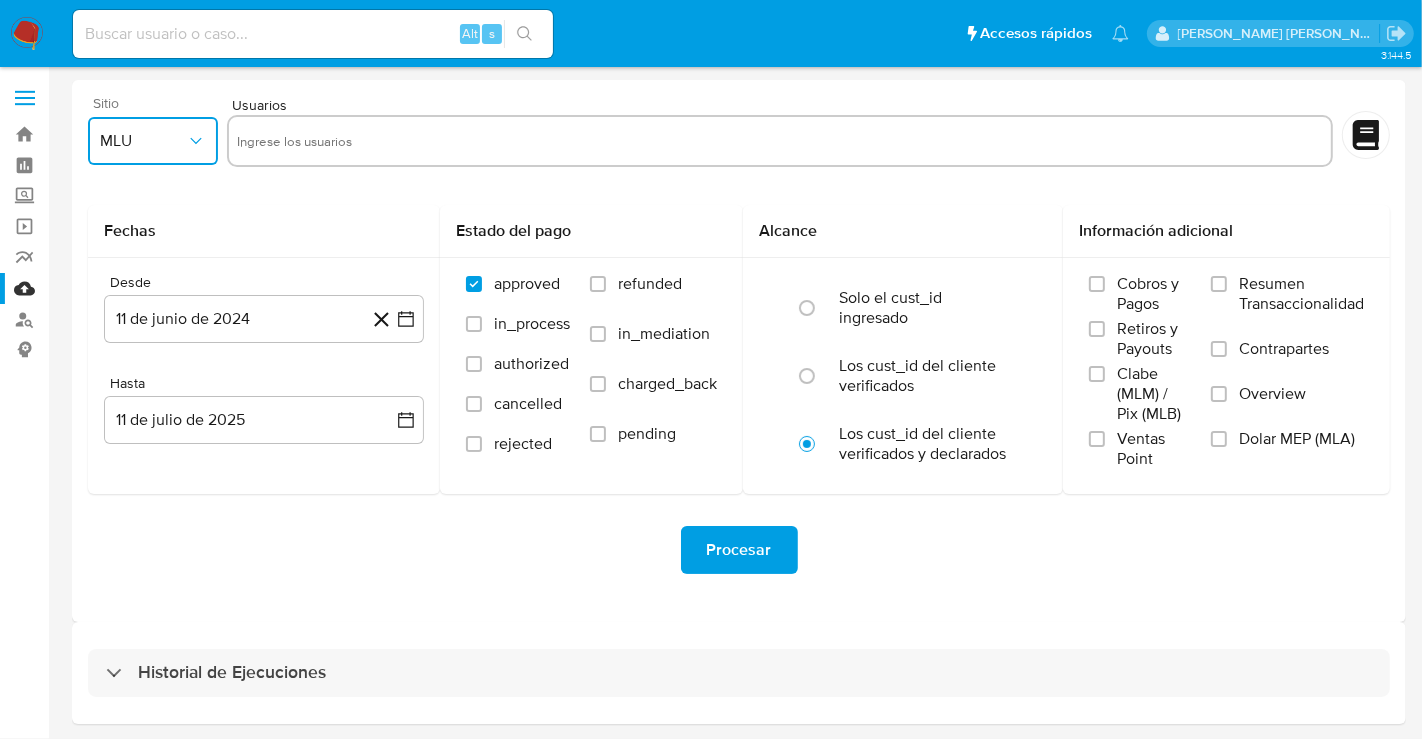 click on "MLU" at bounding box center (143, 141) 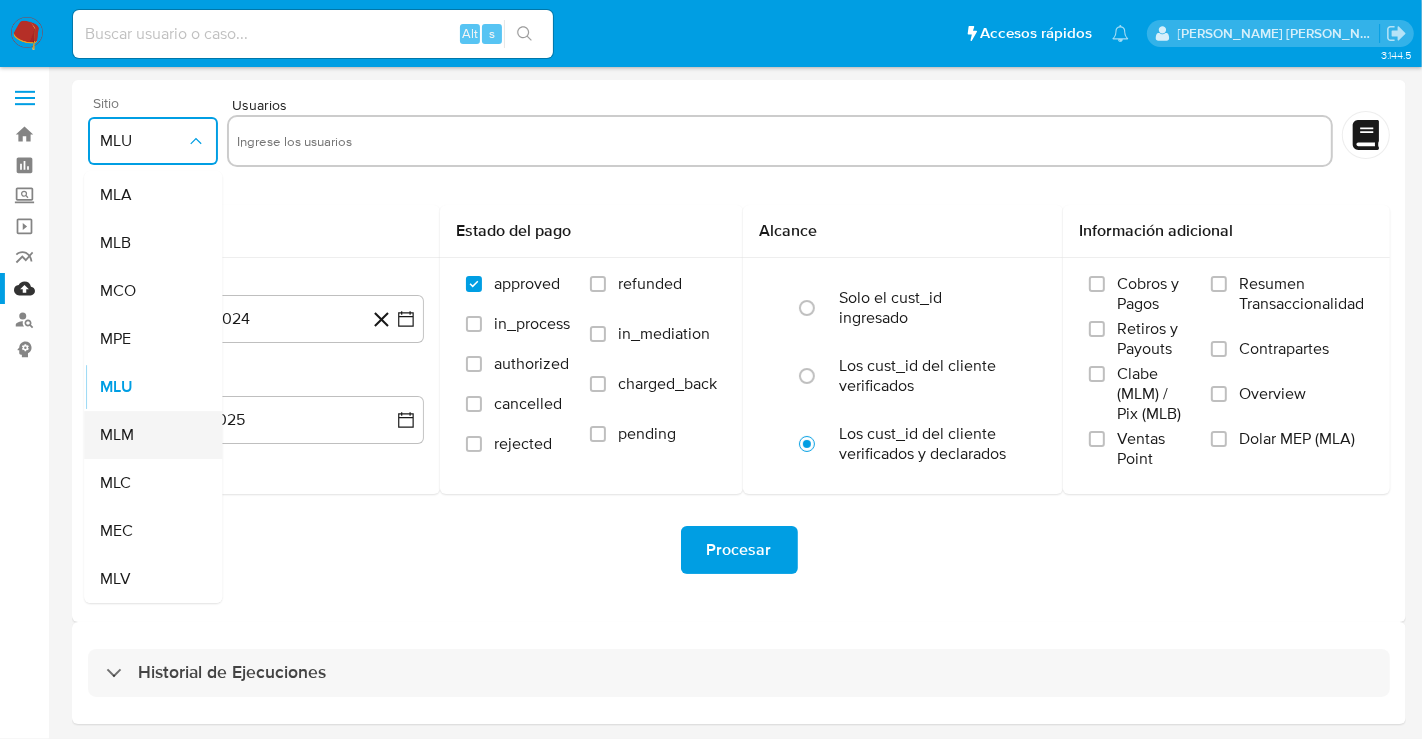 click on "MLM" at bounding box center [147, 435] 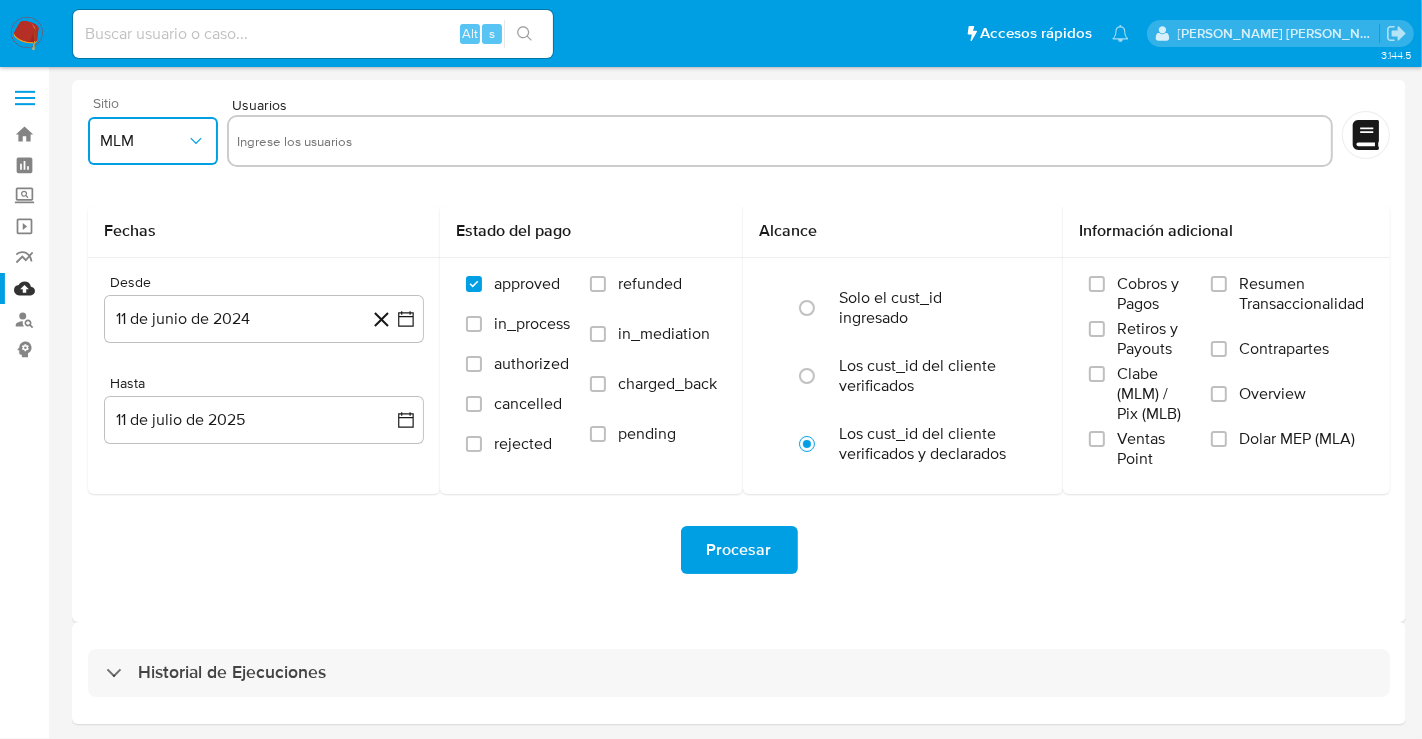 click at bounding box center [780, 141] 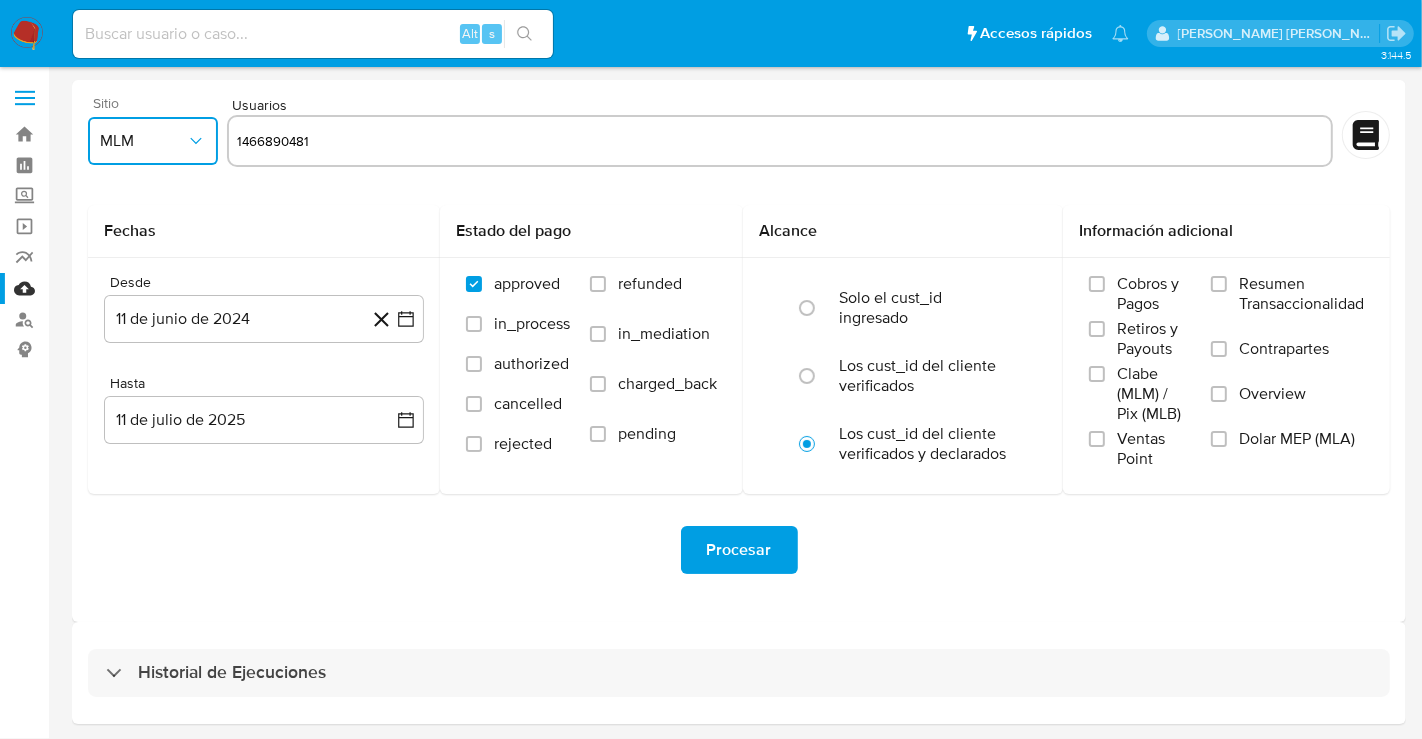 type on "1466890481" 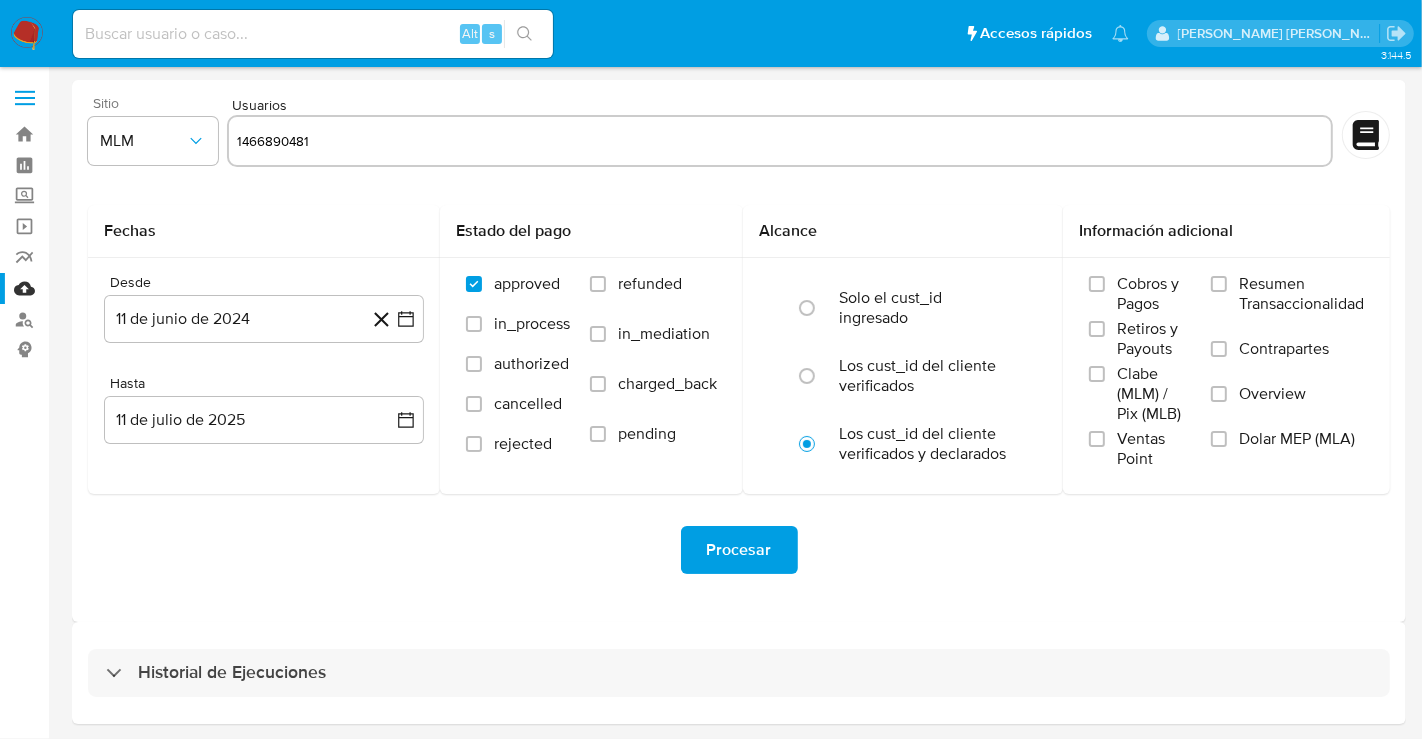 type 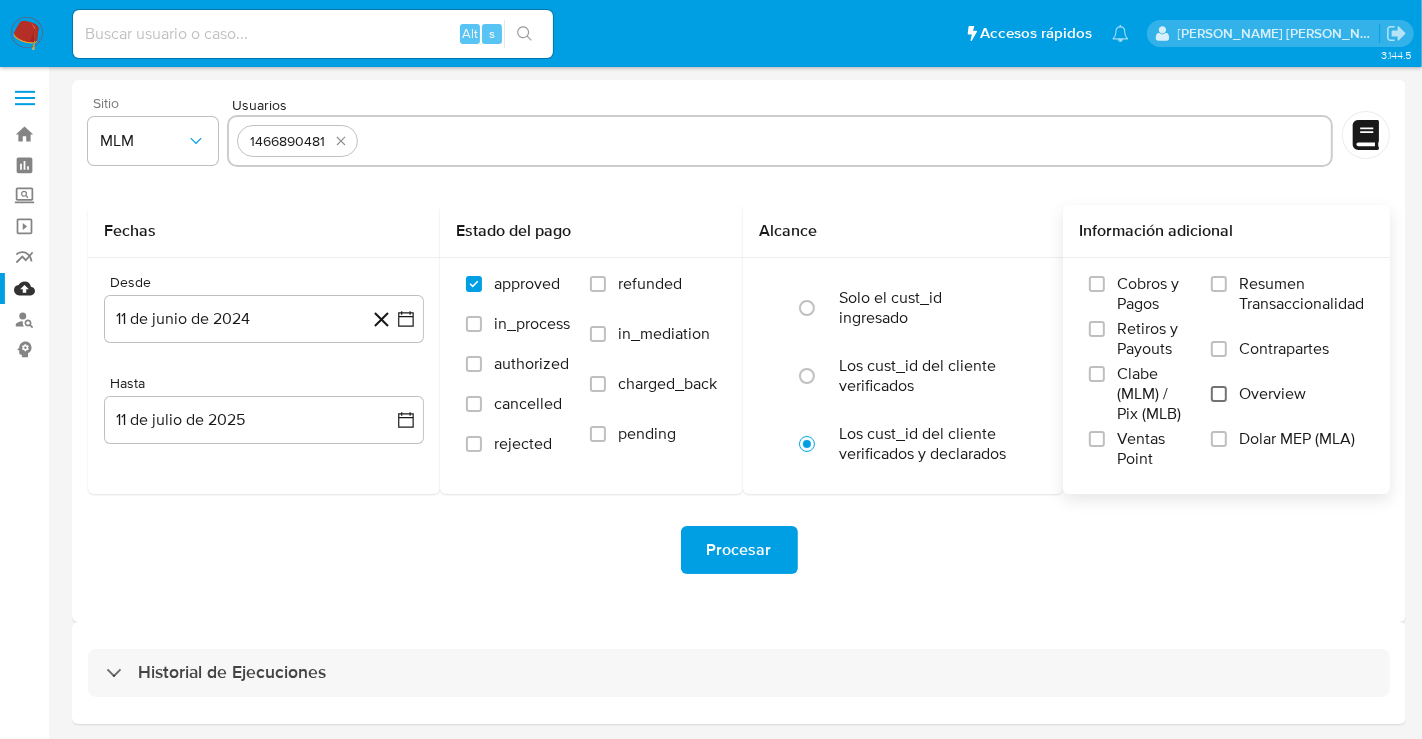click on "Overview" at bounding box center (1219, 394) 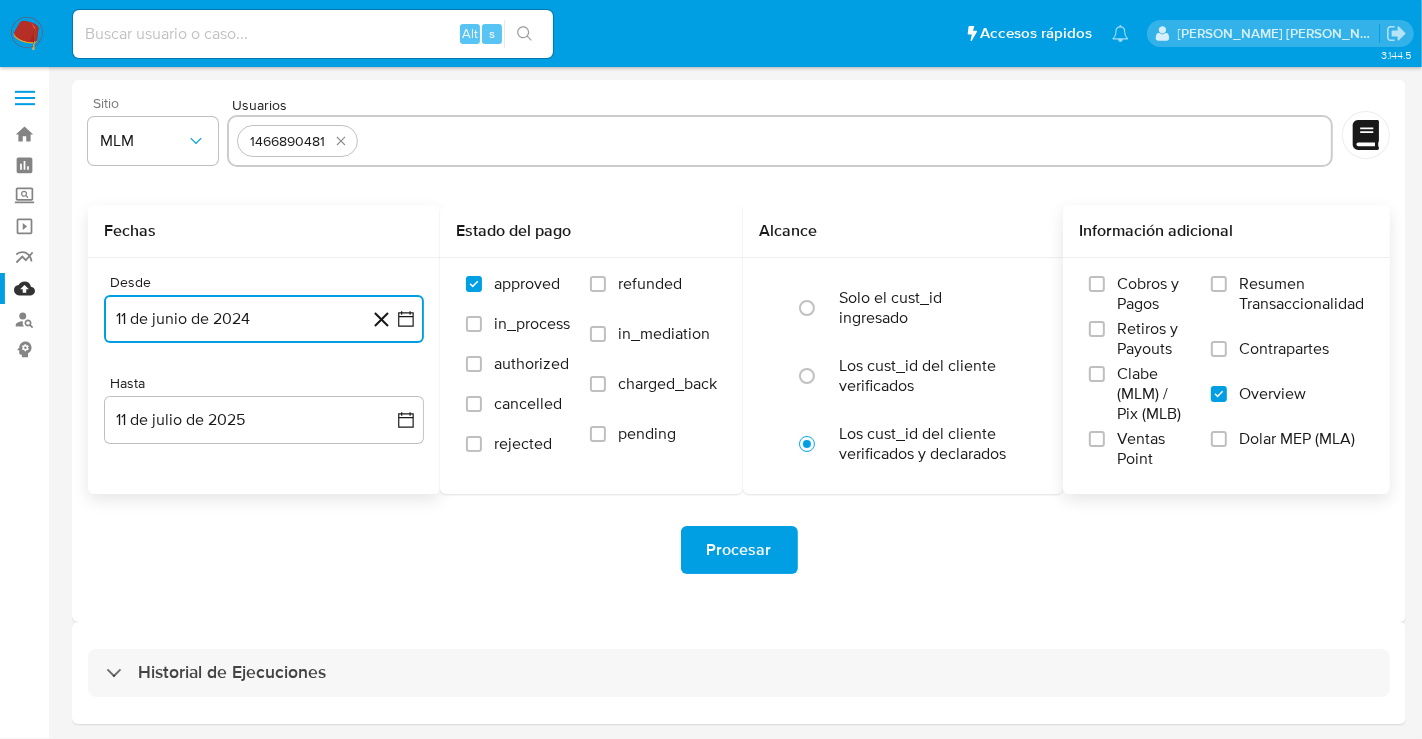 click on "11 de junio de 2024" at bounding box center [264, 319] 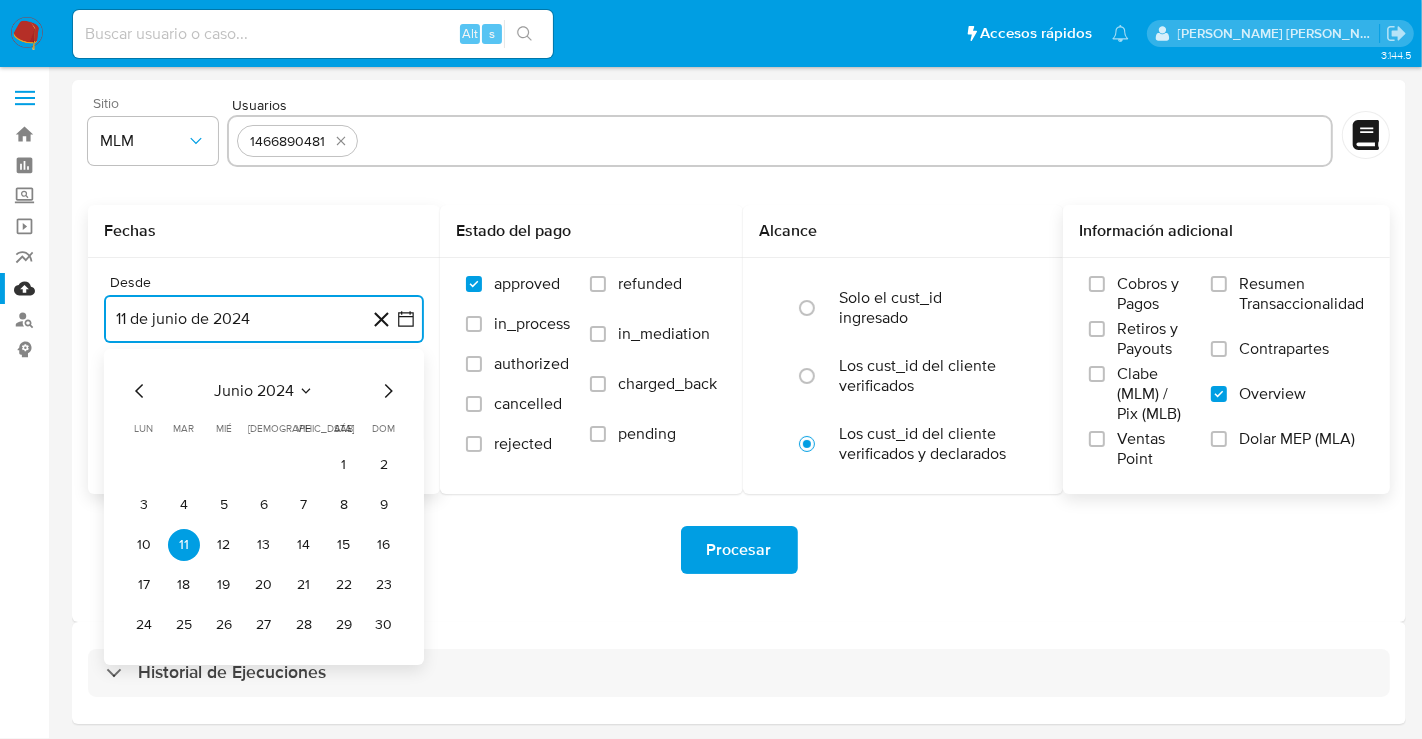 click 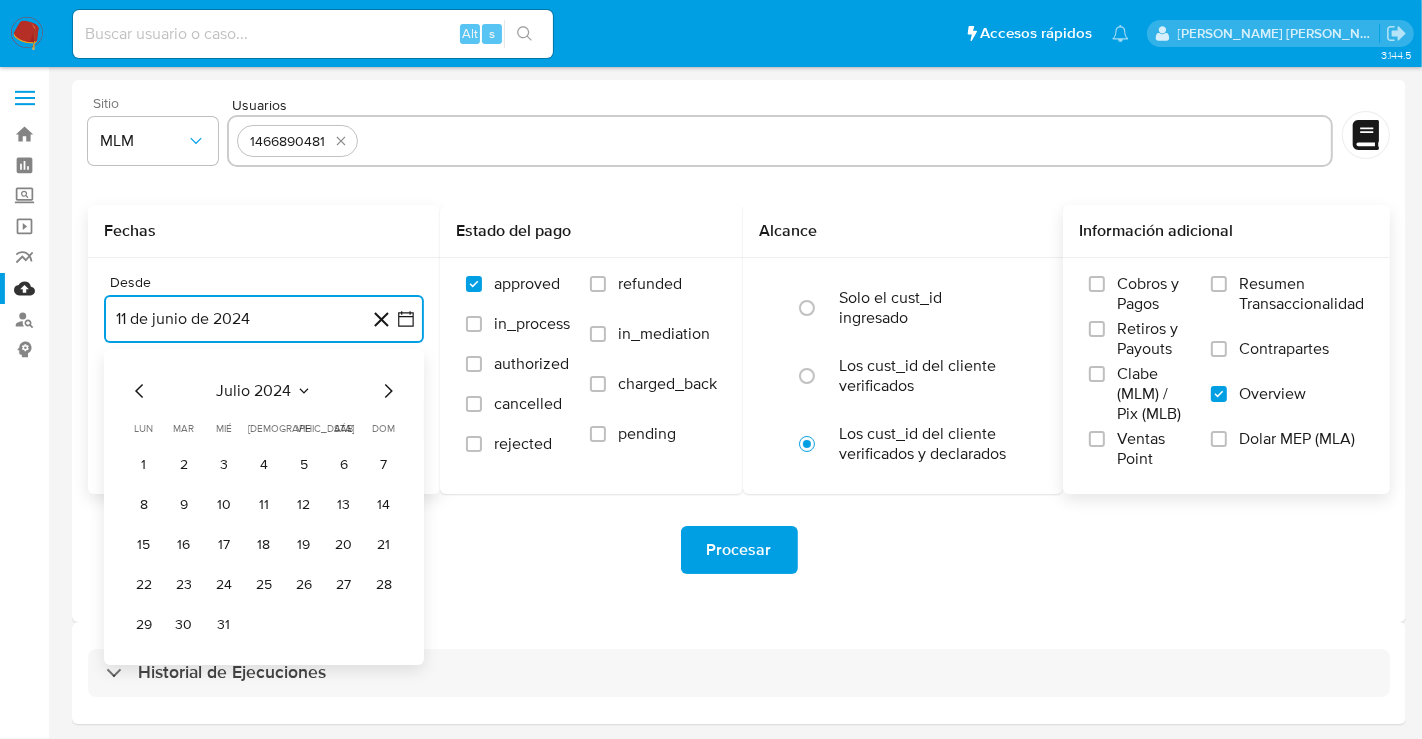 click 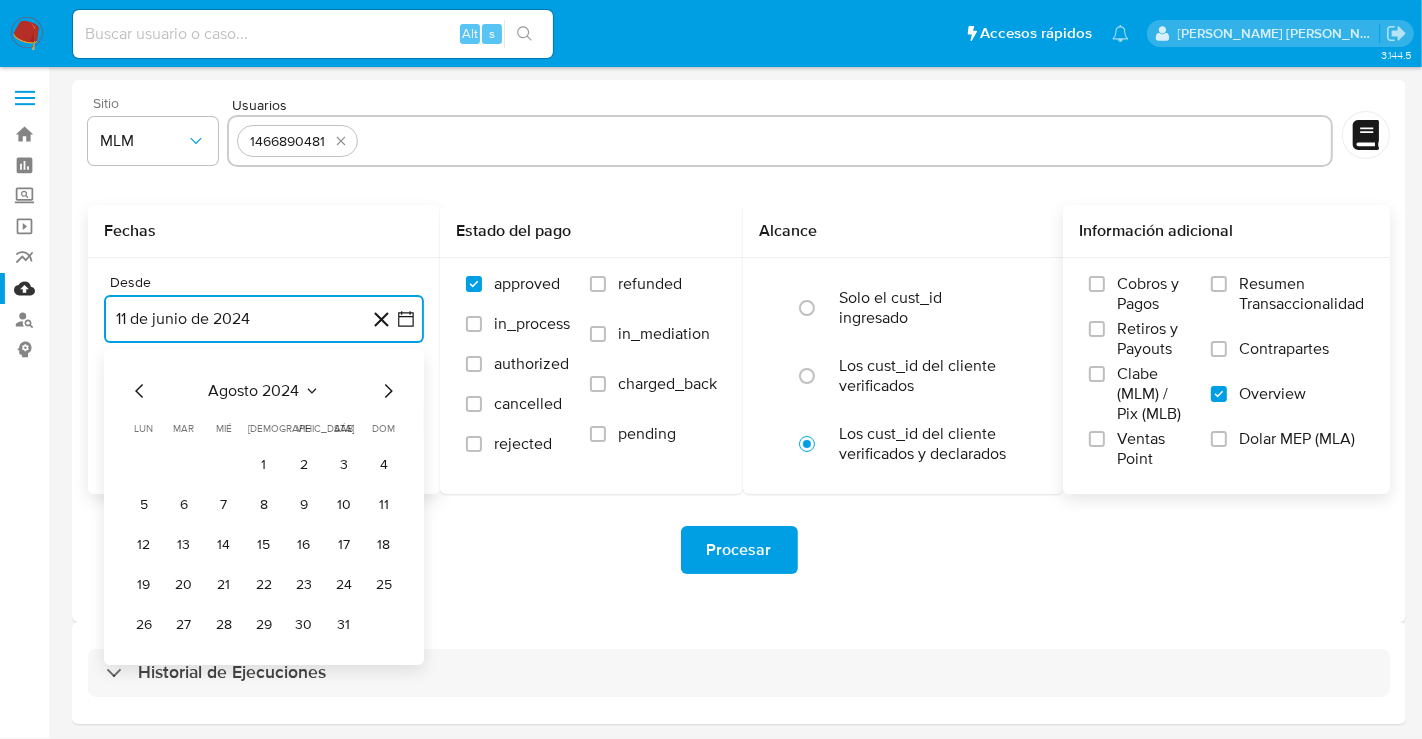 click 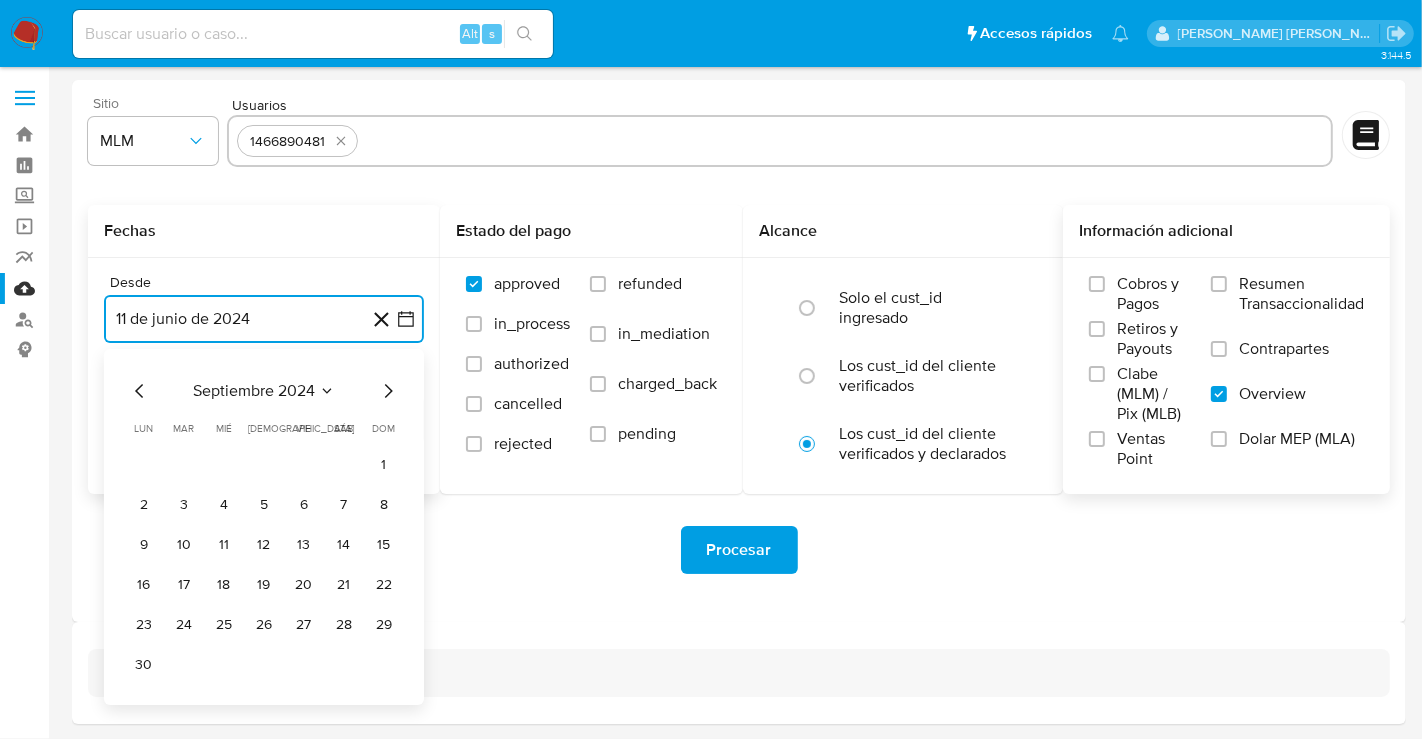 click 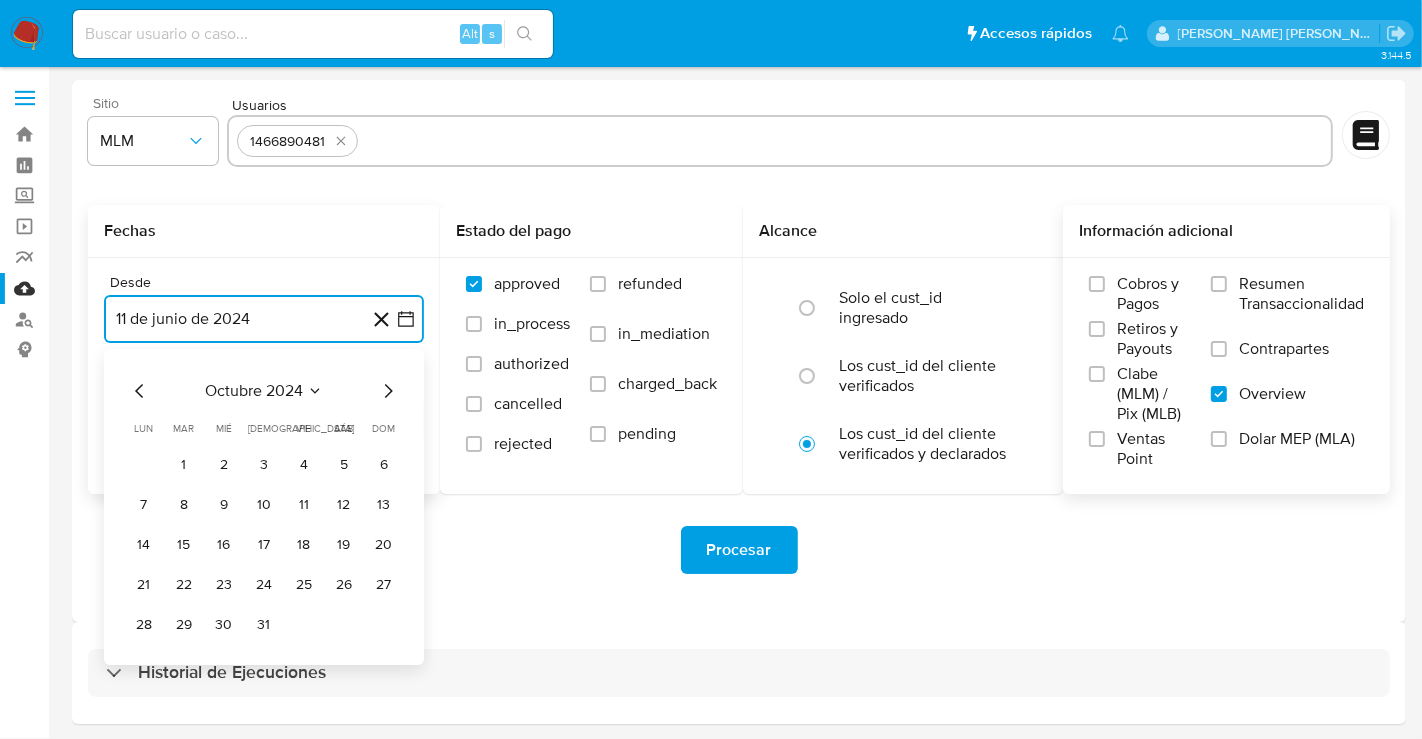 click 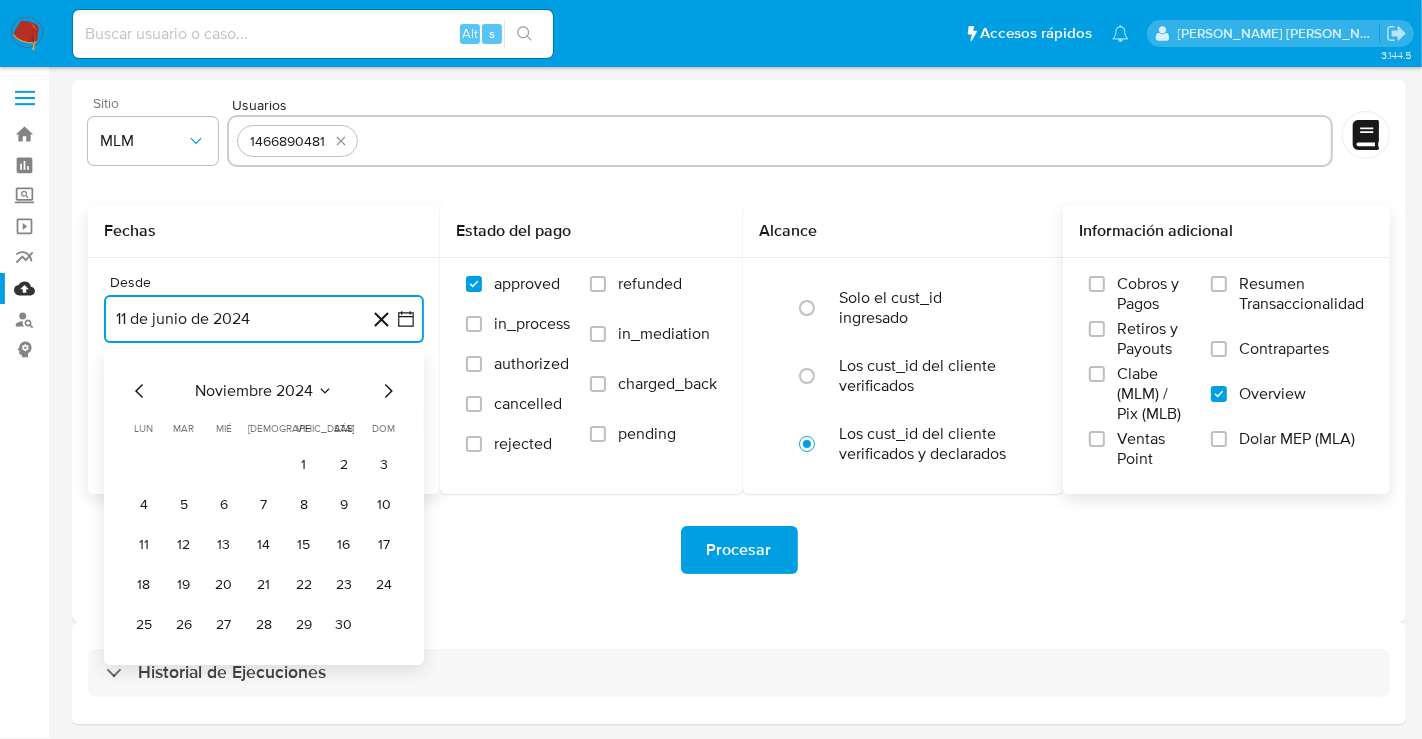 click 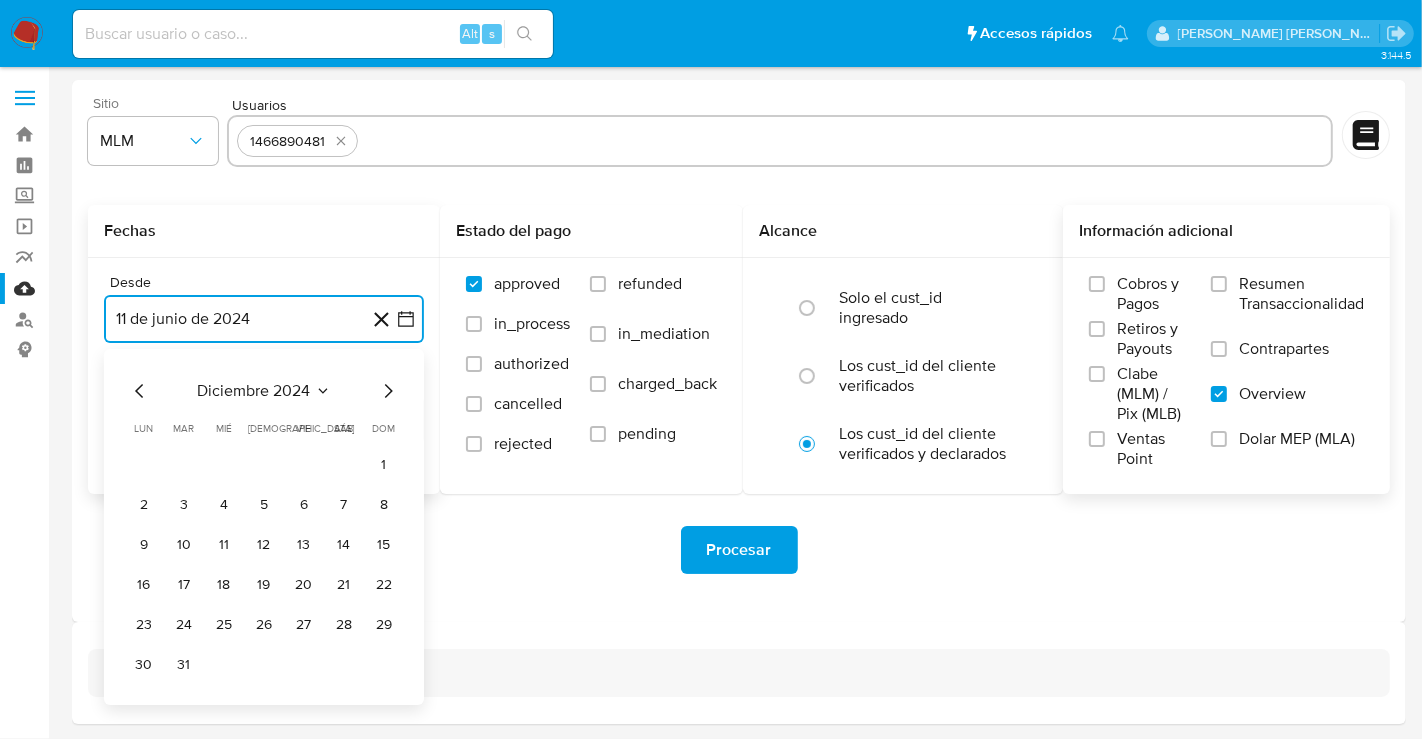 click 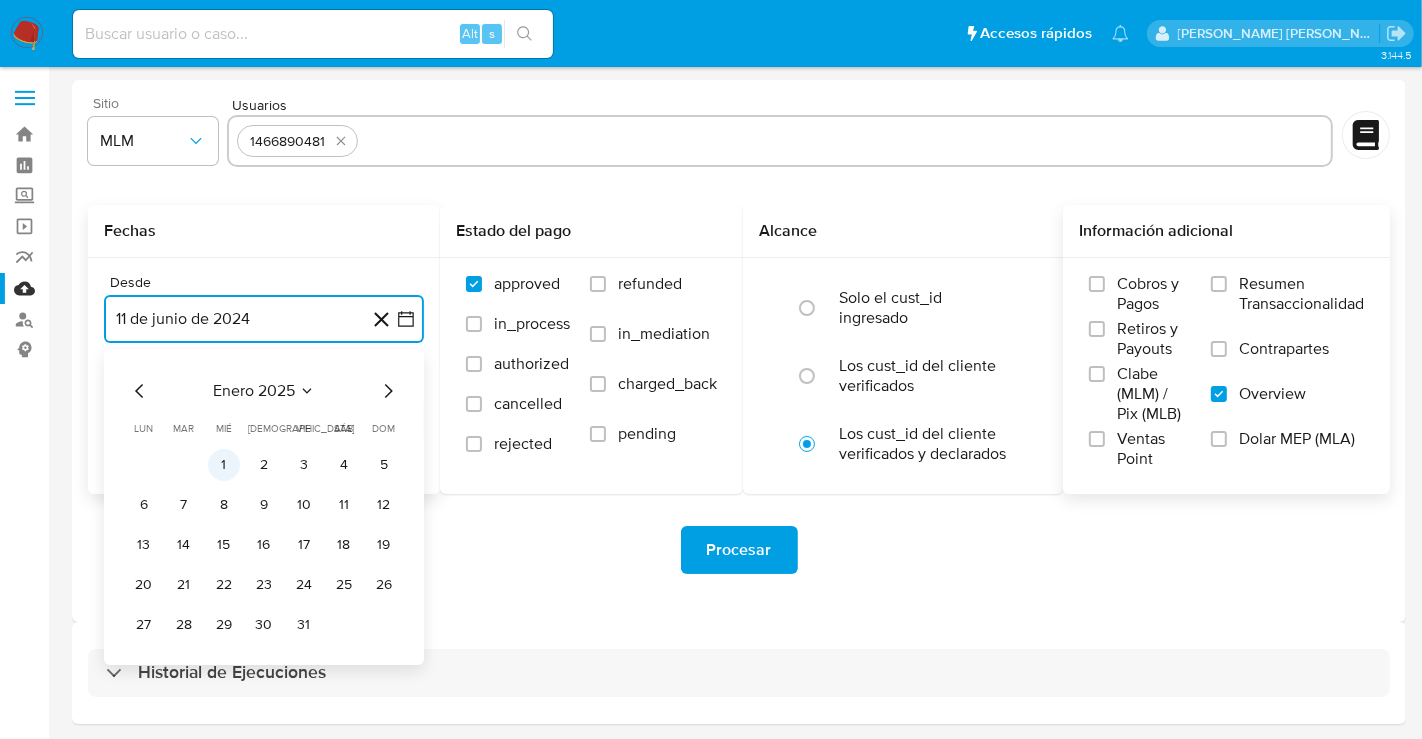 click on "1" at bounding box center (224, 465) 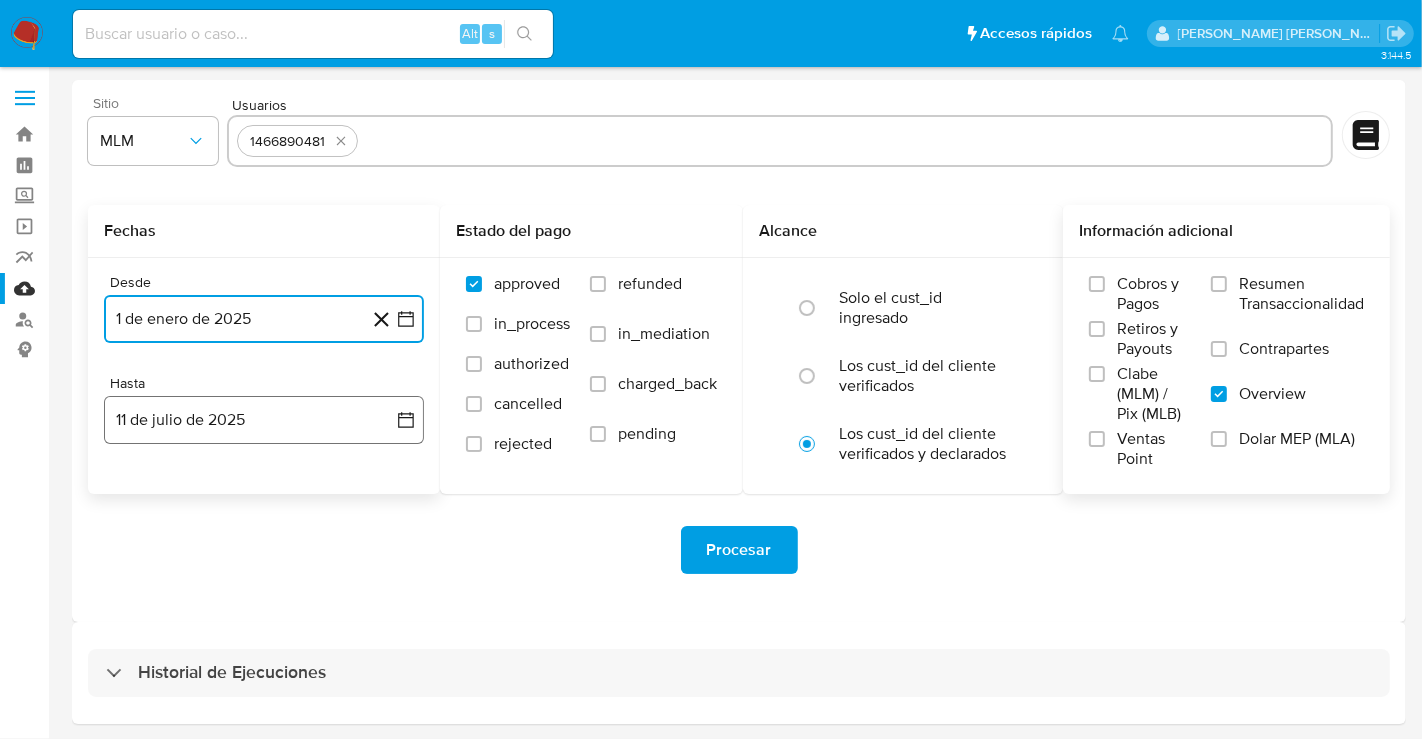 click on "11 de julio de 2025" at bounding box center [264, 420] 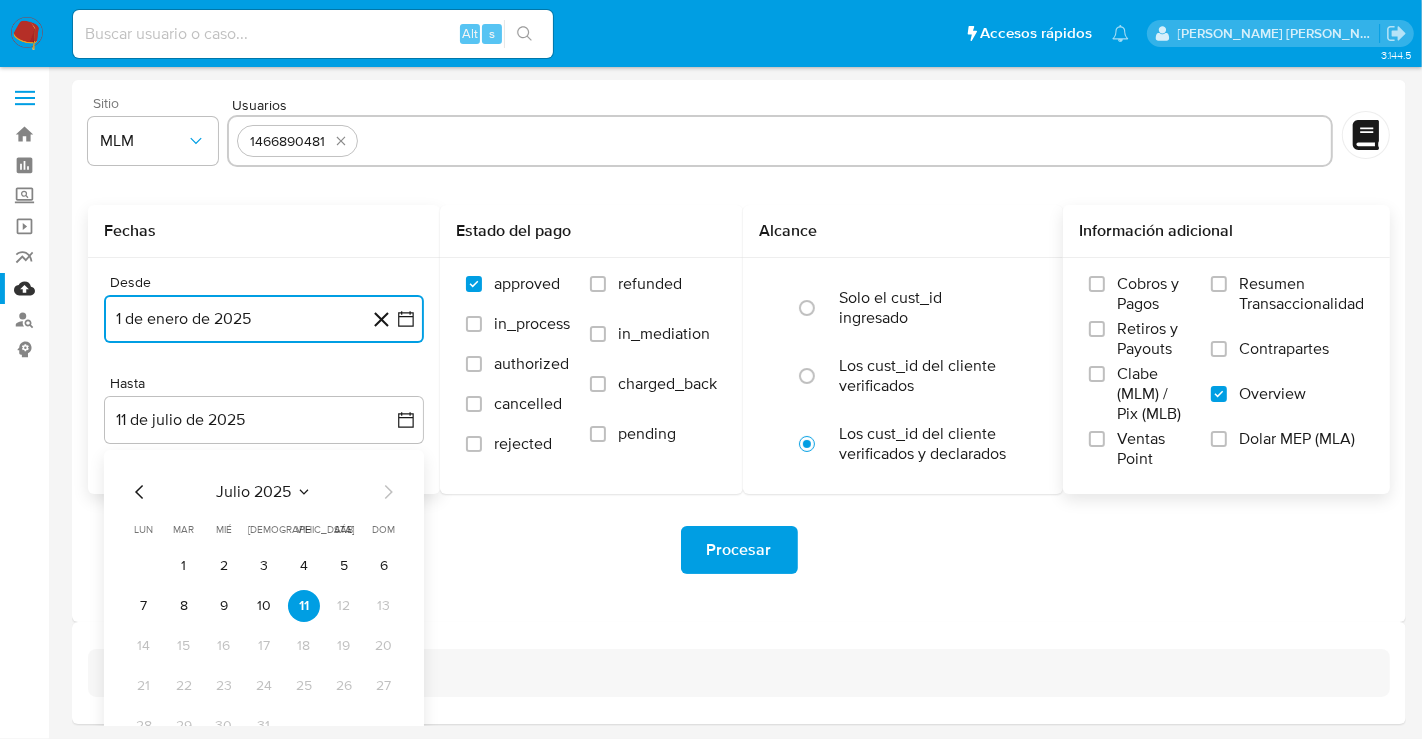 click 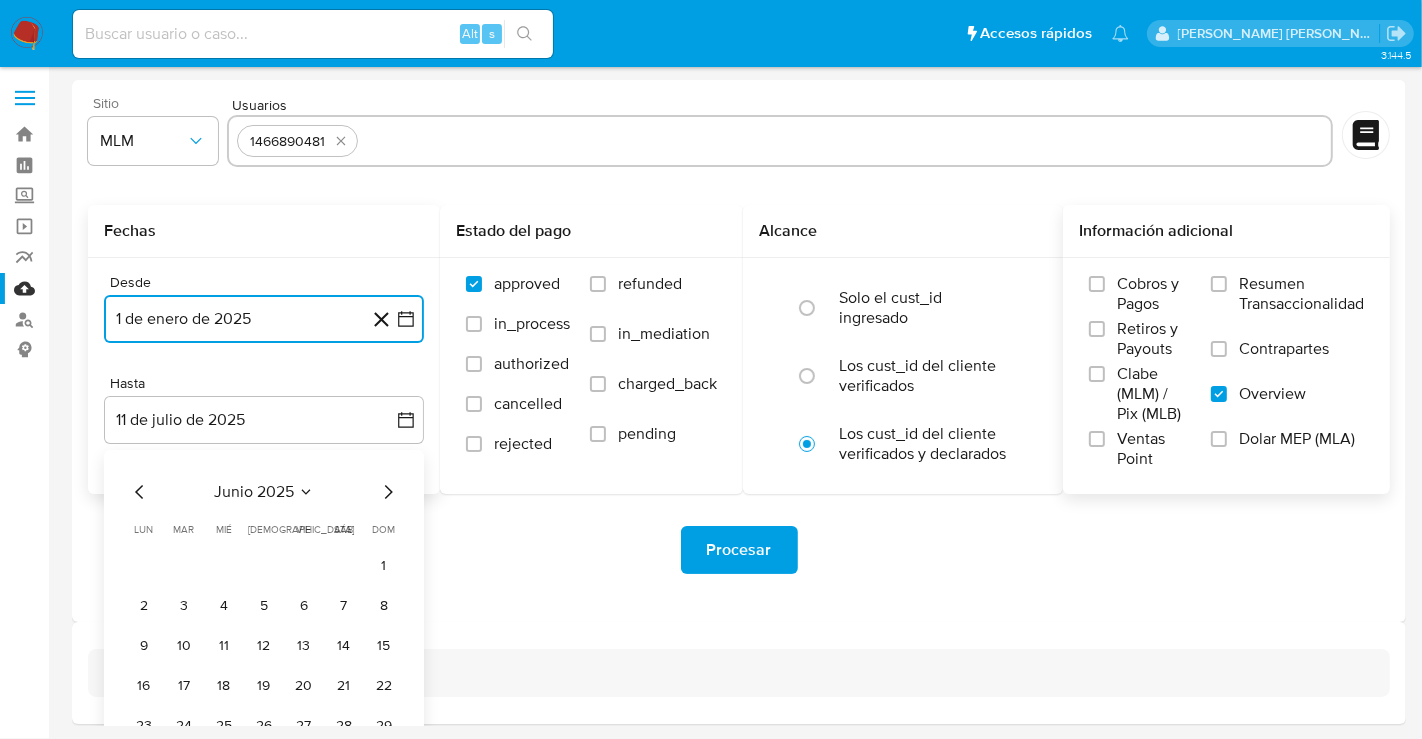 type 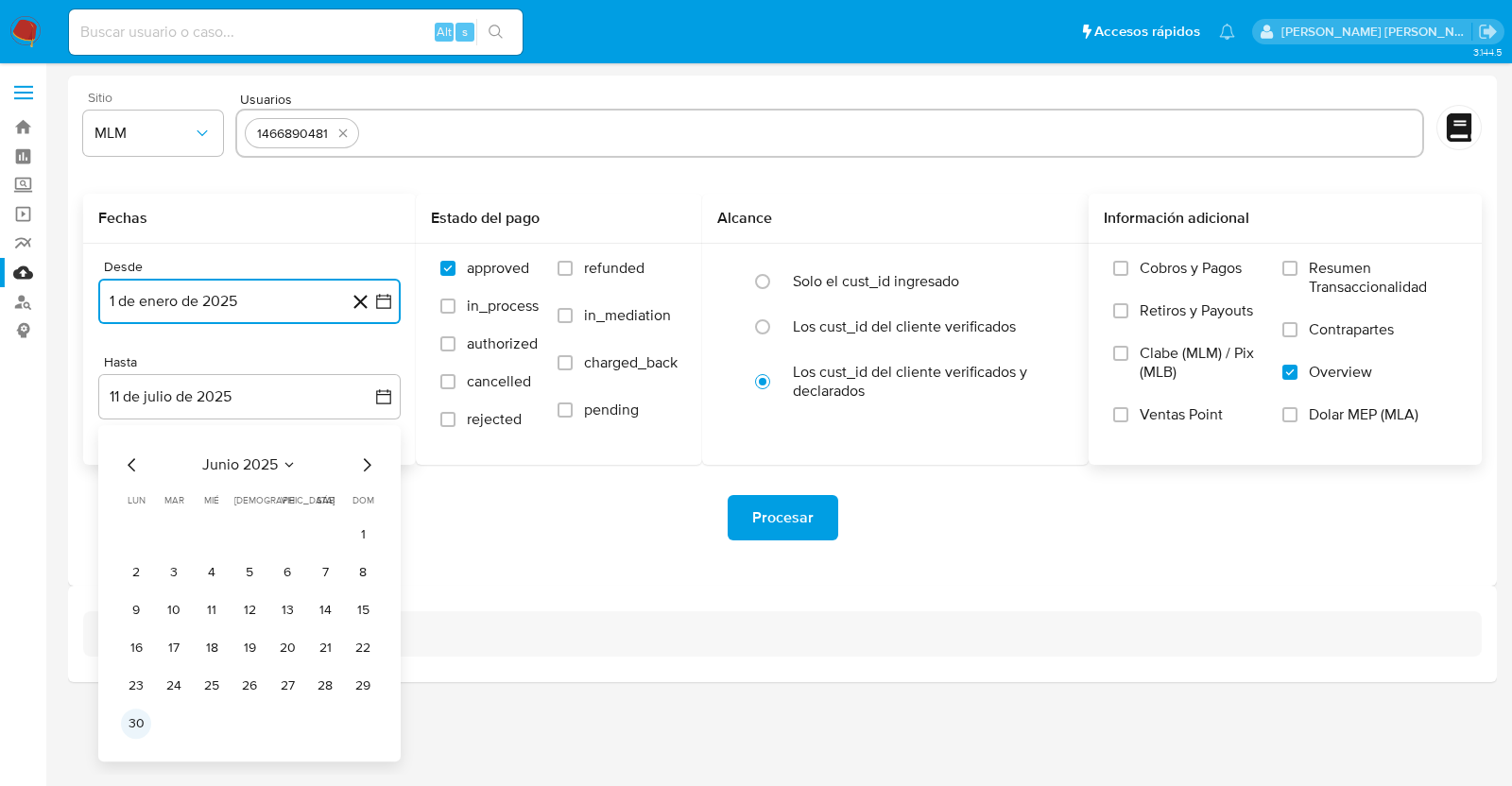 click on "30" at bounding box center (136, 724) 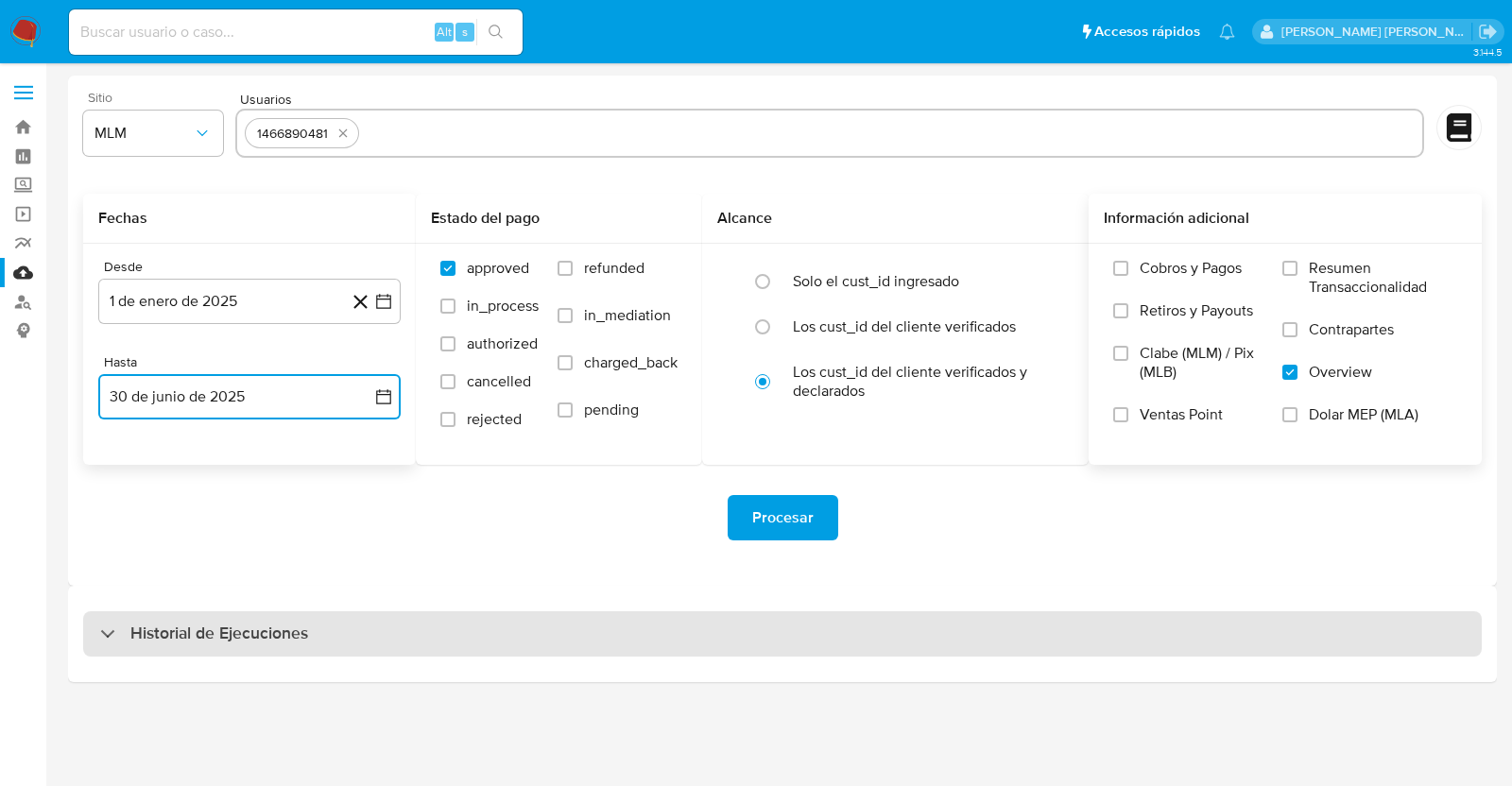 type 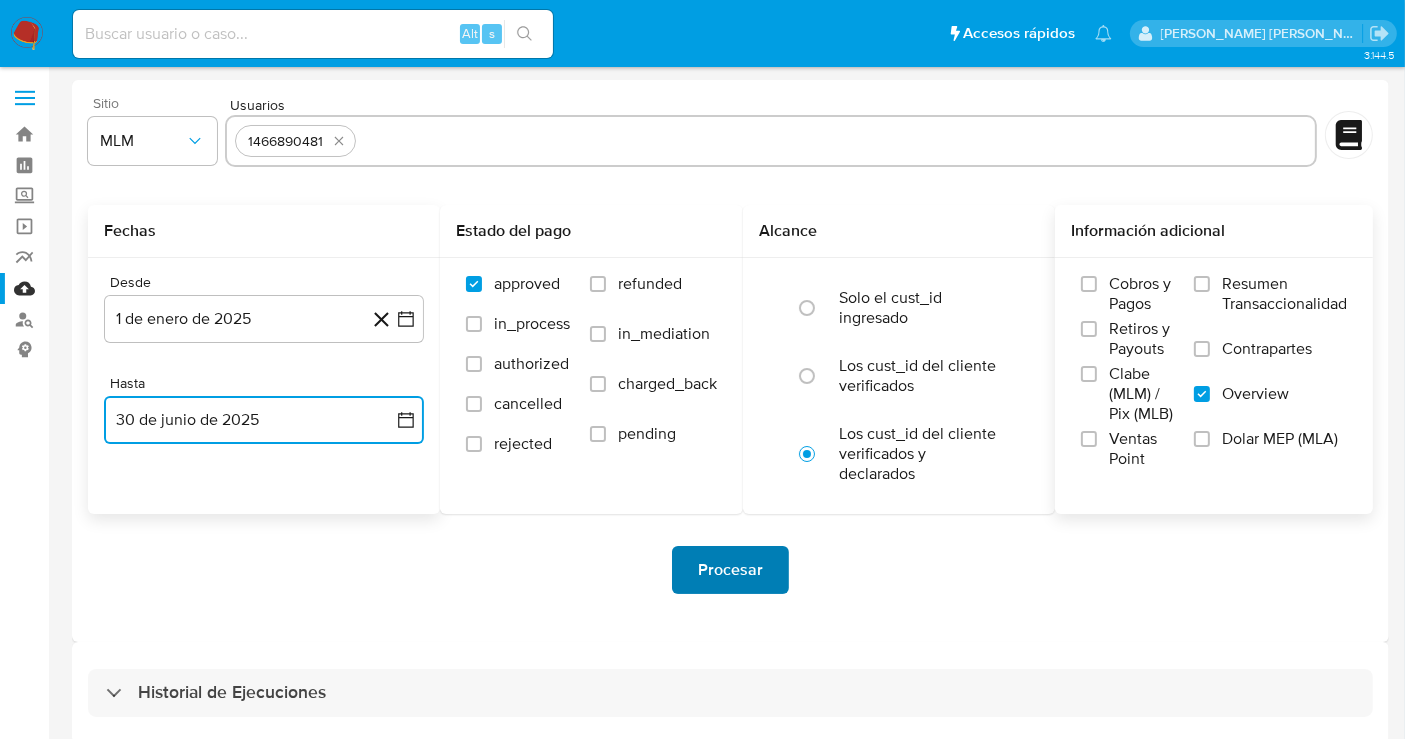 click on "Procesar" at bounding box center [730, 570] 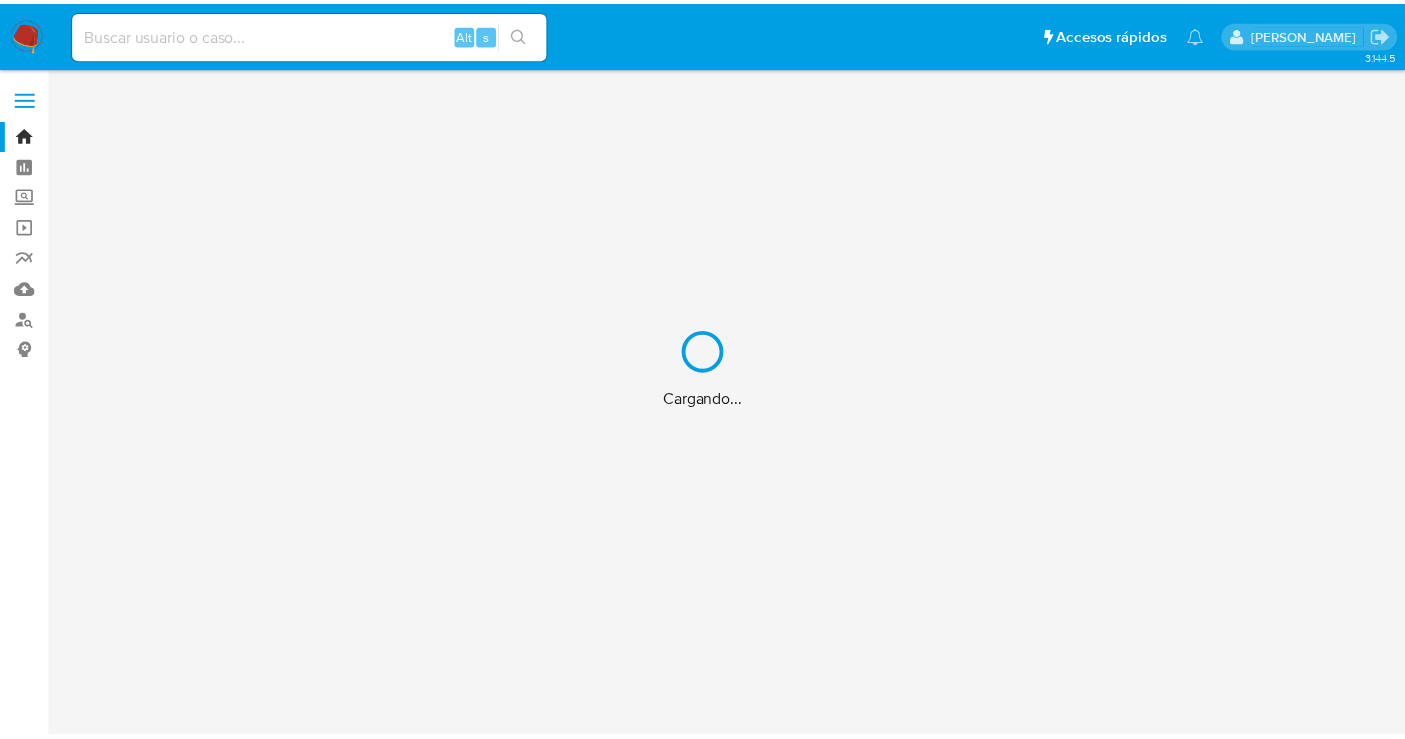 scroll, scrollTop: 0, scrollLeft: 0, axis: both 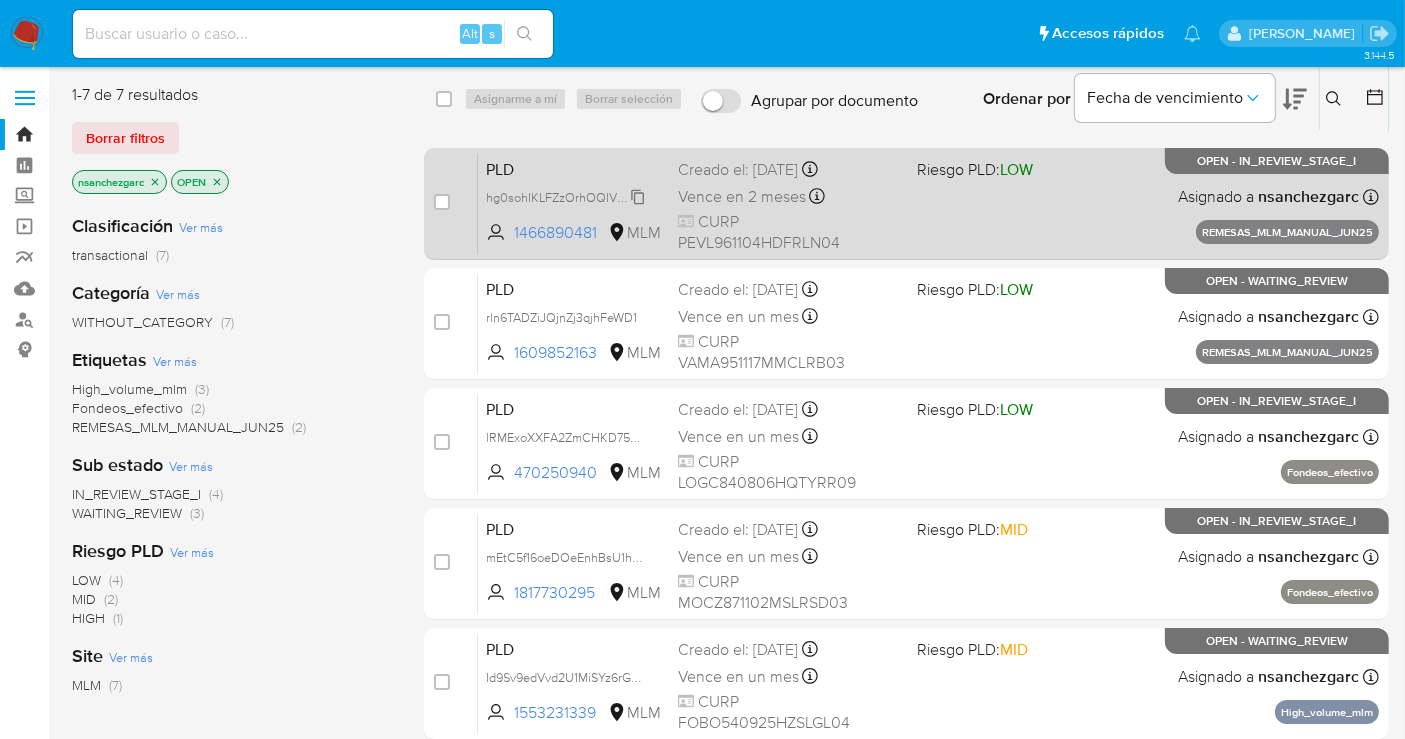 click on "hg0sohIKLFZzOrhOQIVUQbzt" at bounding box center (569, 196) 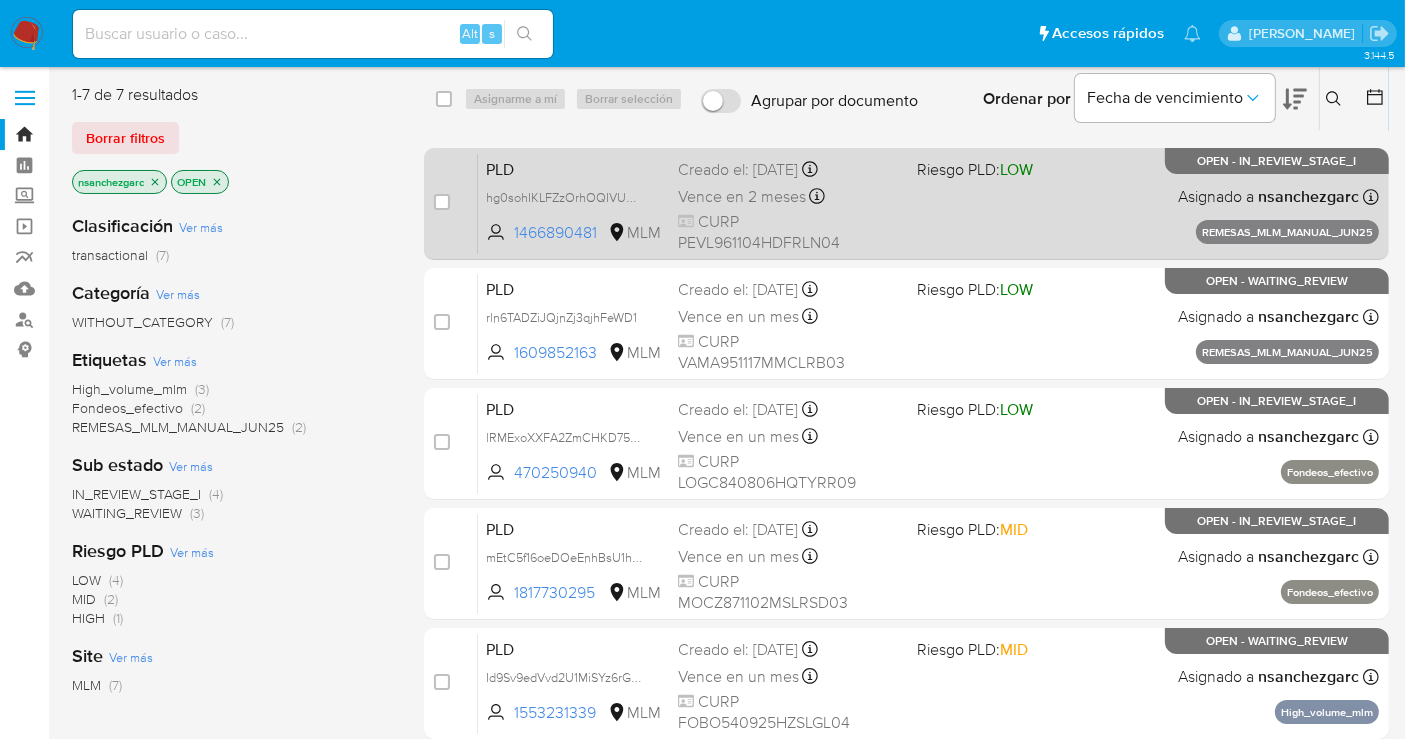 click on "Creado el: 11/07/2025   Creado el: 11/07/2025 17:30:14" at bounding box center (789, 170) 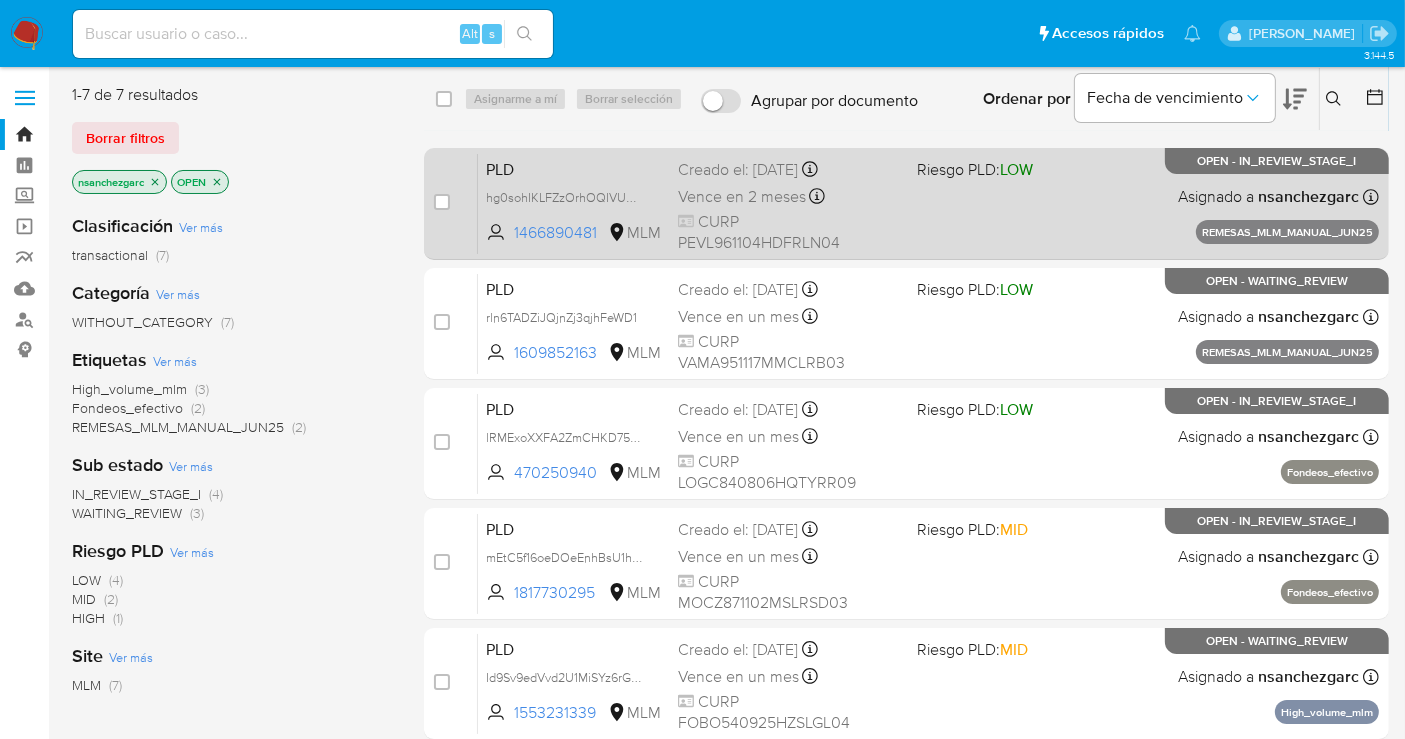 click on "Vence en 2 meses" at bounding box center [742, 197] 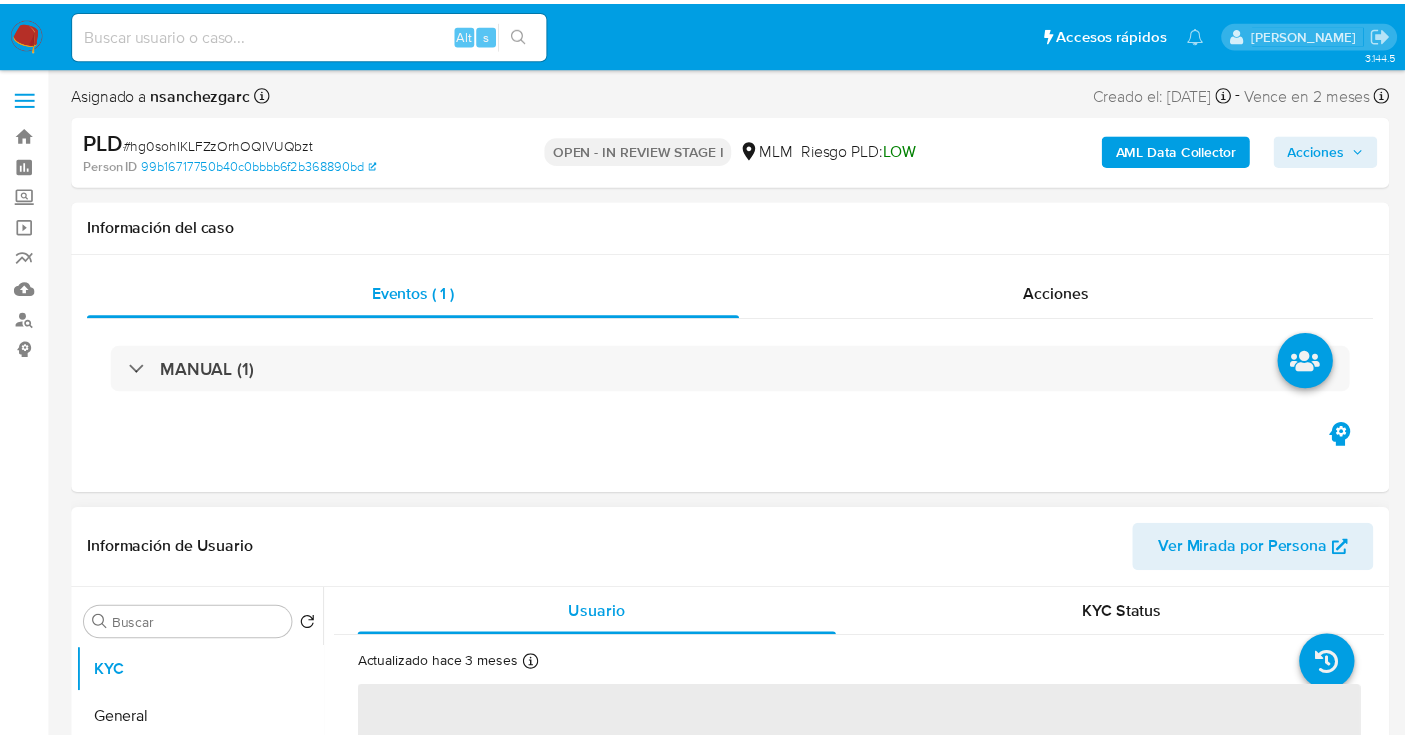 scroll, scrollTop: 0, scrollLeft: 0, axis: both 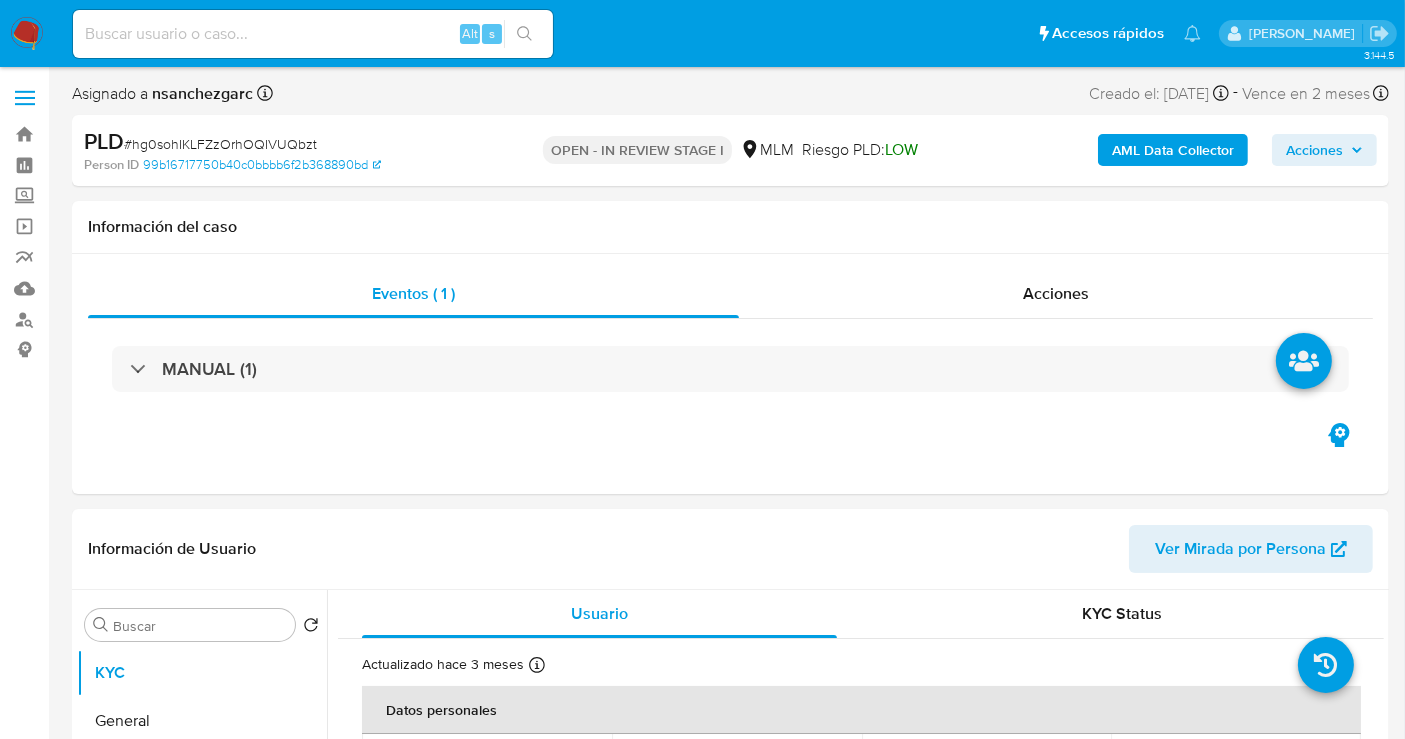 select on "10" 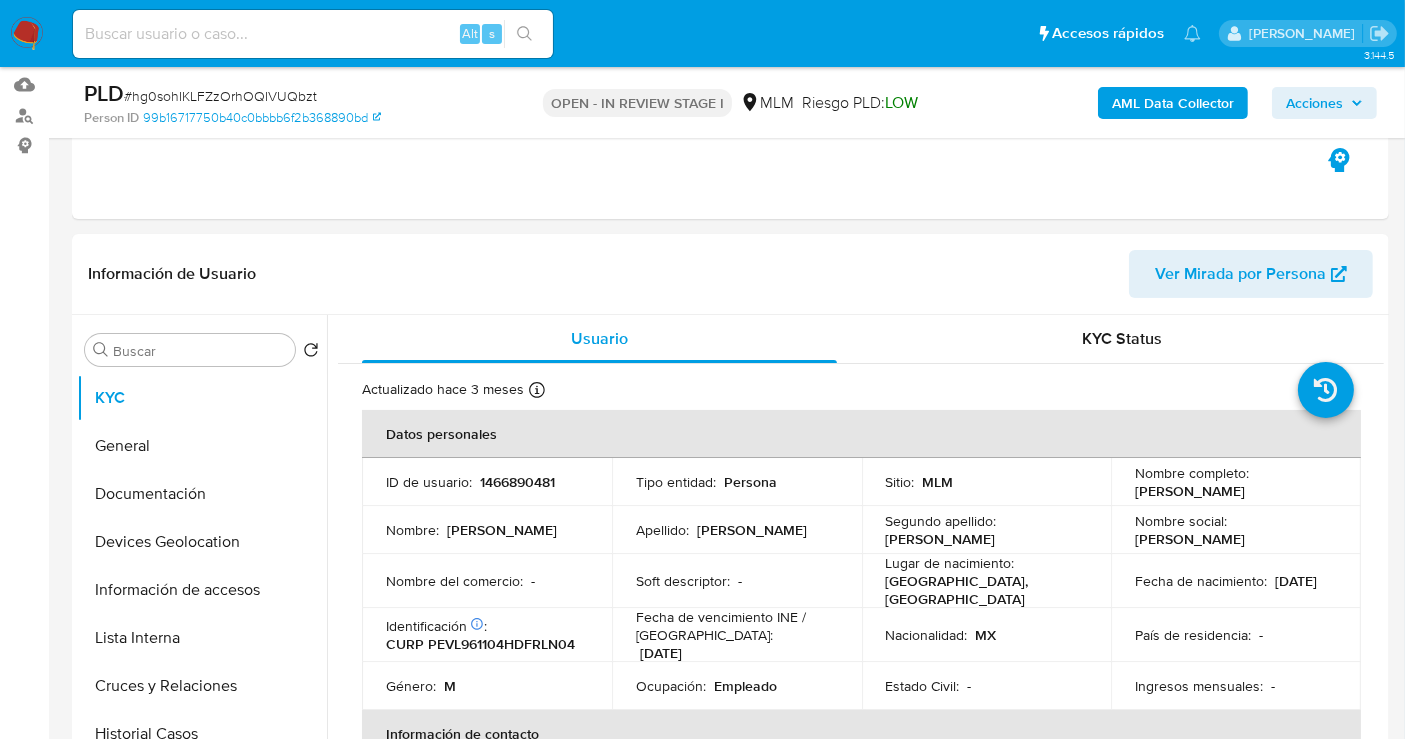 scroll, scrollTop: 333, scrollLeft: 0, axis: vertical 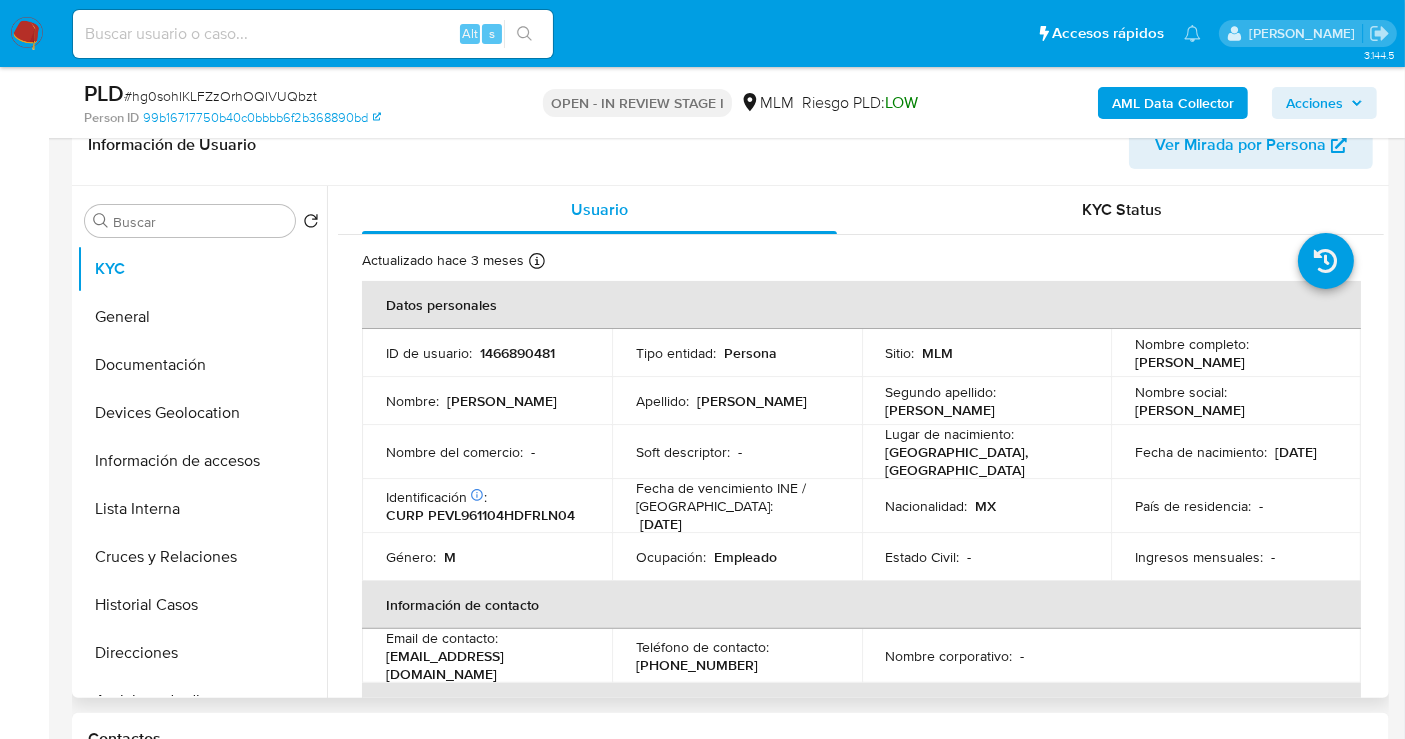 click on "1466890481" at bounding box center [517, 353] 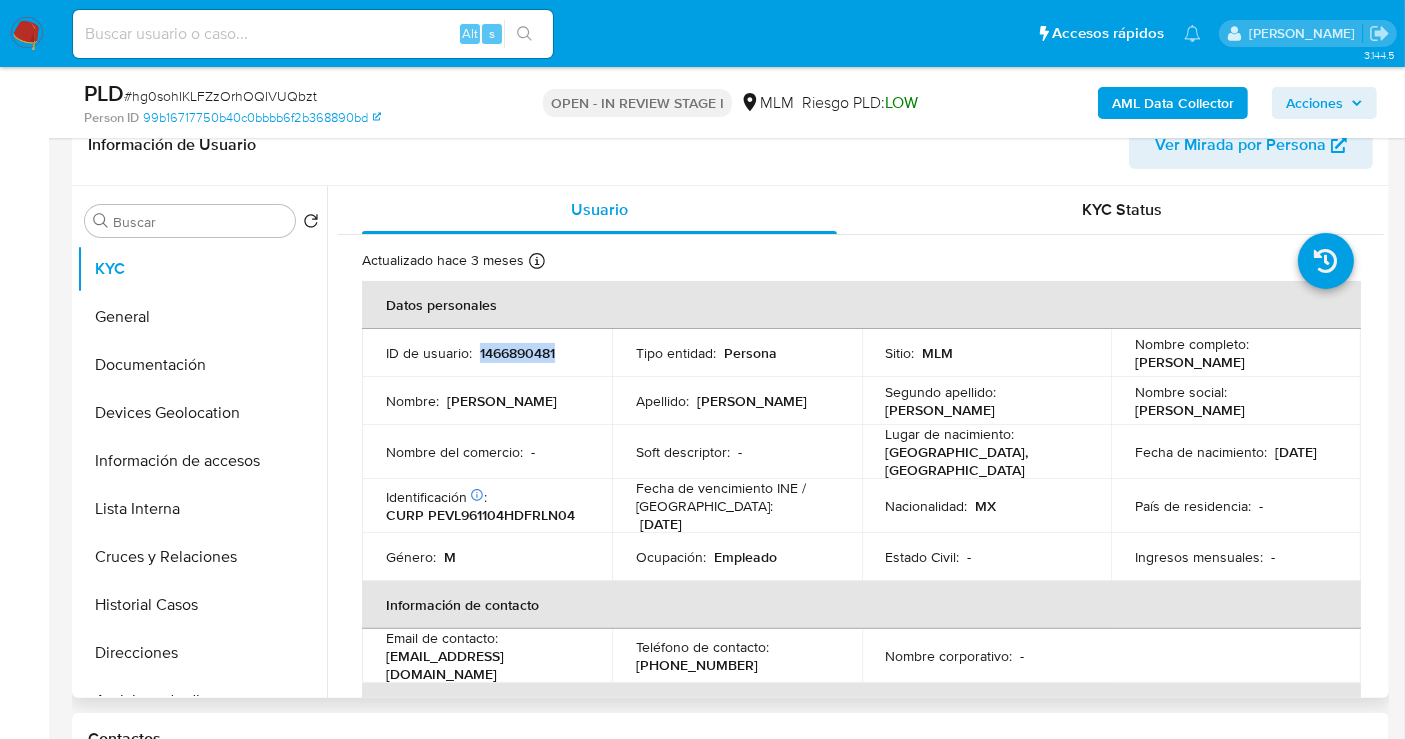 click on "1466890481" at bounding box center [517, 353] 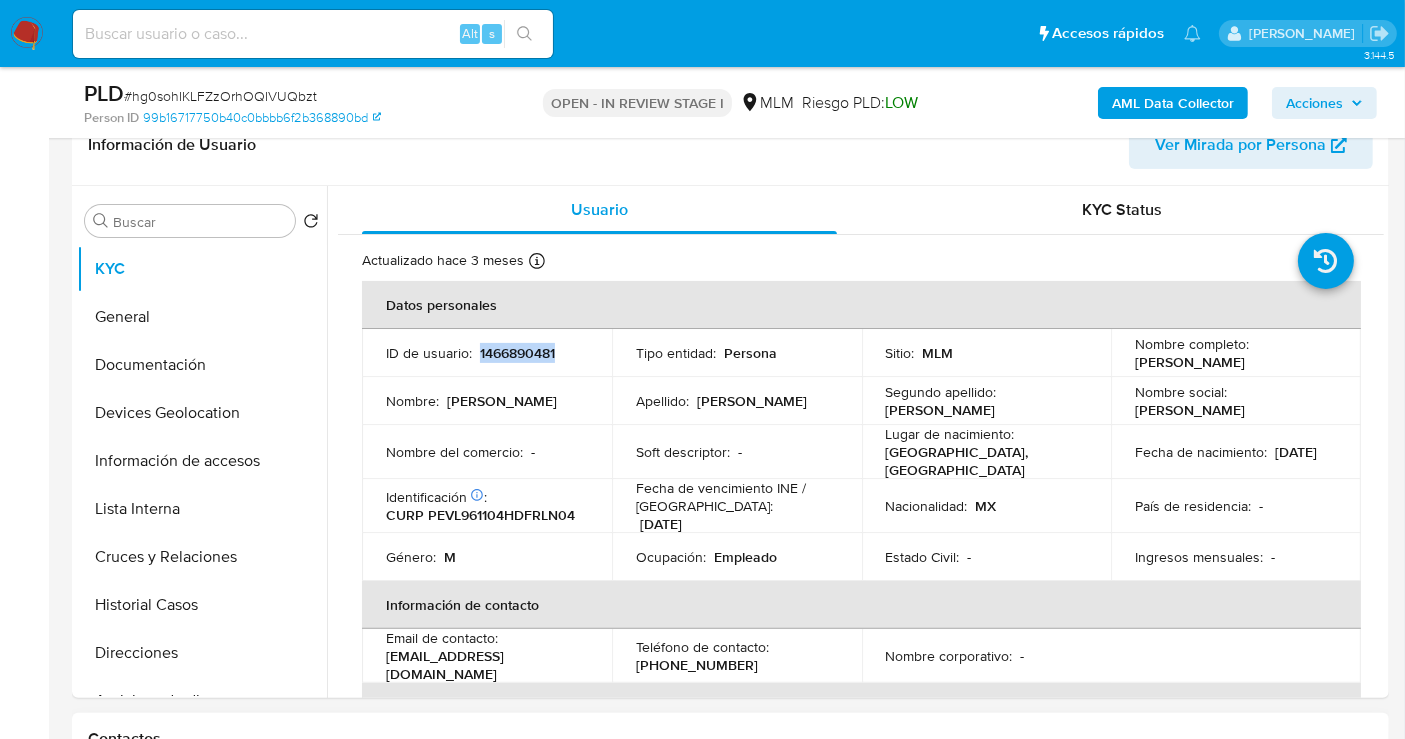 copy on "1466890481" 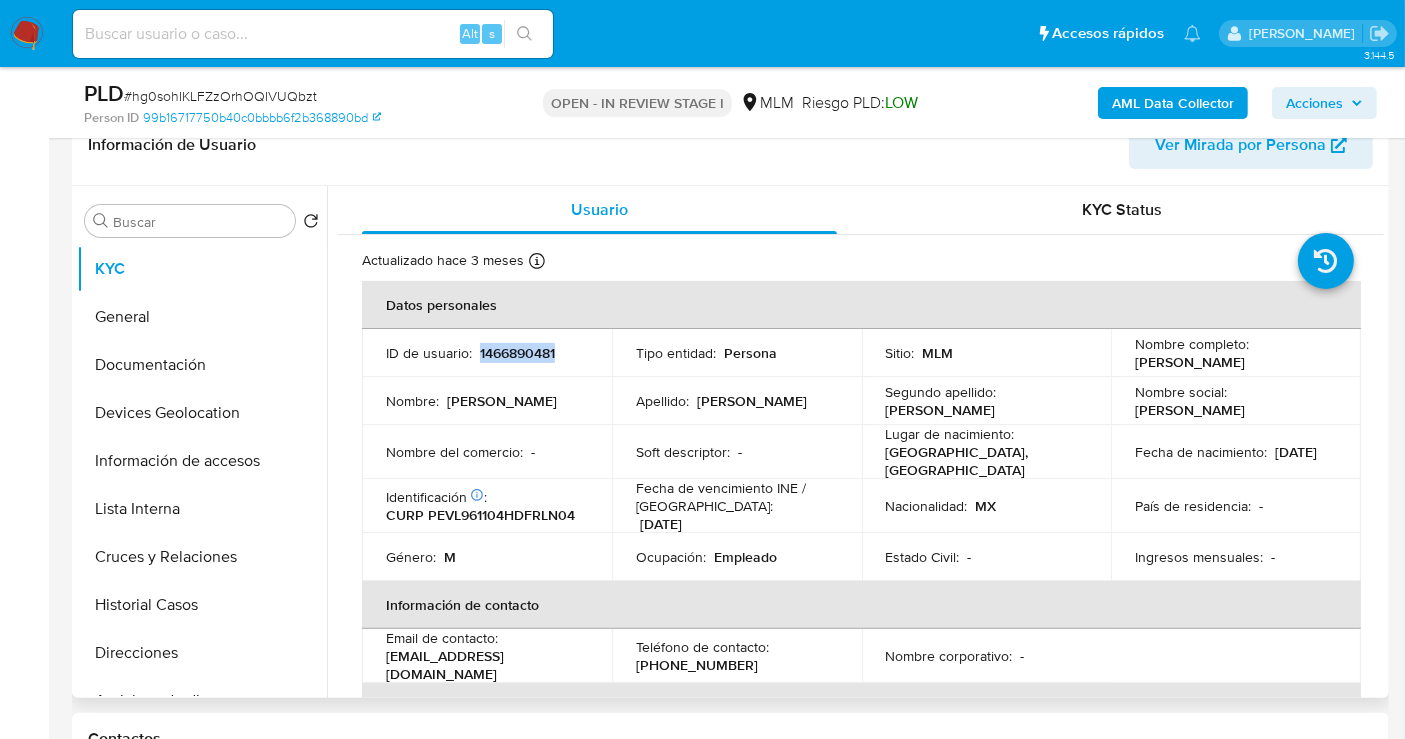 drag, startPoint x: 1321, startPoint y: 358, endPoint x: 1123, endPoint y: 363, distance: 198.06313 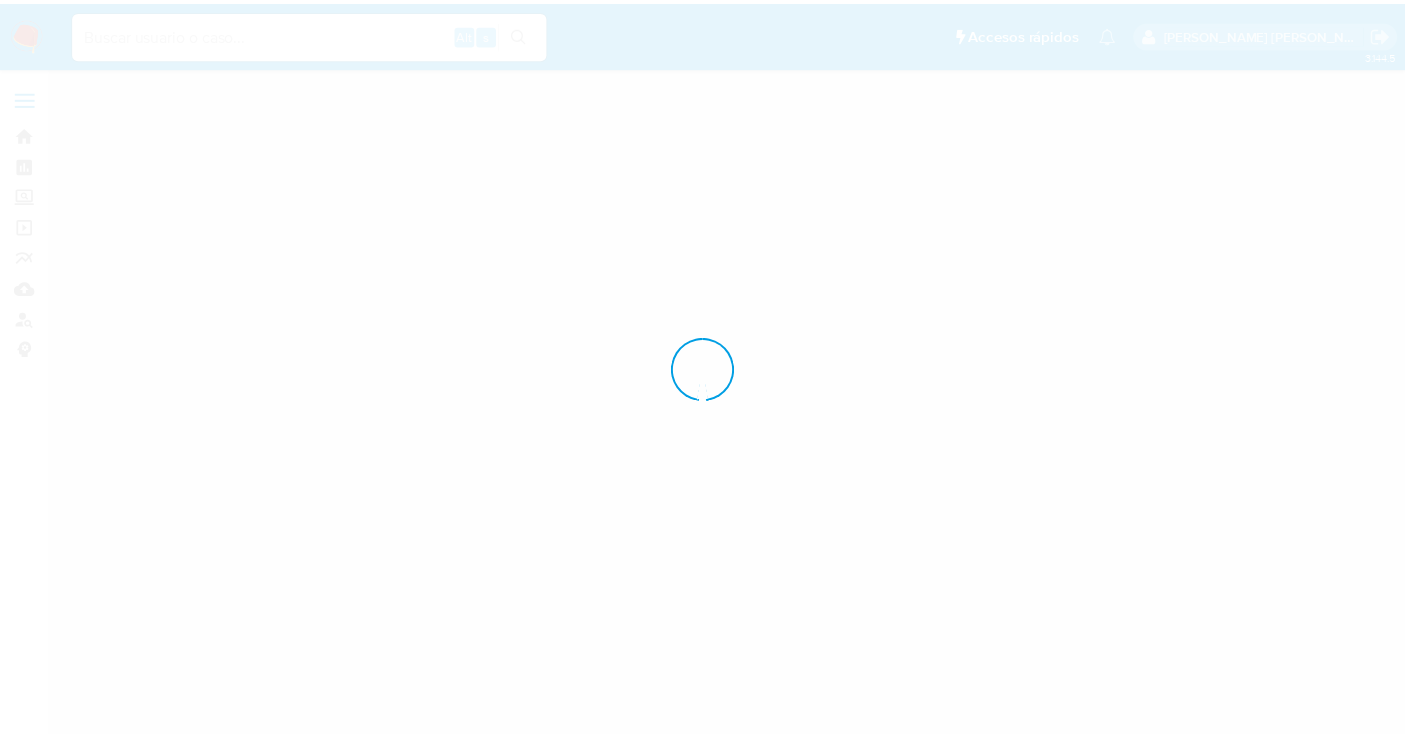 scroll, scrollTop: 0, scrollLeft: 0, axis: both 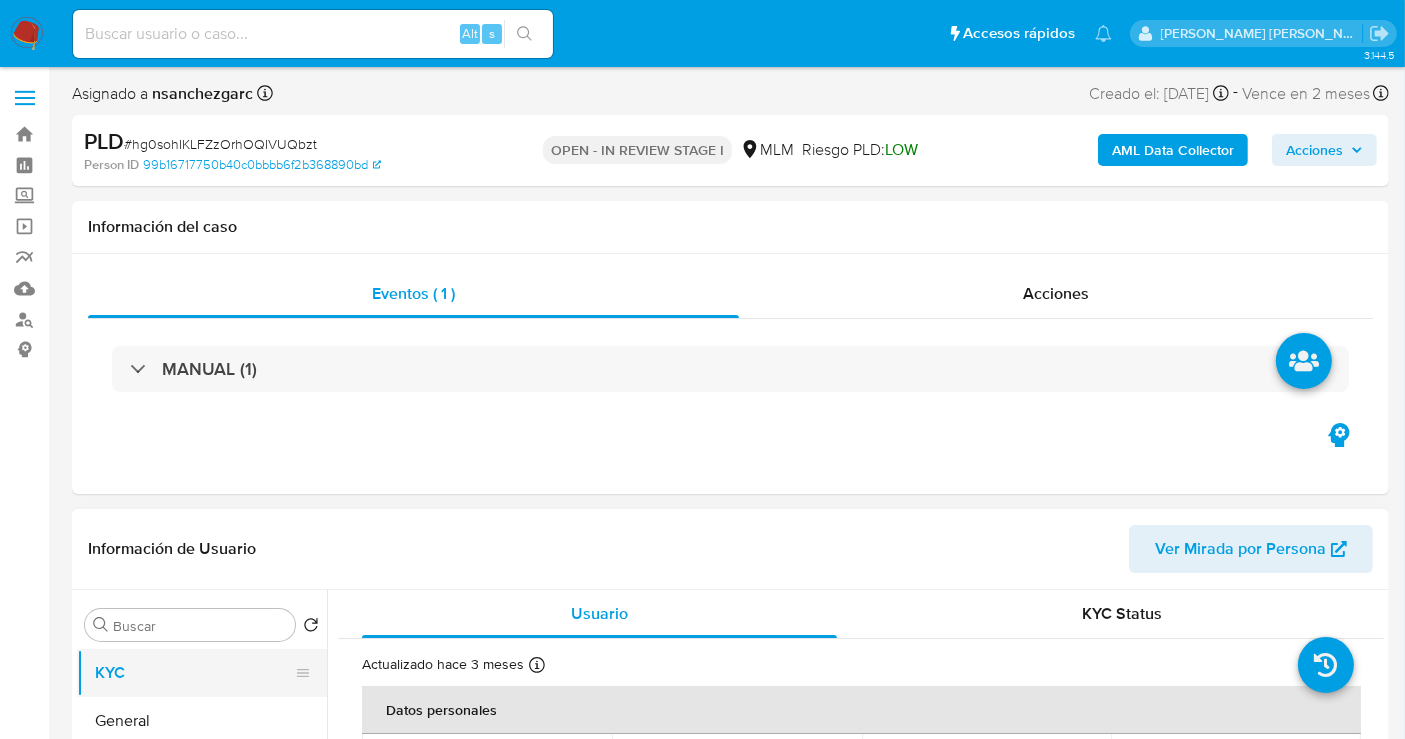 select on "10" 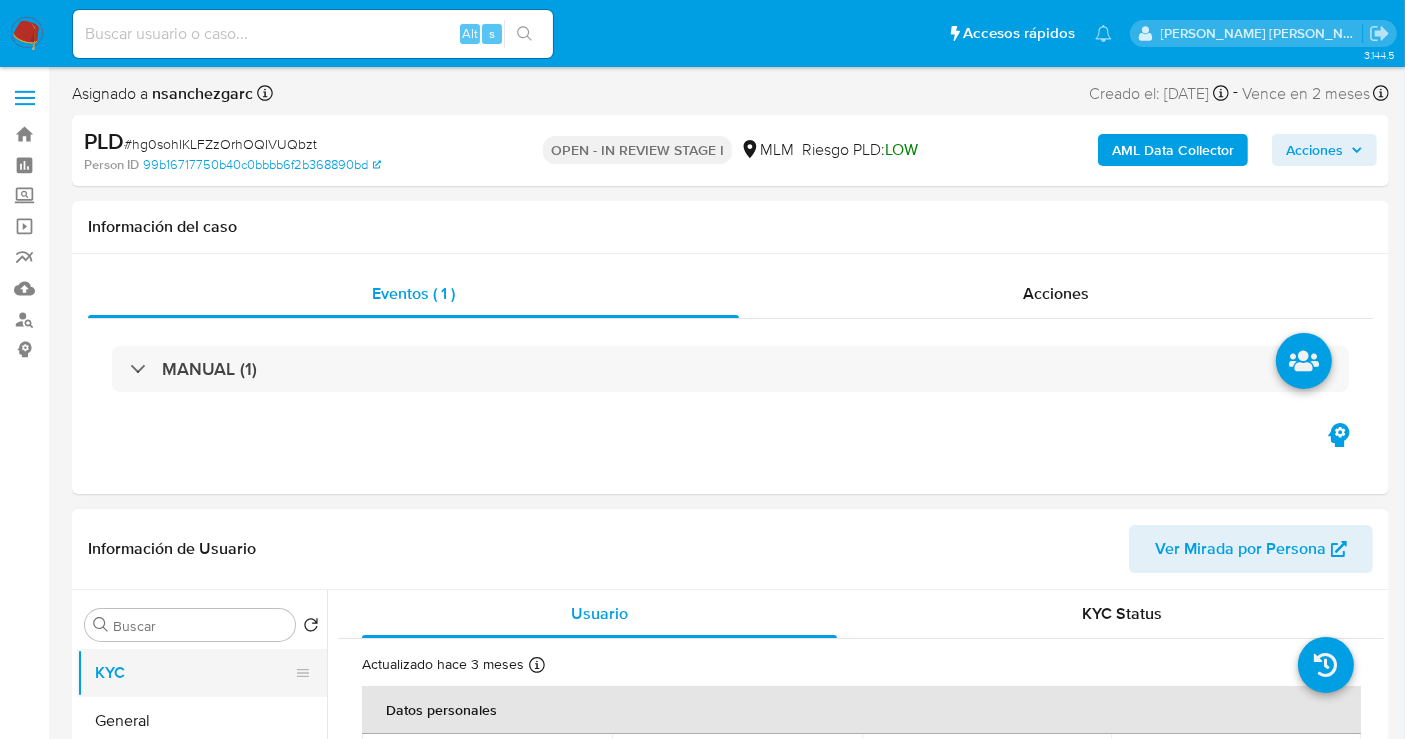 scroll, scrollTop: 222, scrollLeft: 0, axis: vertical 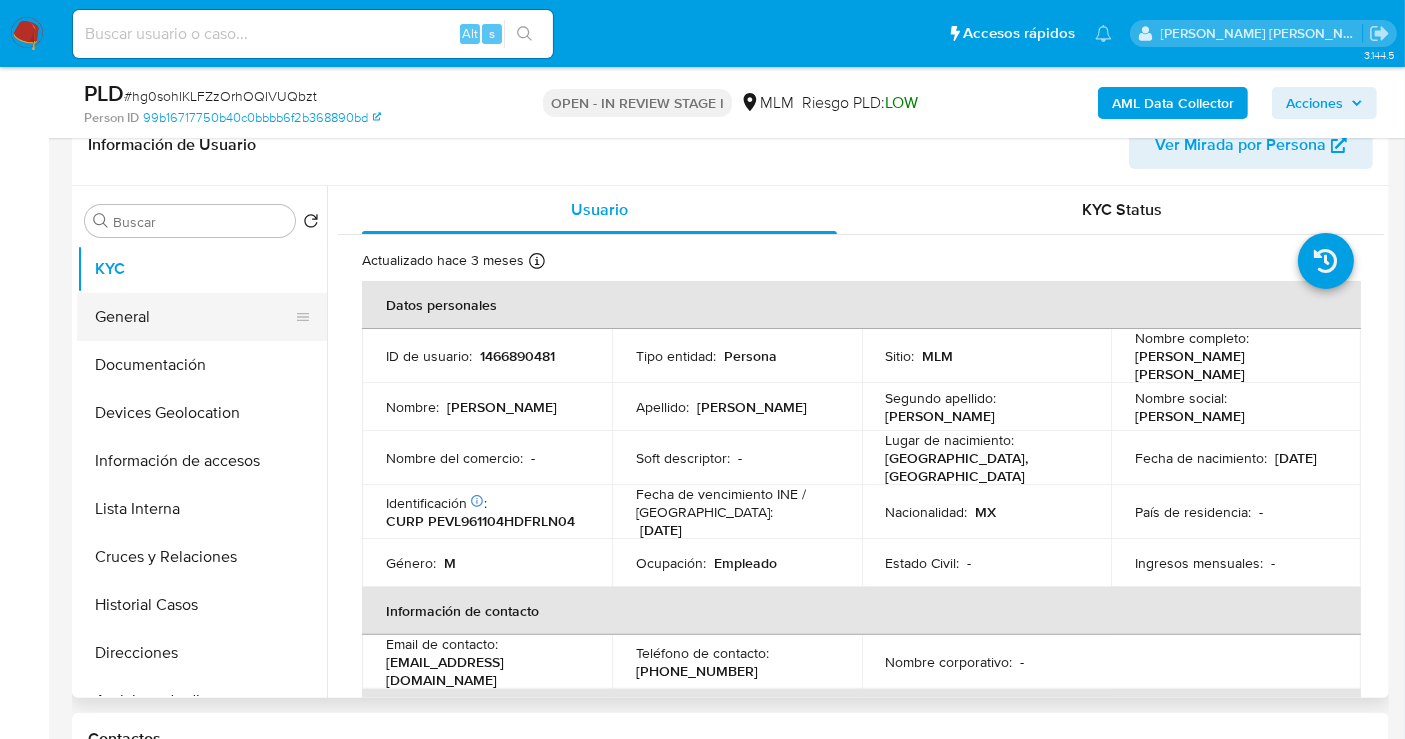 click on "General" at bounding box center (194, 317) 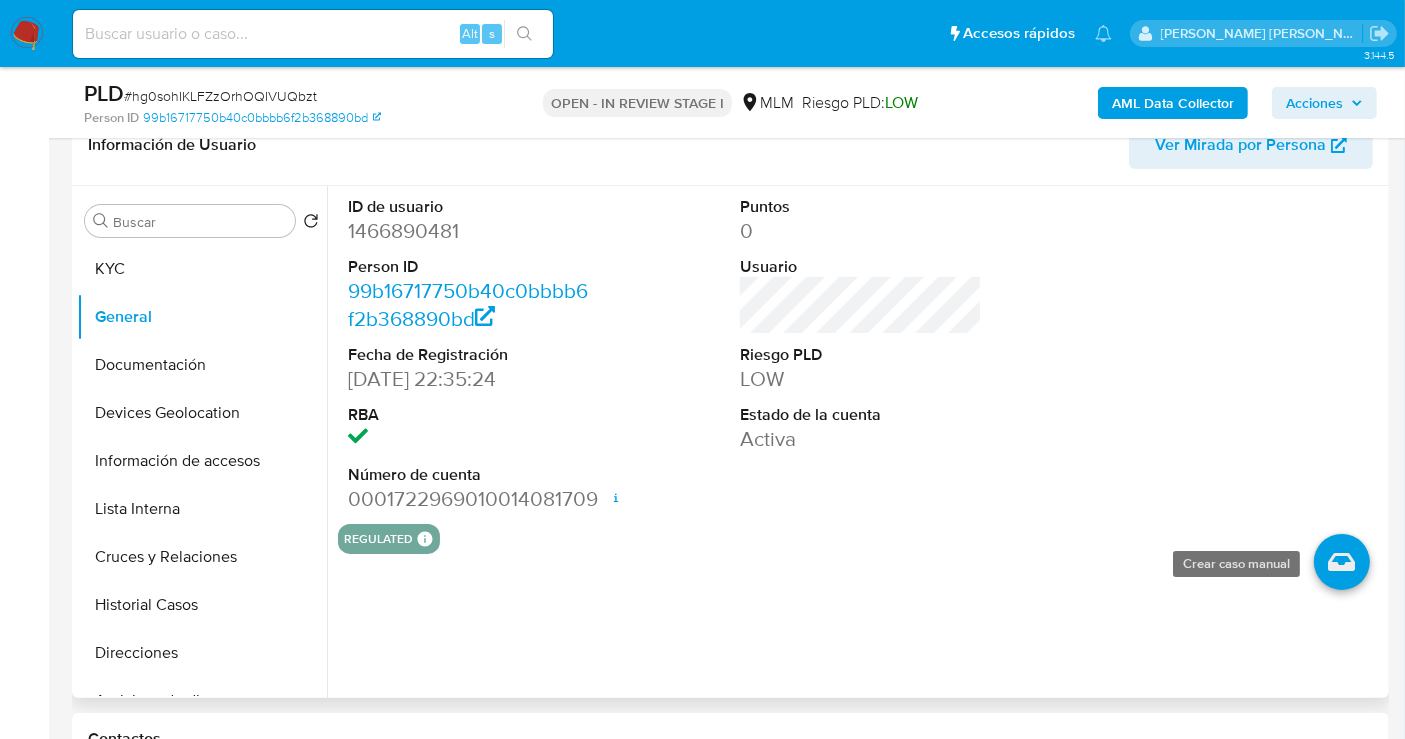 click at bounding box center [1342, 562] 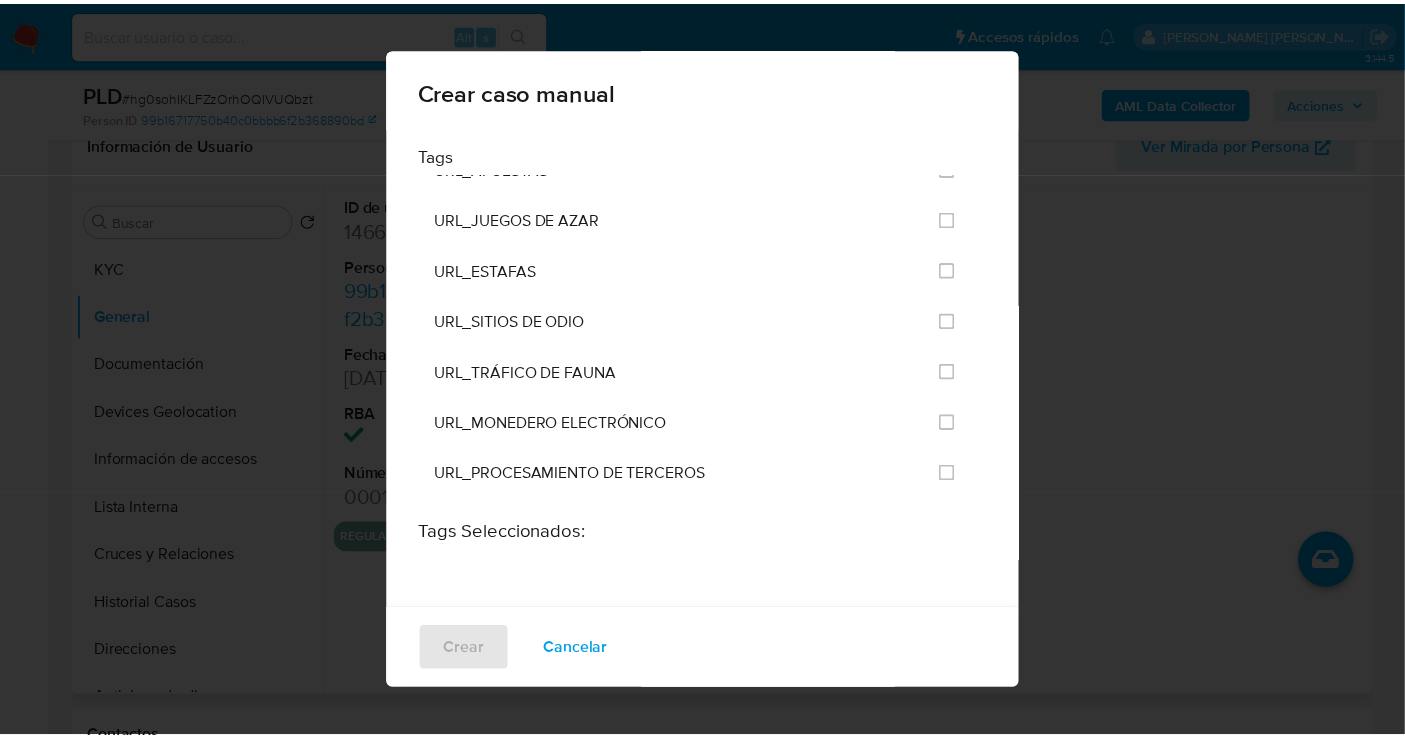 scroll, scrollTop: 3863, scrollLeft: 0, axis: vertical 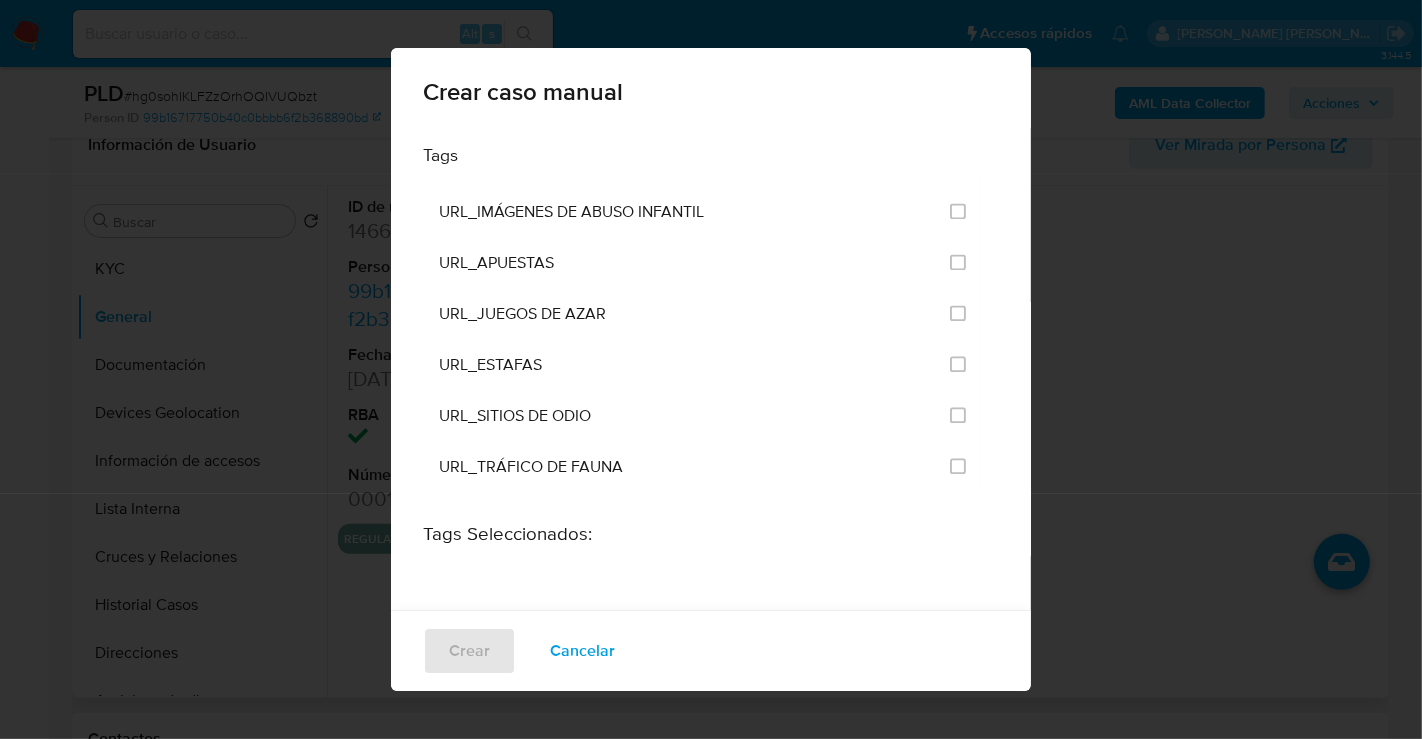 click on "Cancelar" at bounding box center [582, 651] 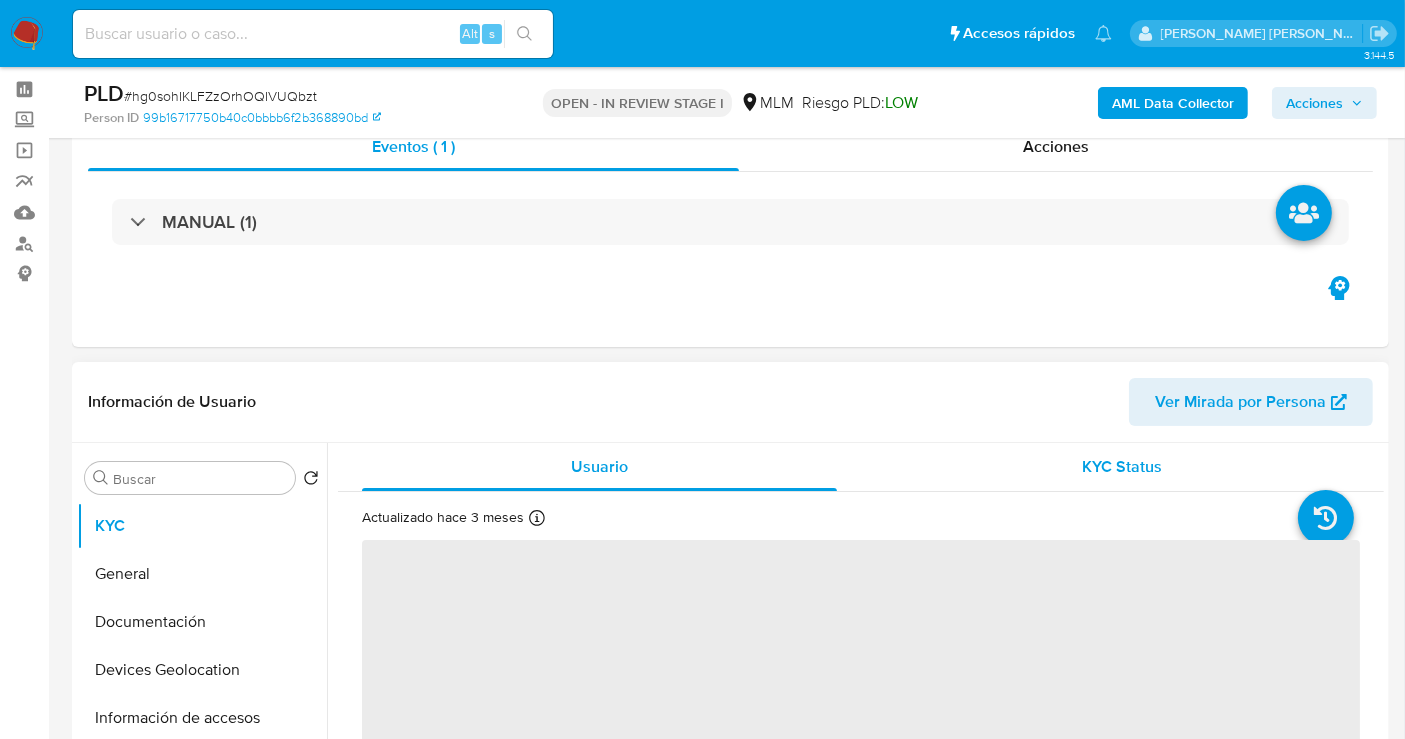 scroll, scrollTop: 111, scrollLeft: 0, axis: vertical 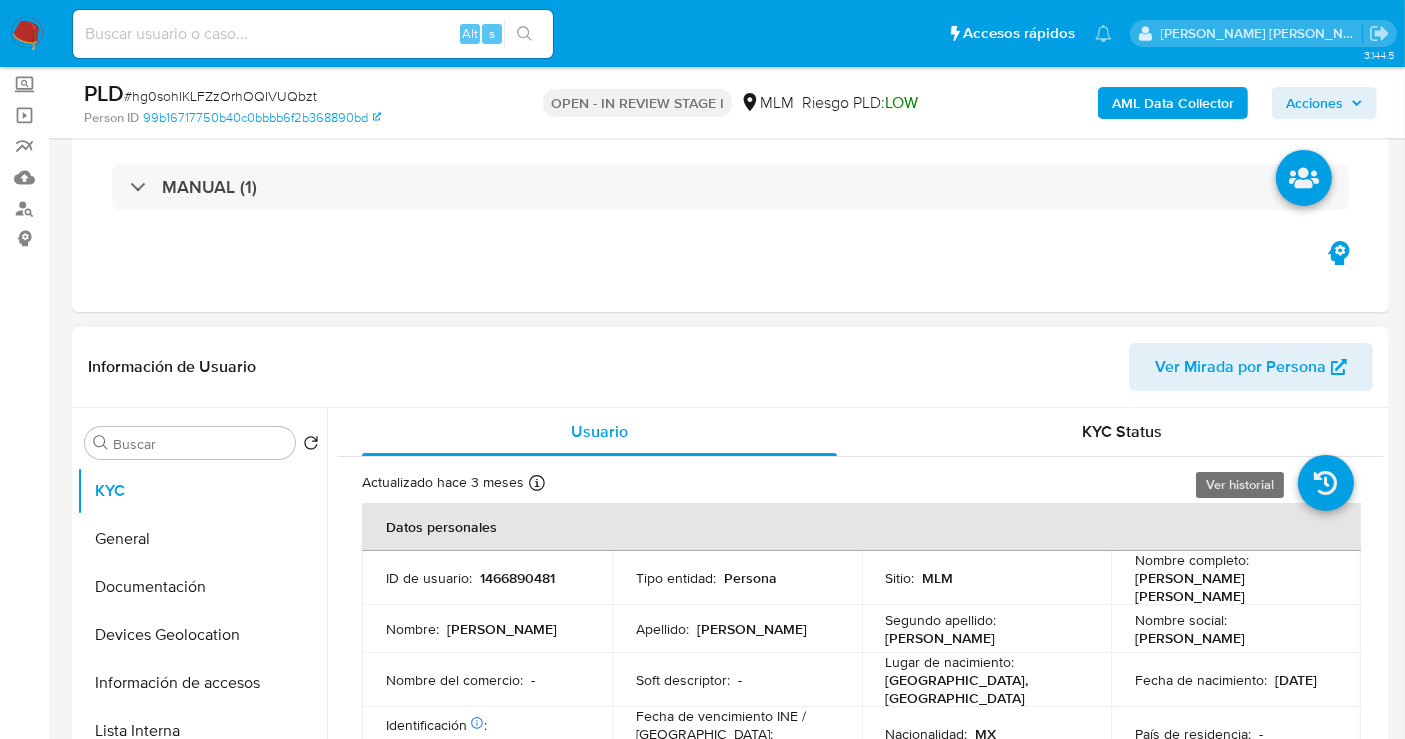 select on "10" 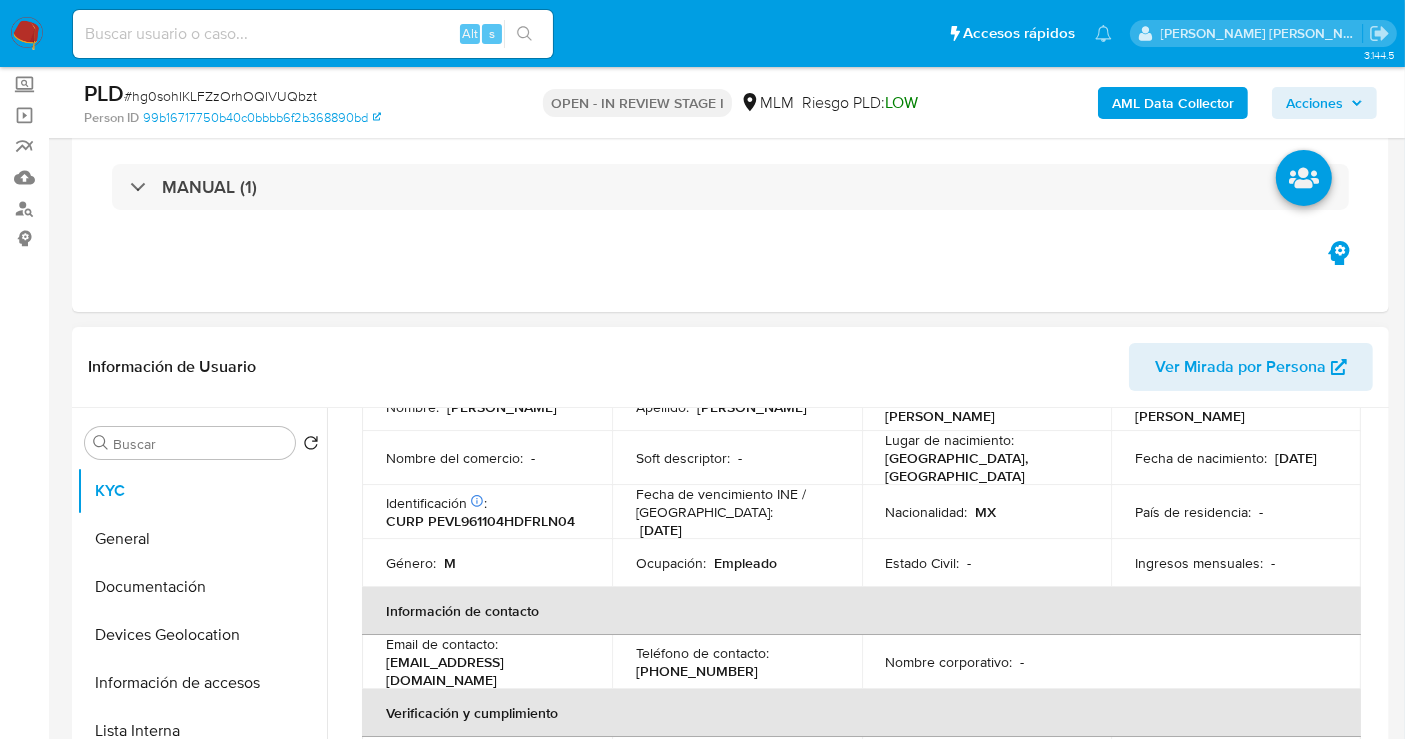 scroll, scrollTop: 0, scrollLeft: 0, axis: both 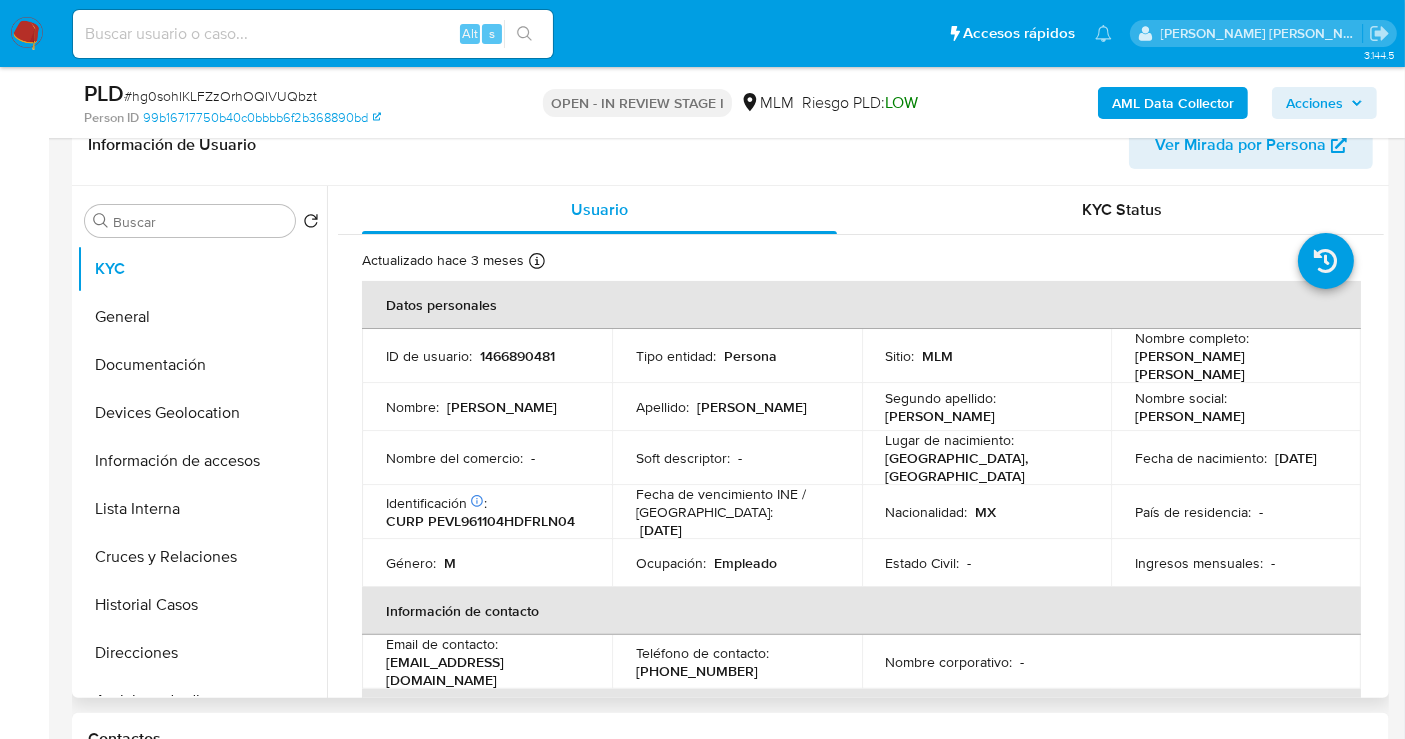 drag, startPoint x: 1317, startPoint y: 362, endPoint x: 1120, endPoint y: 433, distance: 209.40392 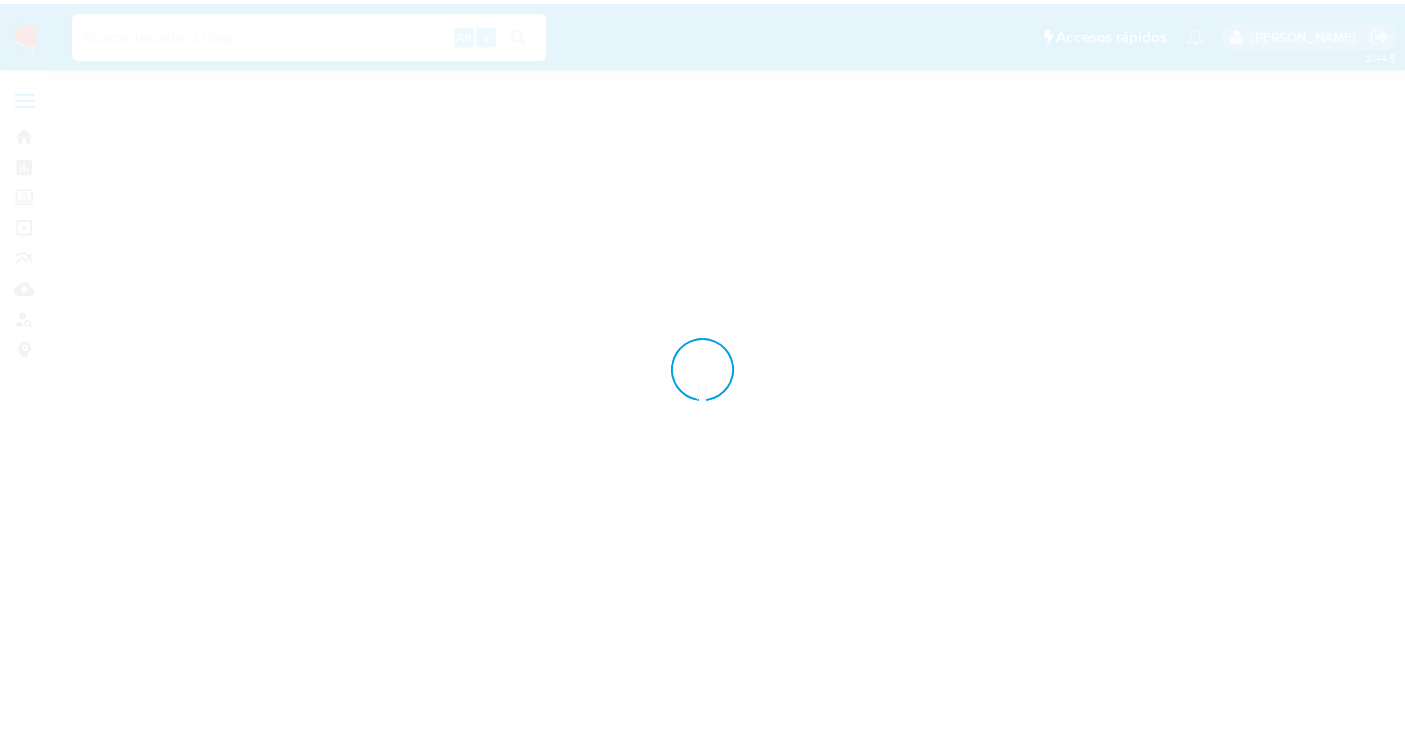 scroll, scrollTop: 0, scrollLeft: 0, axis: both 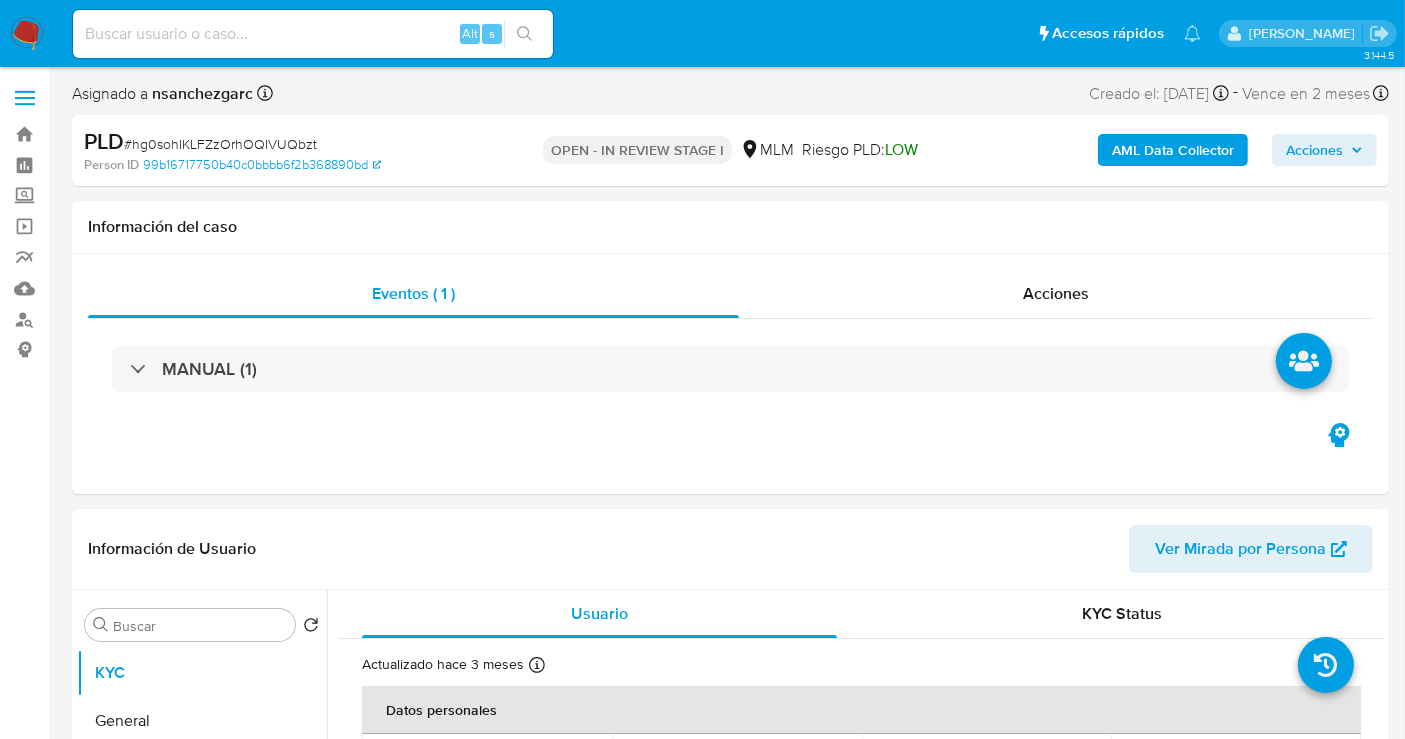 select on "10" 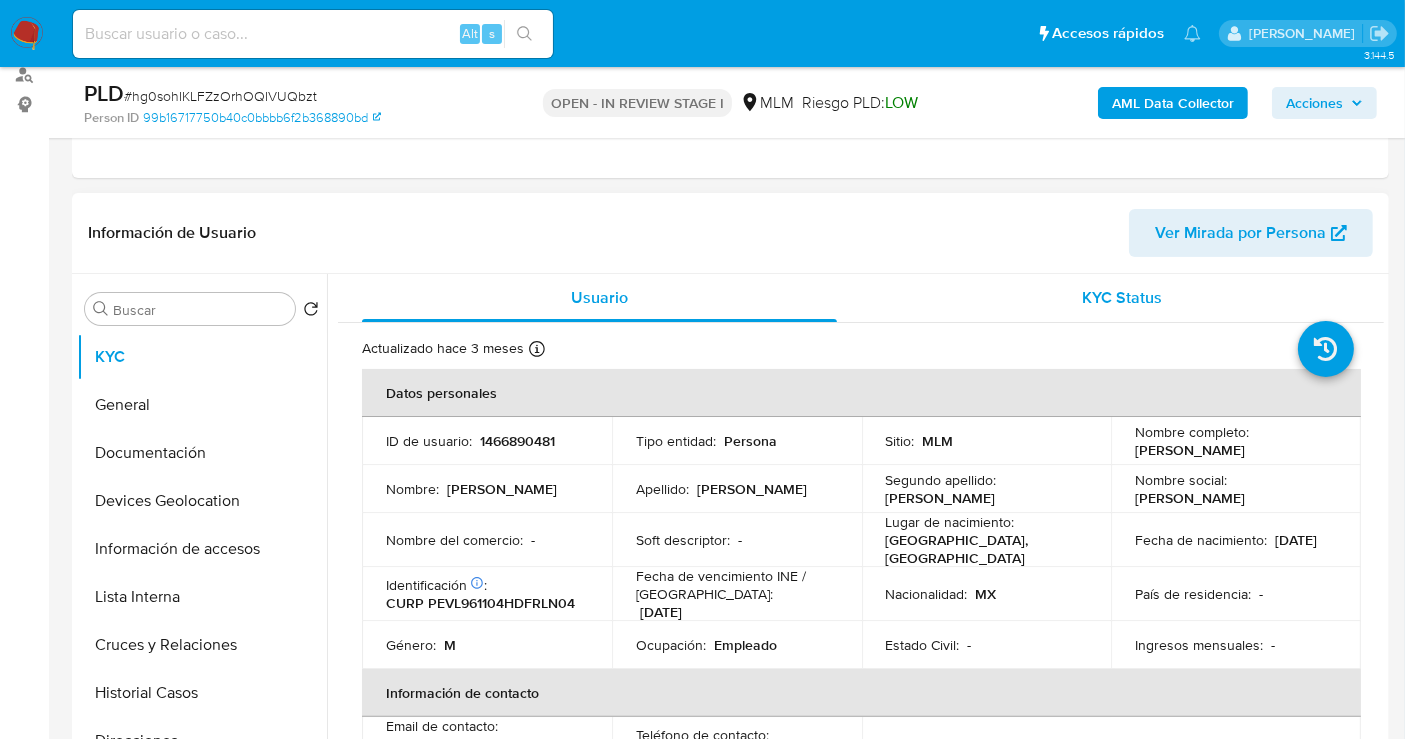 scroll, scrollTop: 333, scrollLeft: 0, axis: vertical 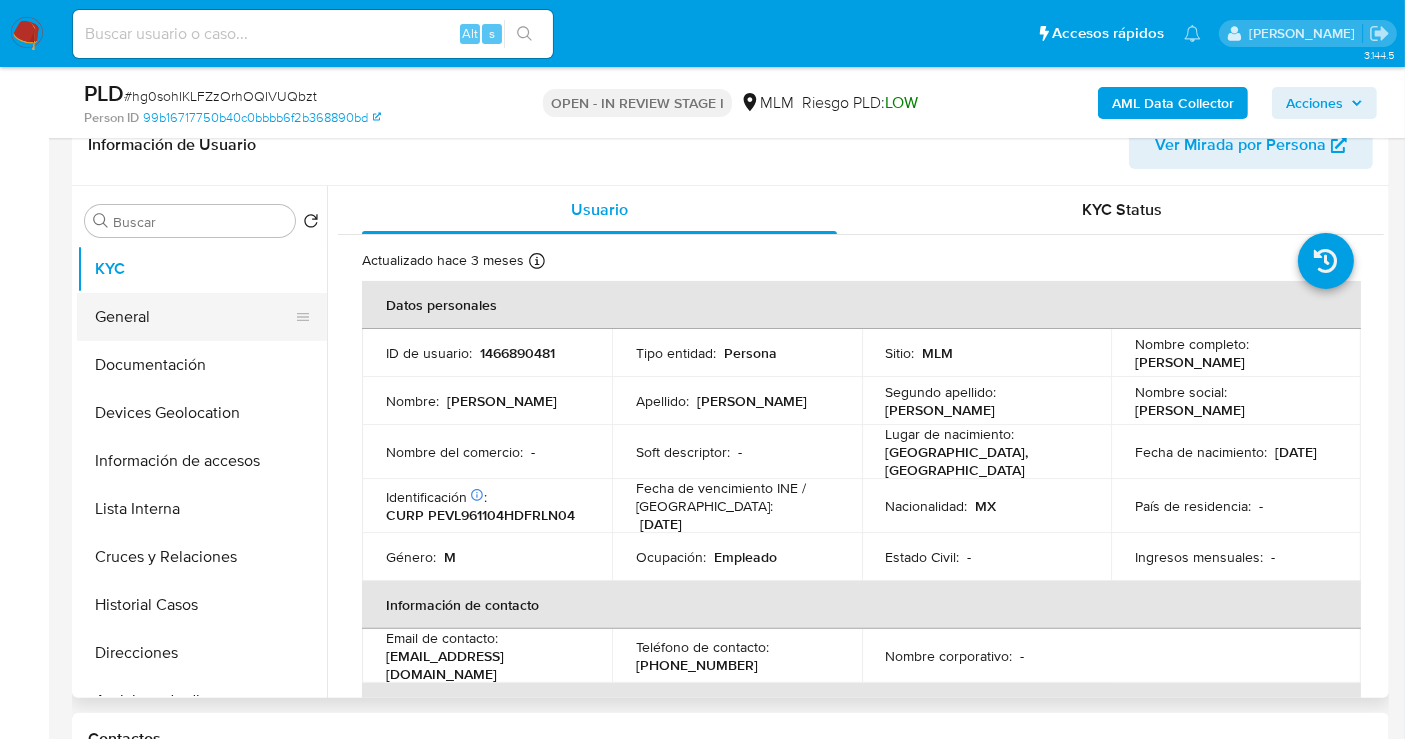 click on "General" at bounding box center (194, 317) 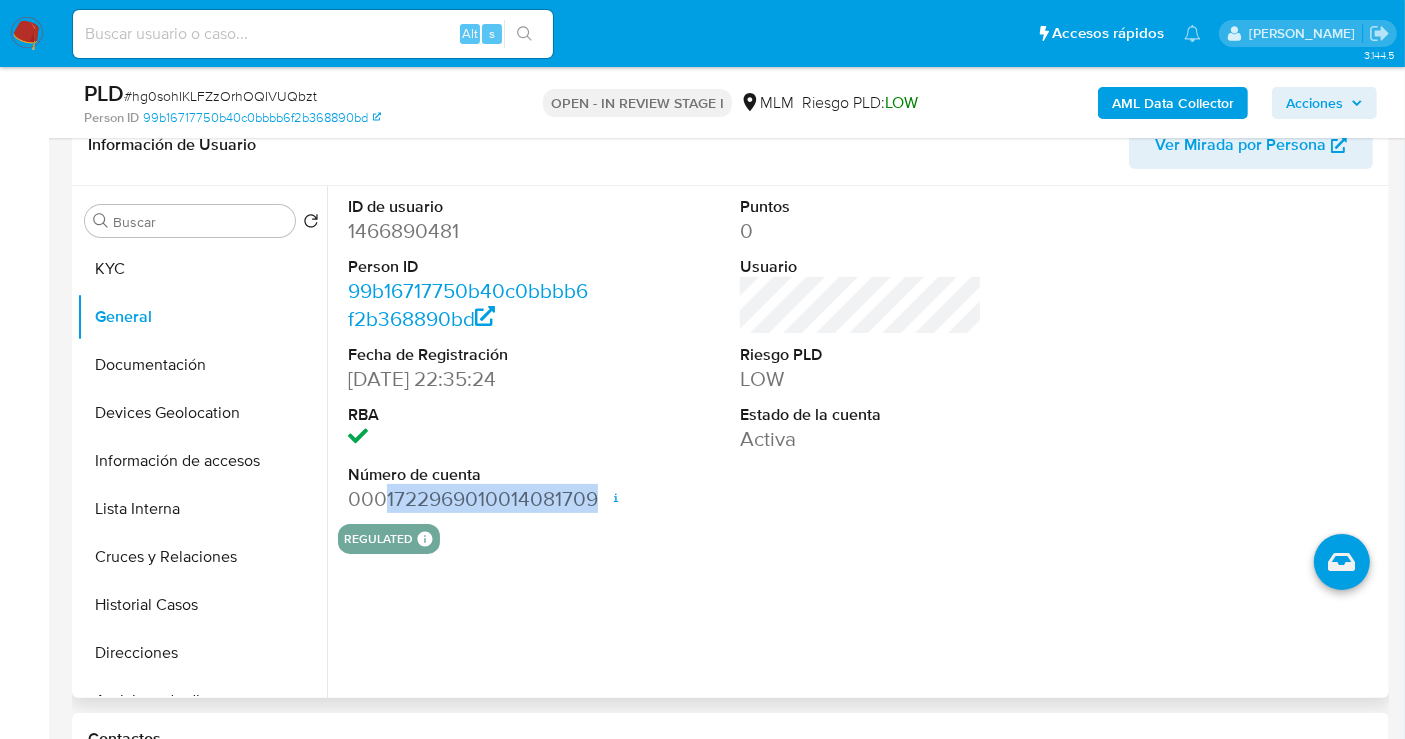 drag, startPoint x: 387, startPoint y: 496, endPoint x: 601, endPoint y: 497, distance: 214.00233 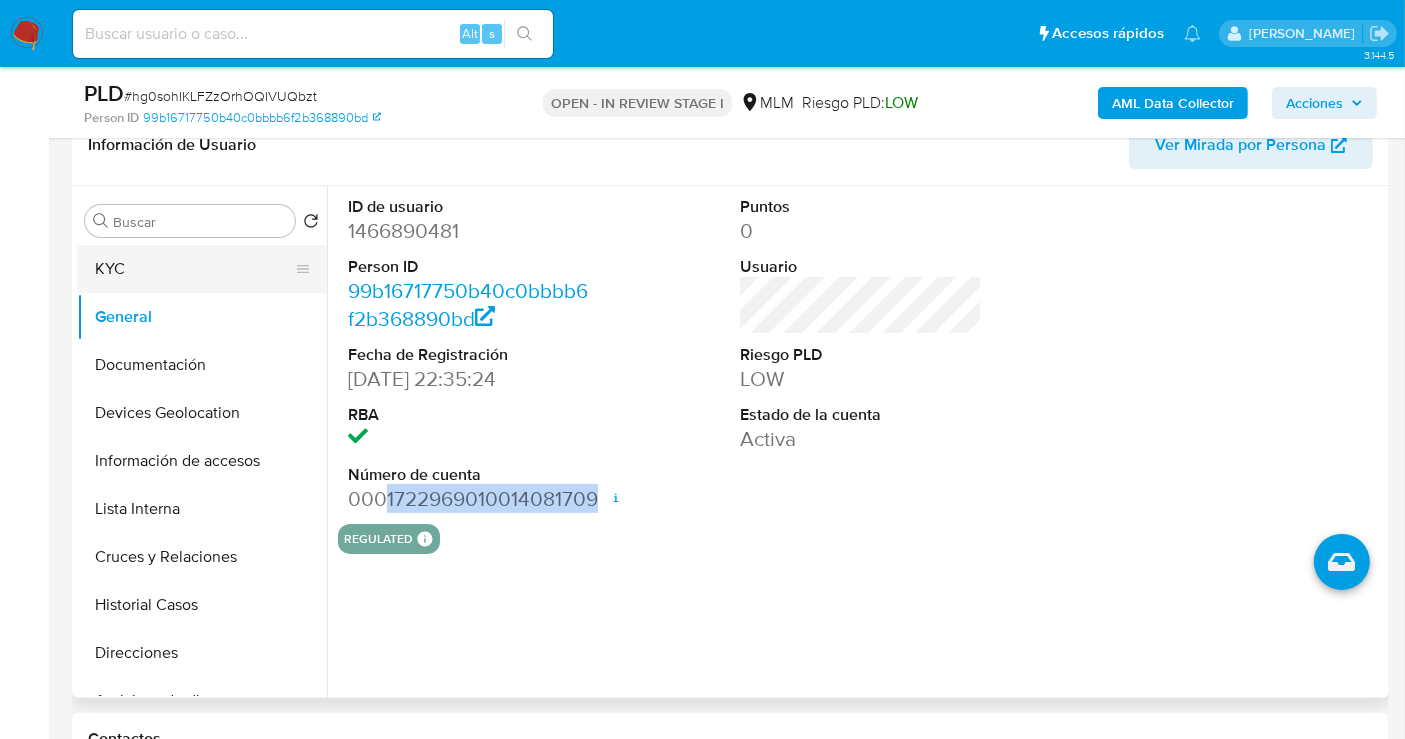 click on "KYC" at bounding box center (194, 269) 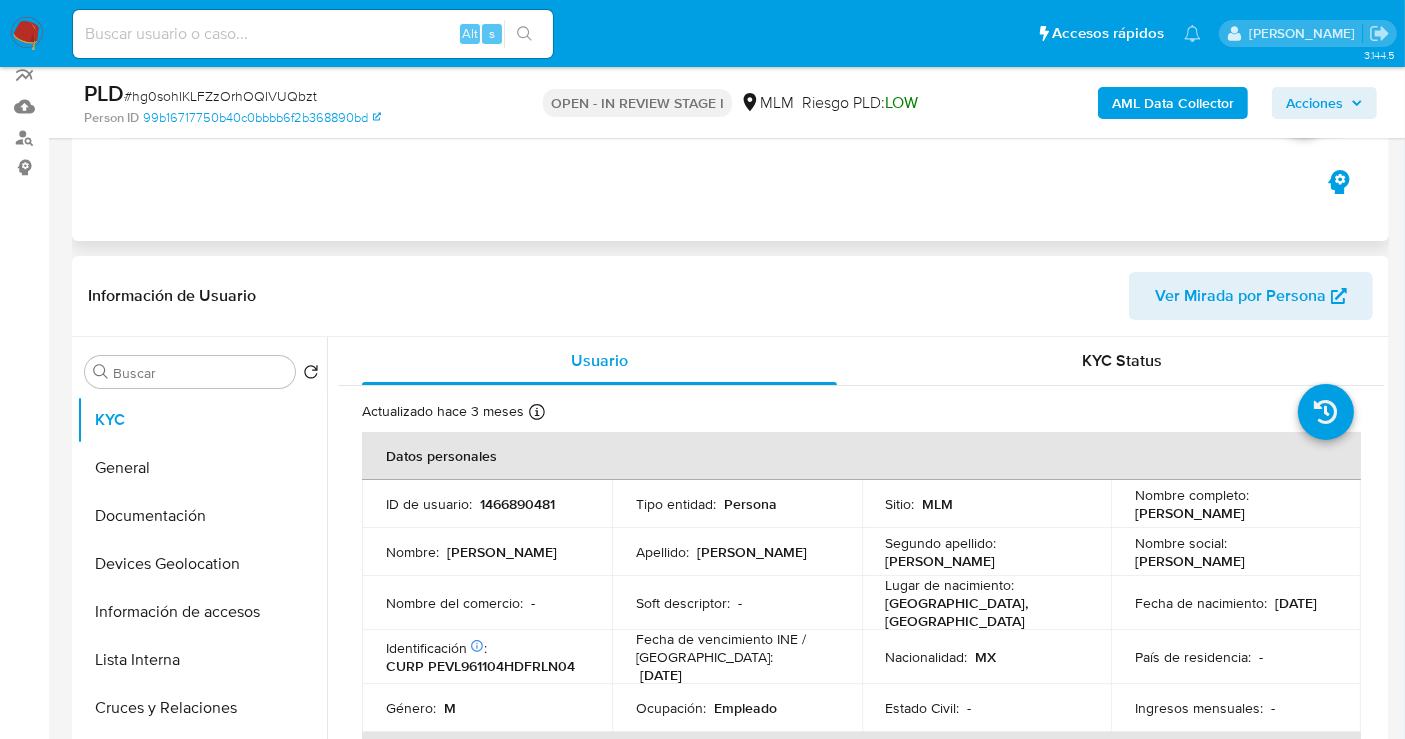 scroll, scrollTop: 0, scrollLeft: 0, axis: both 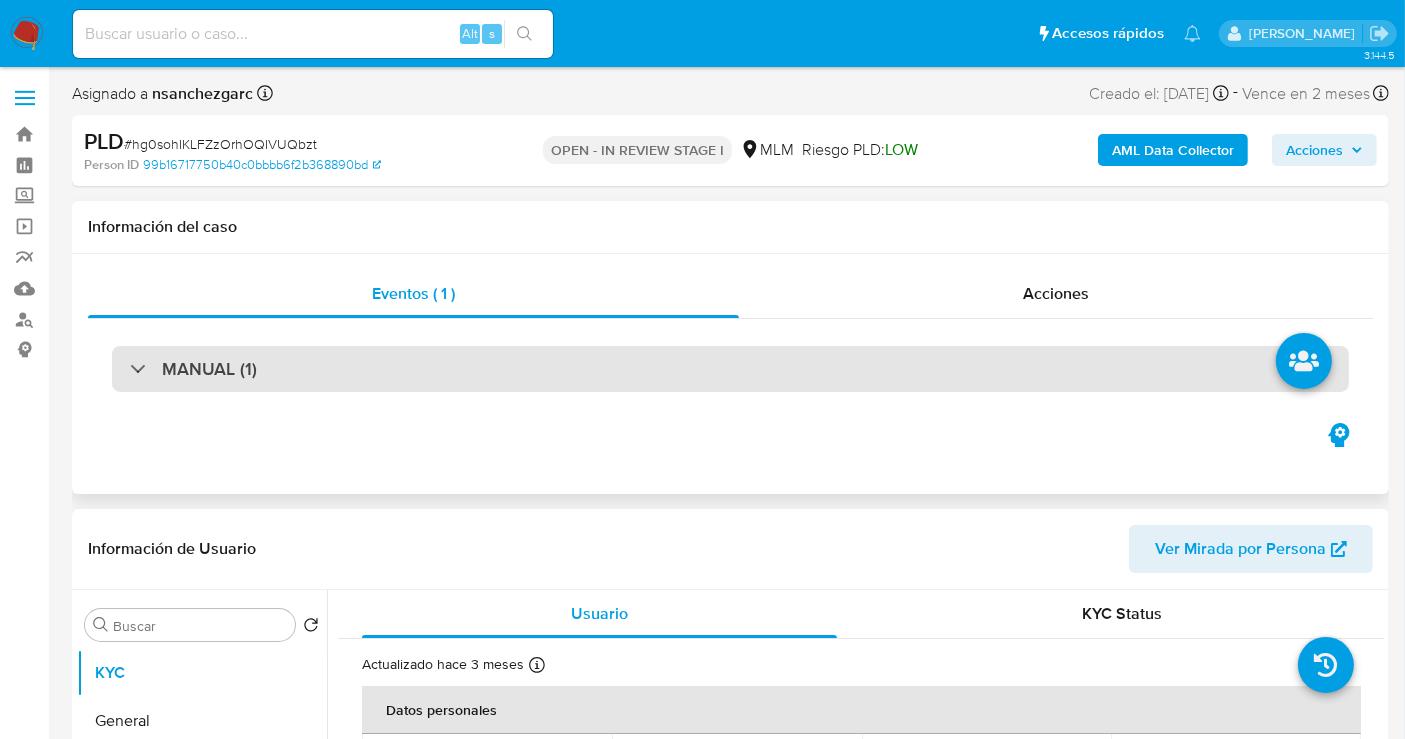 click on "MANUAL (1)" at bounding box center (209, 369) 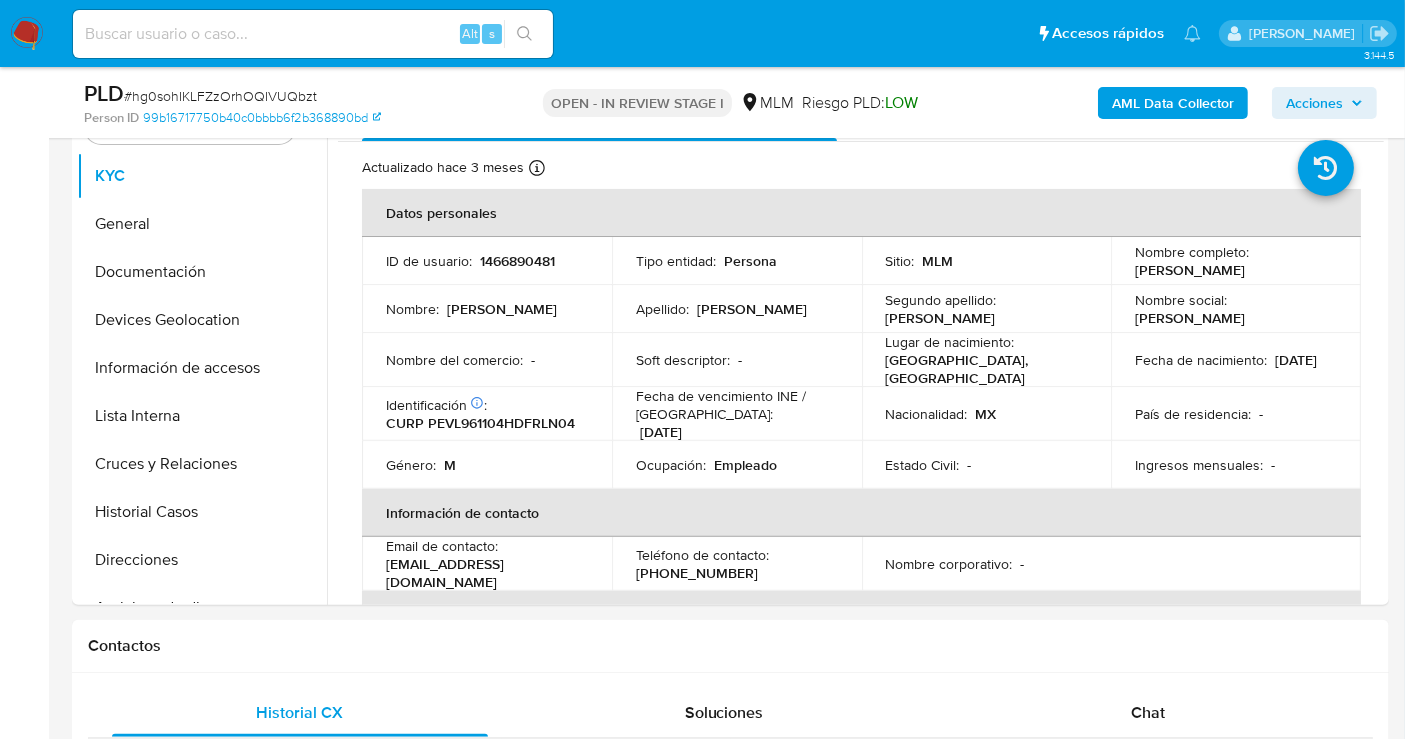 scroll, scrollTop: 1000, scrollLeft: 0, axis: vertical 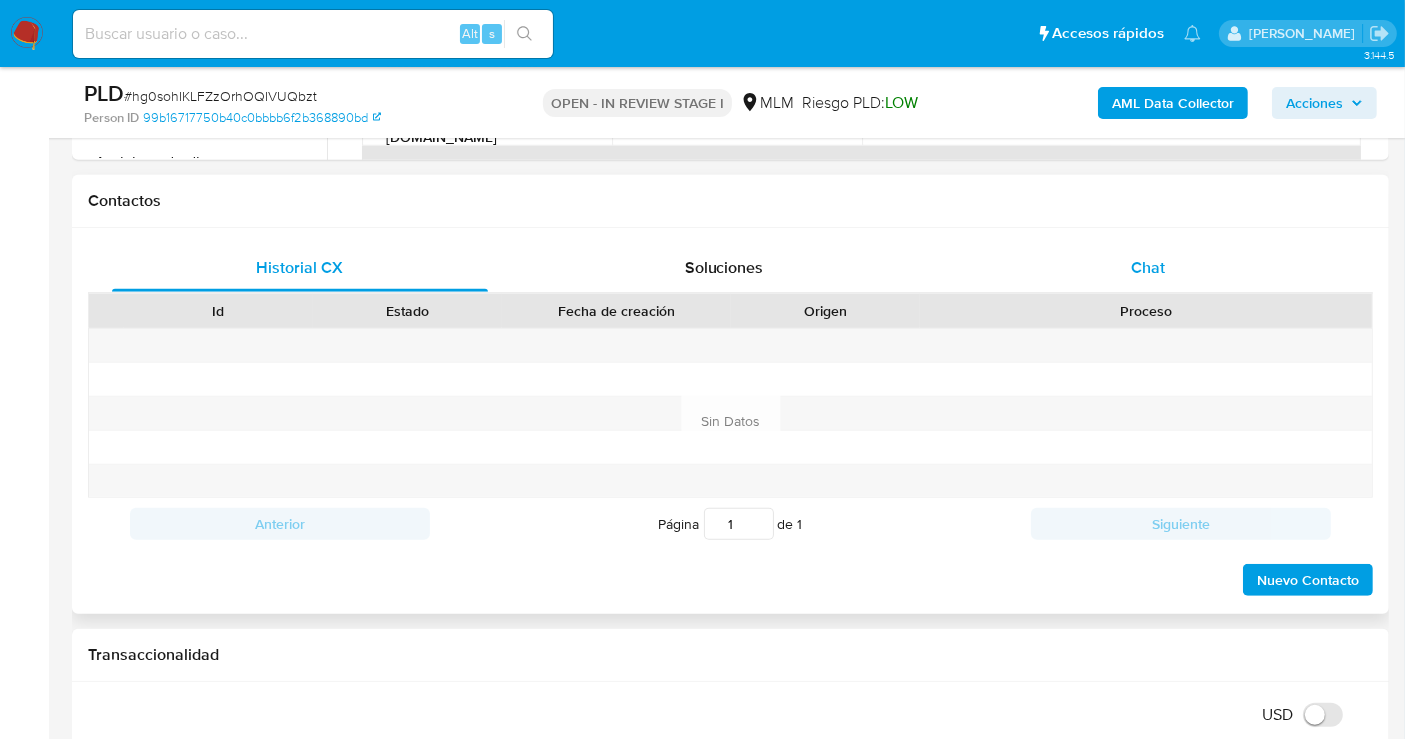 click on "Chat" at bounding box center [1148, 267] 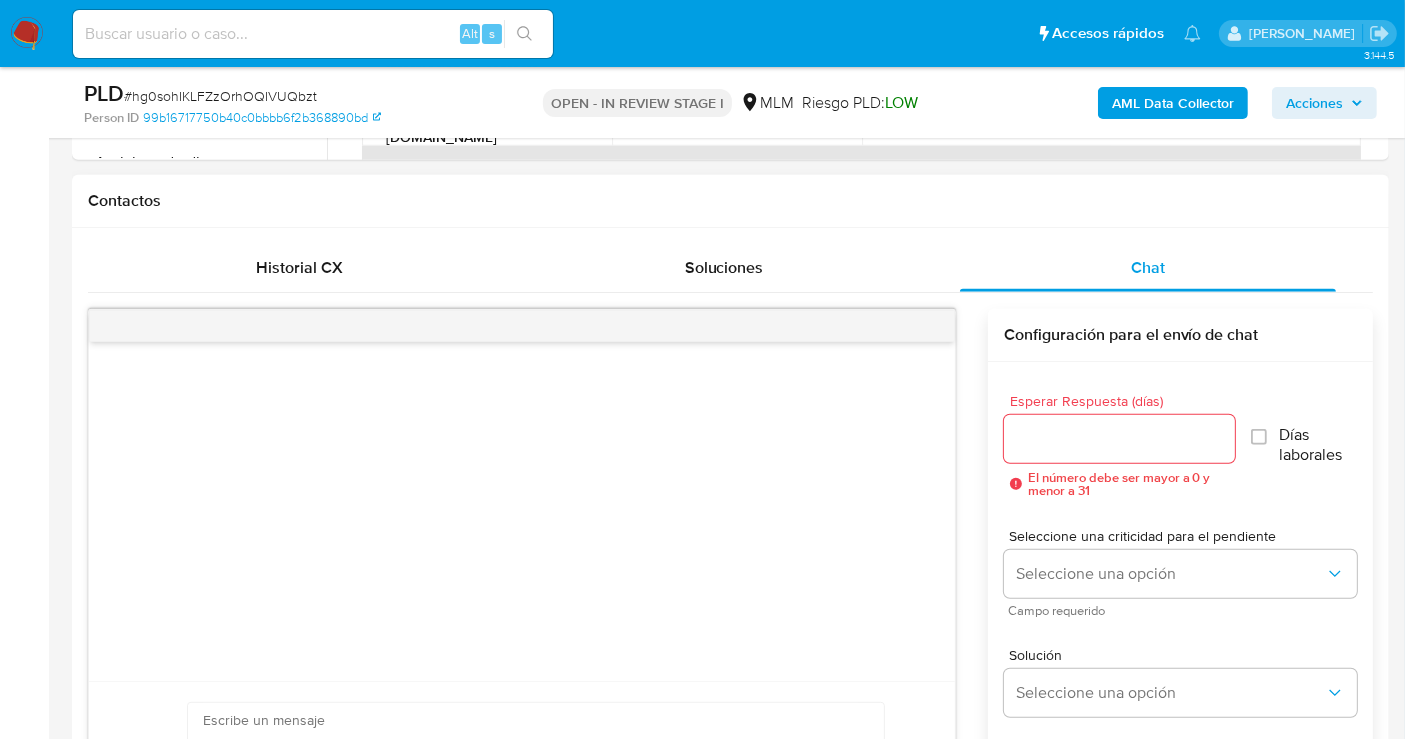 type 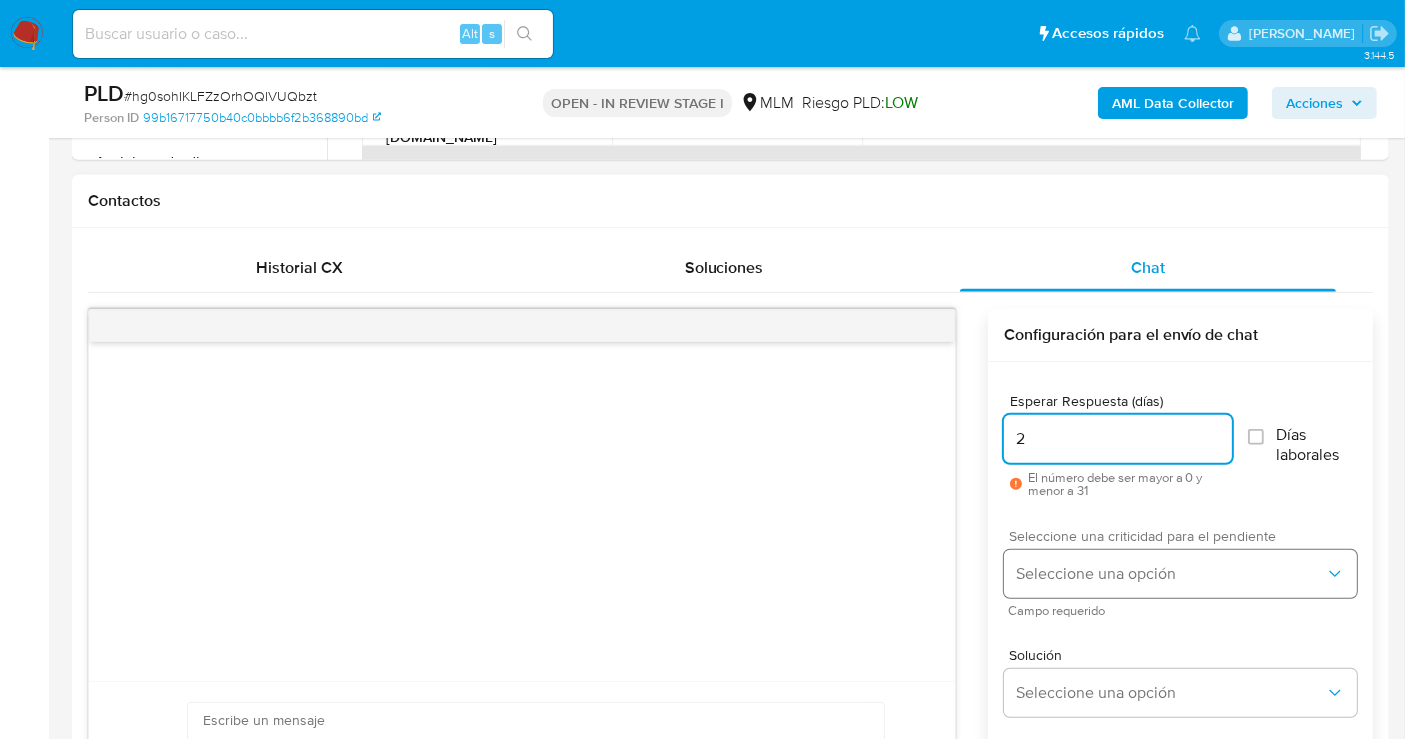 type on "2" 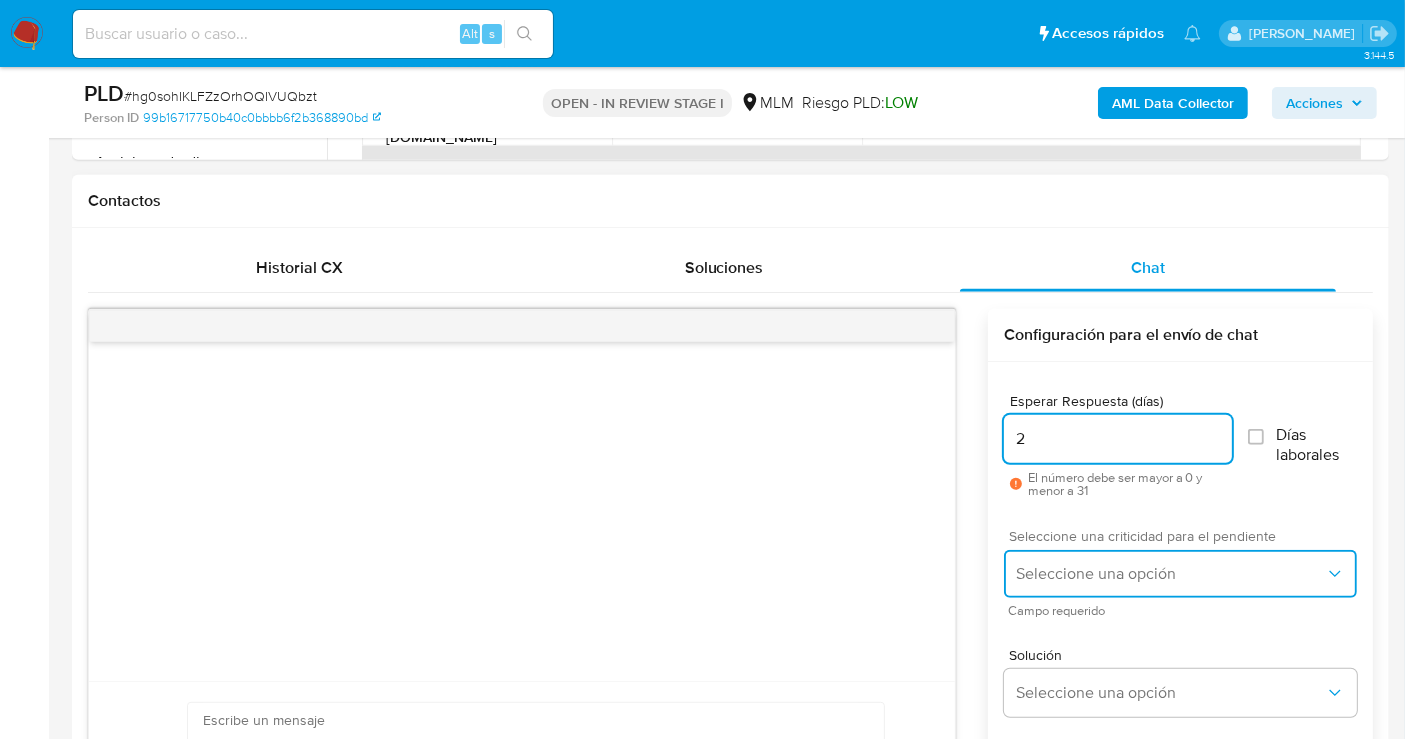 click on "Seleccione una opción" at bounding box center [1170, 574] 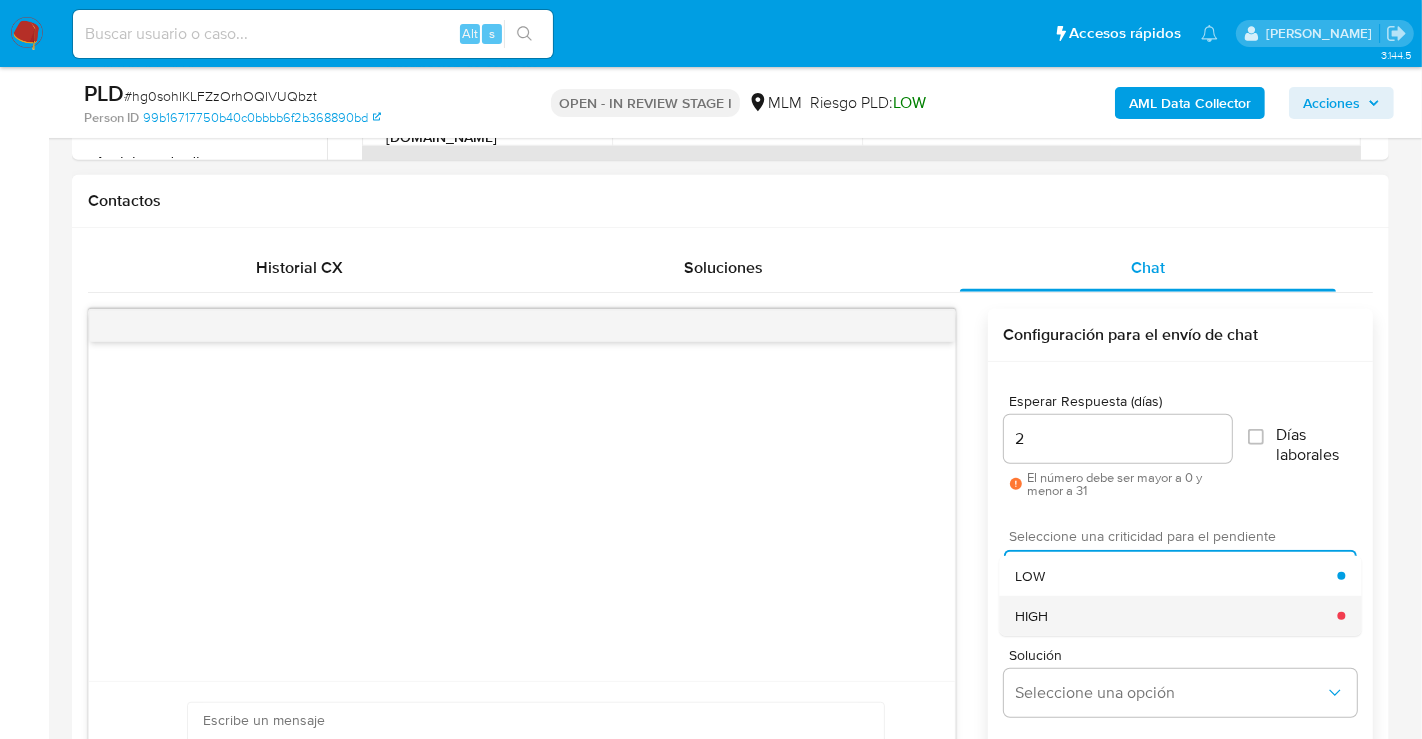 click on "HIGH" at bounding box center (1176, 616) 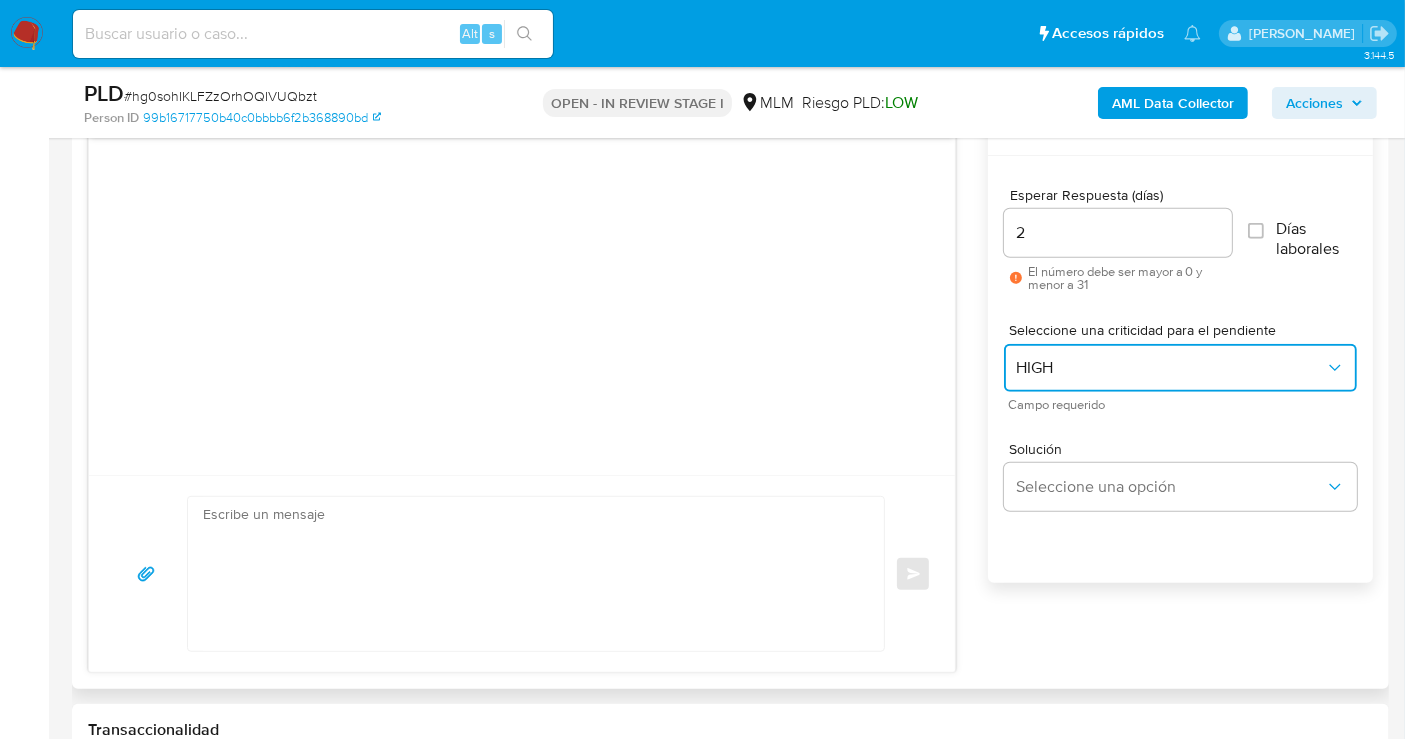 scroll, scrollTop: 1222, scrollLeft: 0, axis: vertical 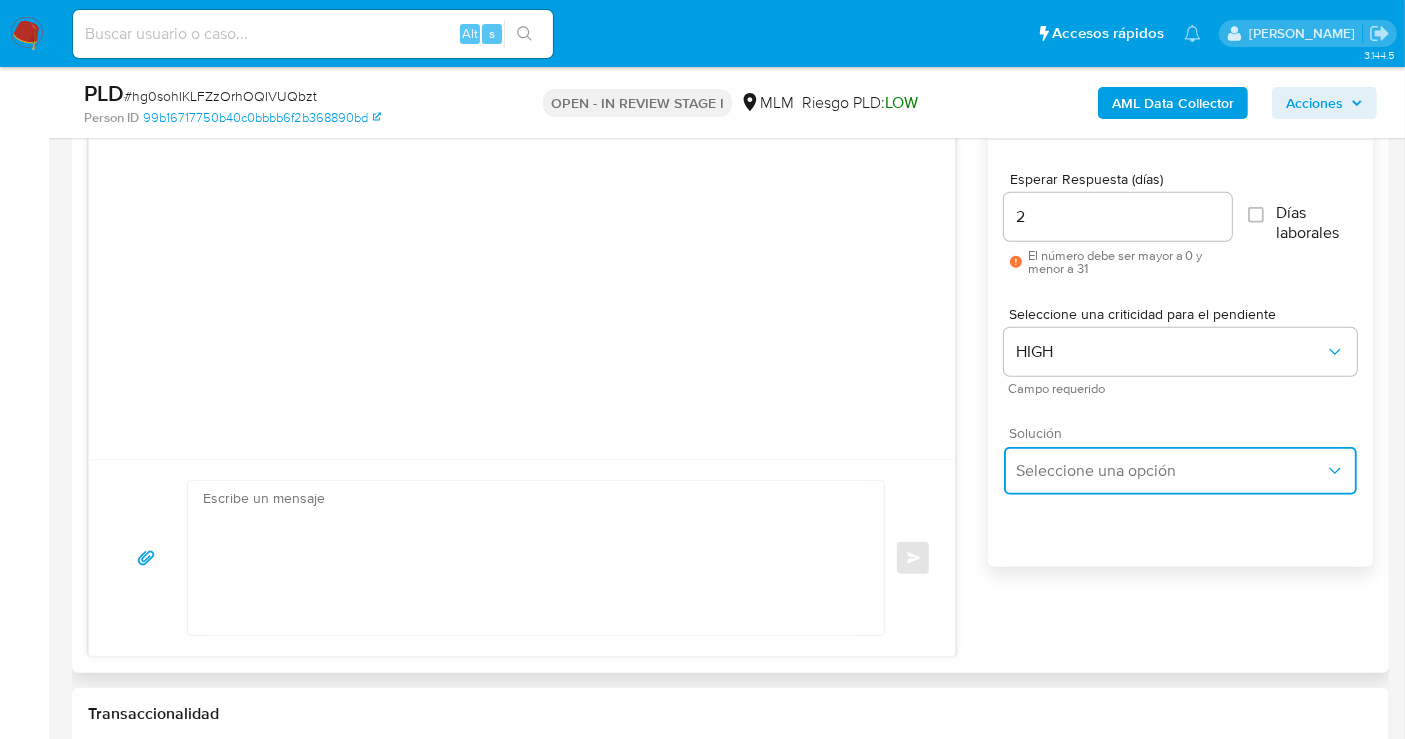 click on "Seleccione una opción" at bounding box center [1170, 471] 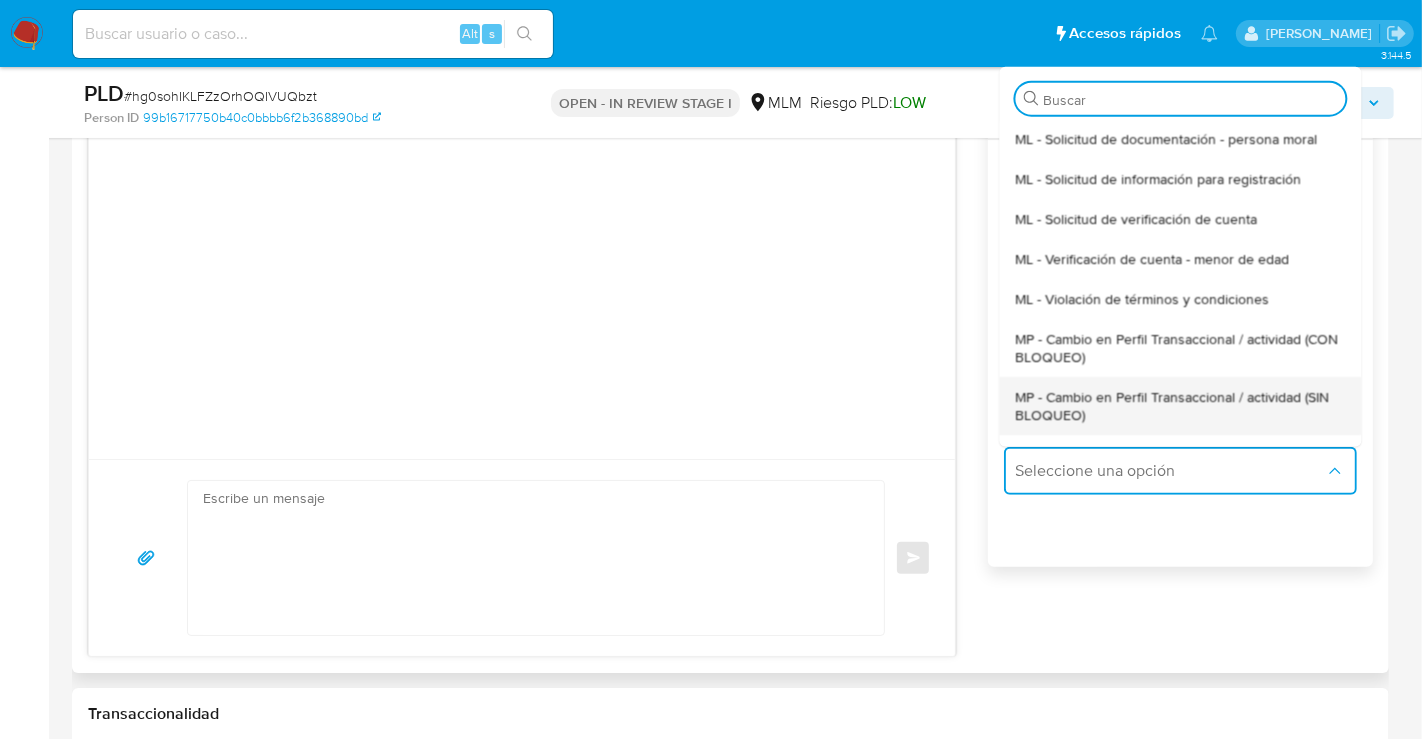 click on "MP - Cambio en Perfil Transaccional / actividad (SIN BLOQUEO)" at bounding box center (1180, 406) 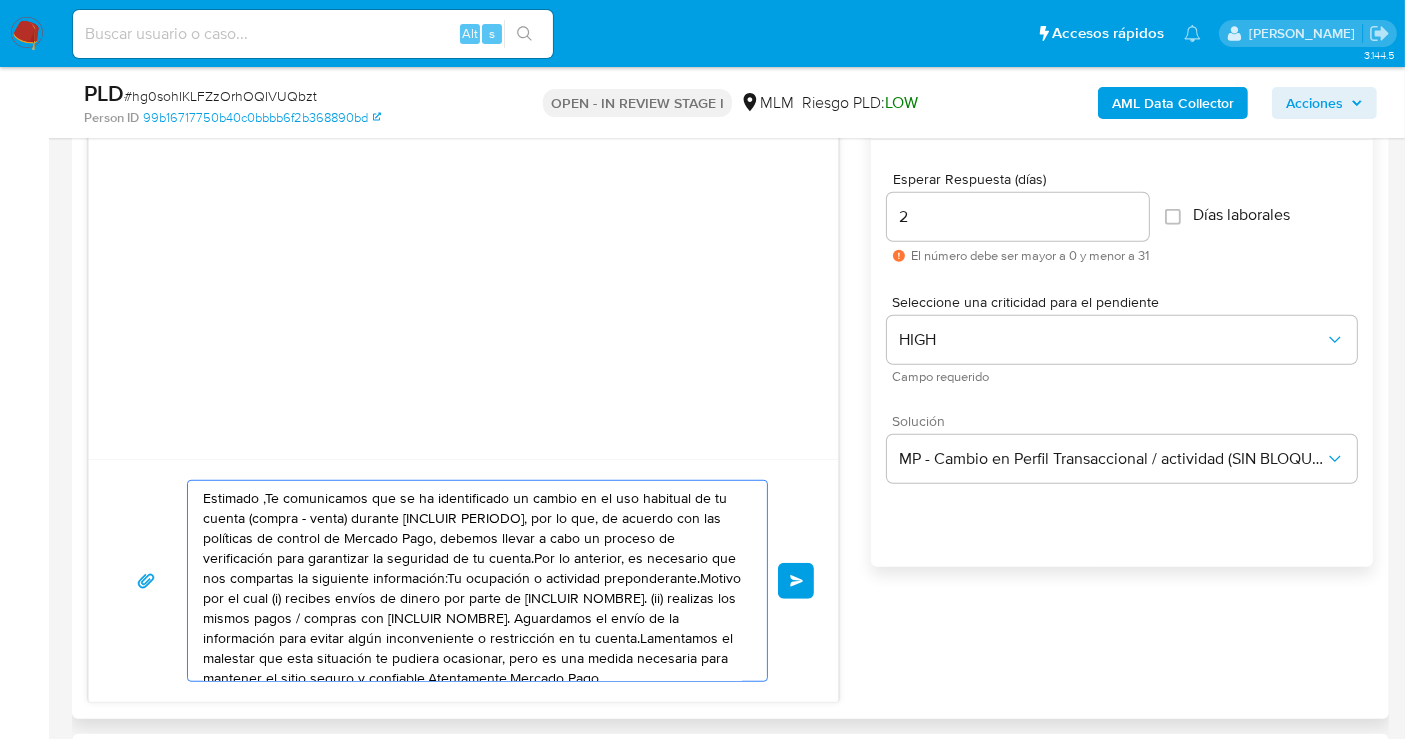 click on "Estimado ,Te comunicamos que se ha identificado un cambio en el uso habitual de tu cuenta (compra - venta) durante [INCLUIR PERIODO], por lo que, de acuerdo con las políticas de control de Mercado Pago, debemos llevar a cabo un proceso de verificación para garantizar la seguridad de tu cuenta.Por lo anterior, es necesario que nos compartas la siguiente información:Tu ocupación o actividad preponderante.Motivo por el cual (i) recibes envíos de dinero por parte de [INCLUIR NOMBRE]. (ii) realizas los mismos pagos / compras con [INCLUIR NOMBRE]. Aguardamos el envío de la información para evitar algún inconveniente o restricción en tu cuenta.Lamentamos el malestar que esta situación te pudiera ocasionar, pero es una medida necesaria para mantener el sitio seguro y confiable.Atentamente,Mercado Pago" at bounding box center (472, 581) 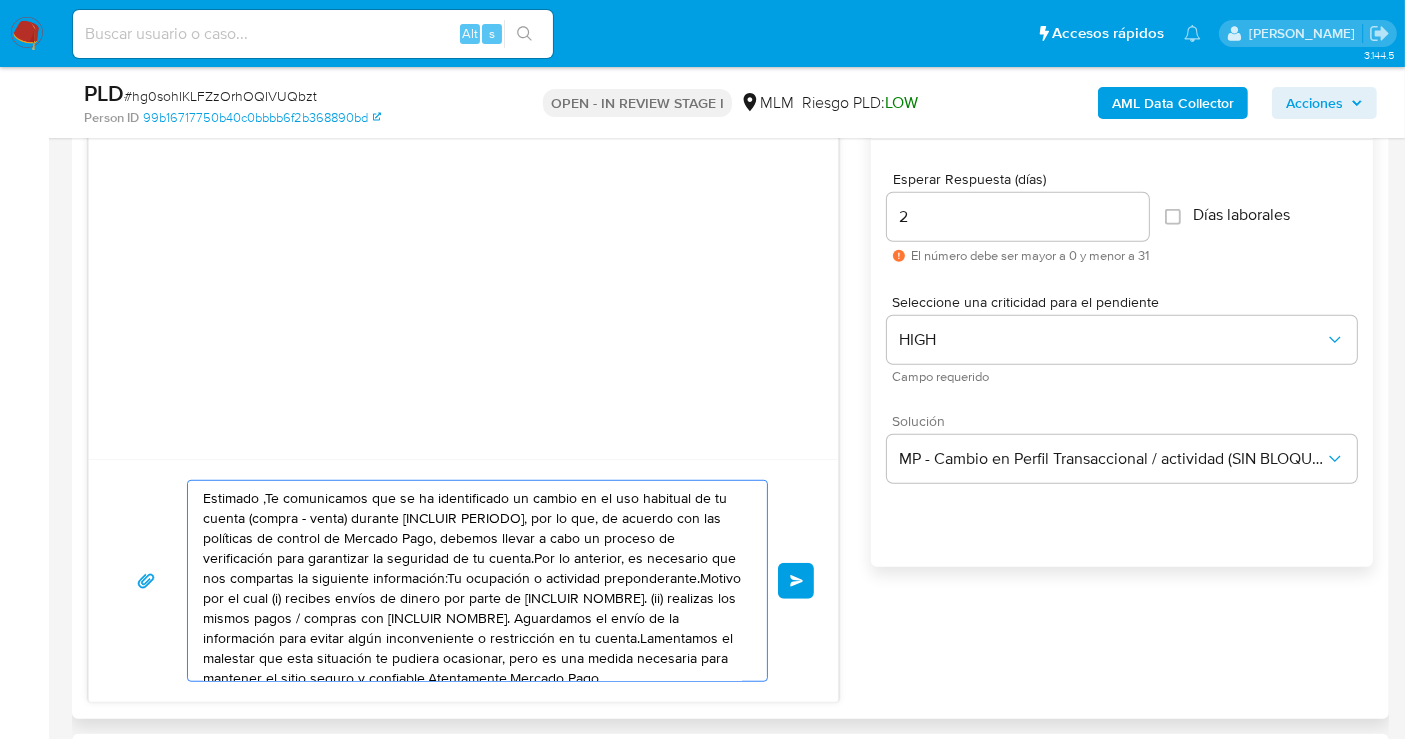 paste on "cliente se ha identificado un cambio en el uso habitual de tu cuenta para garantizar la seguridad de la misma y actualizar tus datos nos podrías compartir la siguiente información:
*Menciona tu ocupación o actividad (favor adjuntar por este medio documentación que la sustente)
*¿Por qué motivo recibes remesas desde Estados Unidos y cuál es tu relación con las siguientes personas?
LUISANNY DE LOS ANGELES RUBIO
MAGYORI SORINE RAMOS
ELIZABETH DEL JESUS CABELLO
YENNI ALEJANDRA FEBRES
*¿Cuál es tu relación o por qué motivo envías fondos a ANDREA MICHELLE GARCIA RUIZ?
Aguardamos el envío de la información es una medida necesaria para mantener el sitio seguro y confiable.
Atentamente Mercado Pago" 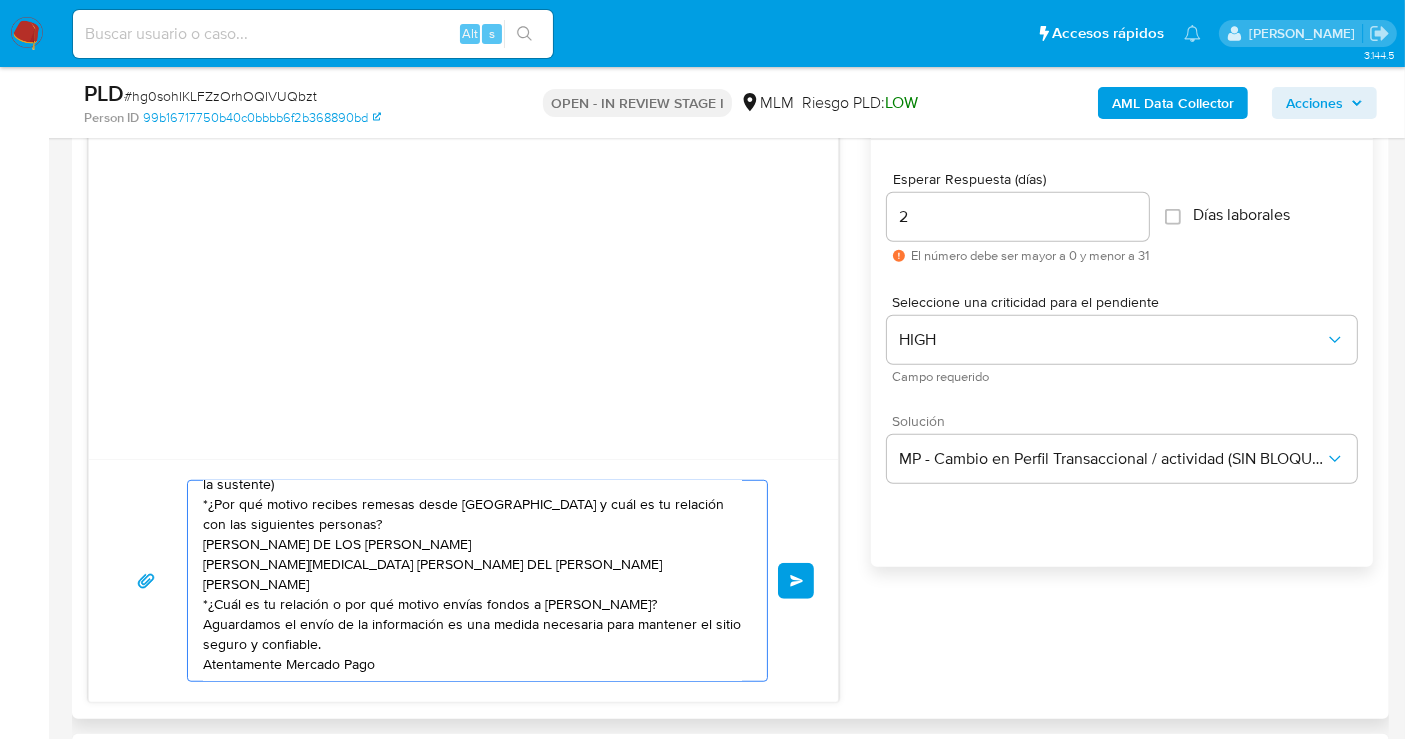 scroll, scrollTop: 134, scrollLeft: 0, axis: vertical 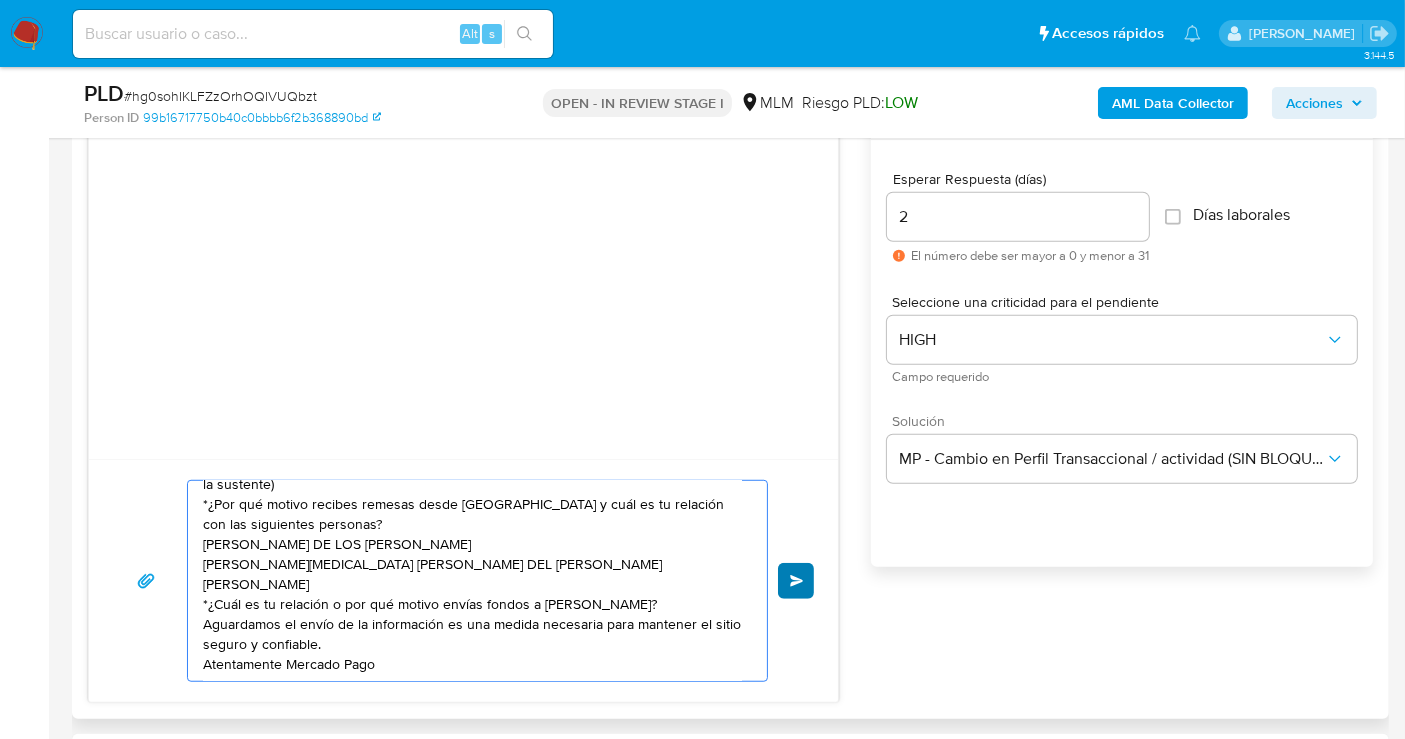 type on "Estimado cliente se ha identificado un cambio en el uso habitual de tu cuenta para garantizar la seguridad de la misma y actualizar tus datos nos podrías compartir la siguiente información:
*Menciona tu ocupación o actividad (favor adjuntar por este medio documentación que la sustente)
*¿Por qué motivo recibes remesas desde Estados Unidos y cuál es tu relación con las siguientes personas?
LUISANNY DE LOS ANGELES RUBIO
MAGYORI SORINE RAMOS
ELIZABETH DEL JESUS CABELLO
YENNI ALEJANDRA FEBRES
*¿Cuál es tu relación o por qué motivo envías fondos a ANDREA MICHELLE GARCIA RUIZ?
Aguardamos el envío de la información es una medida necesaria para mantener el sitio seguro y confiable.
Atentamente Mercado Pago" 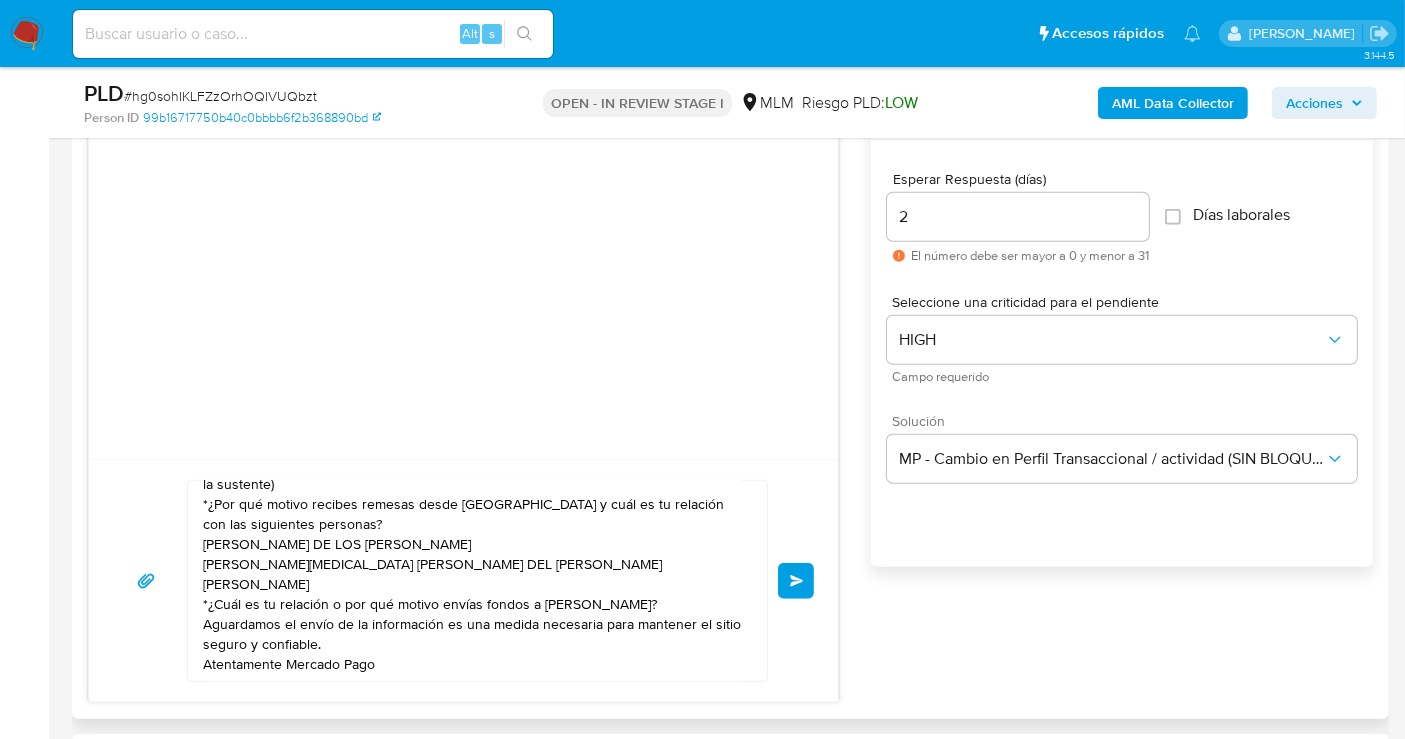 click on "Enviar" at bounding box center [796, 581] 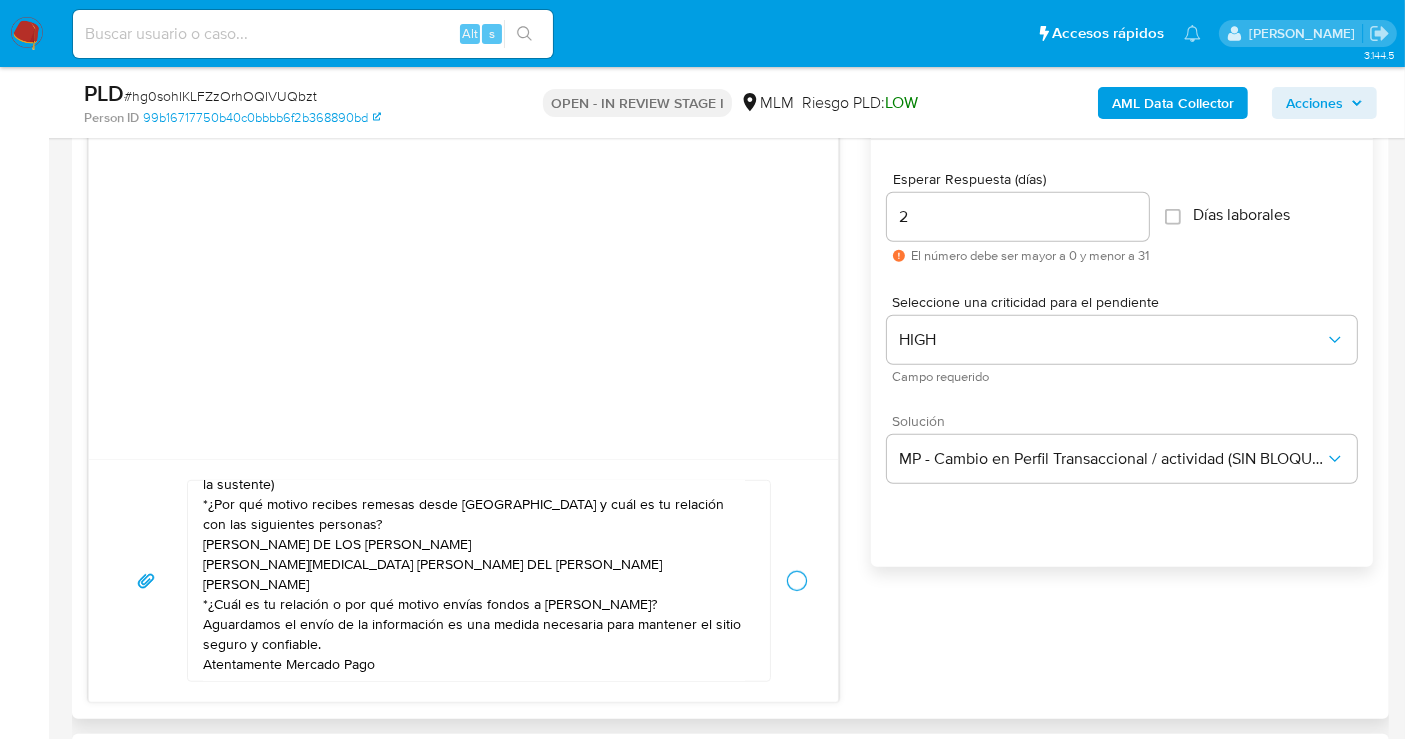 type 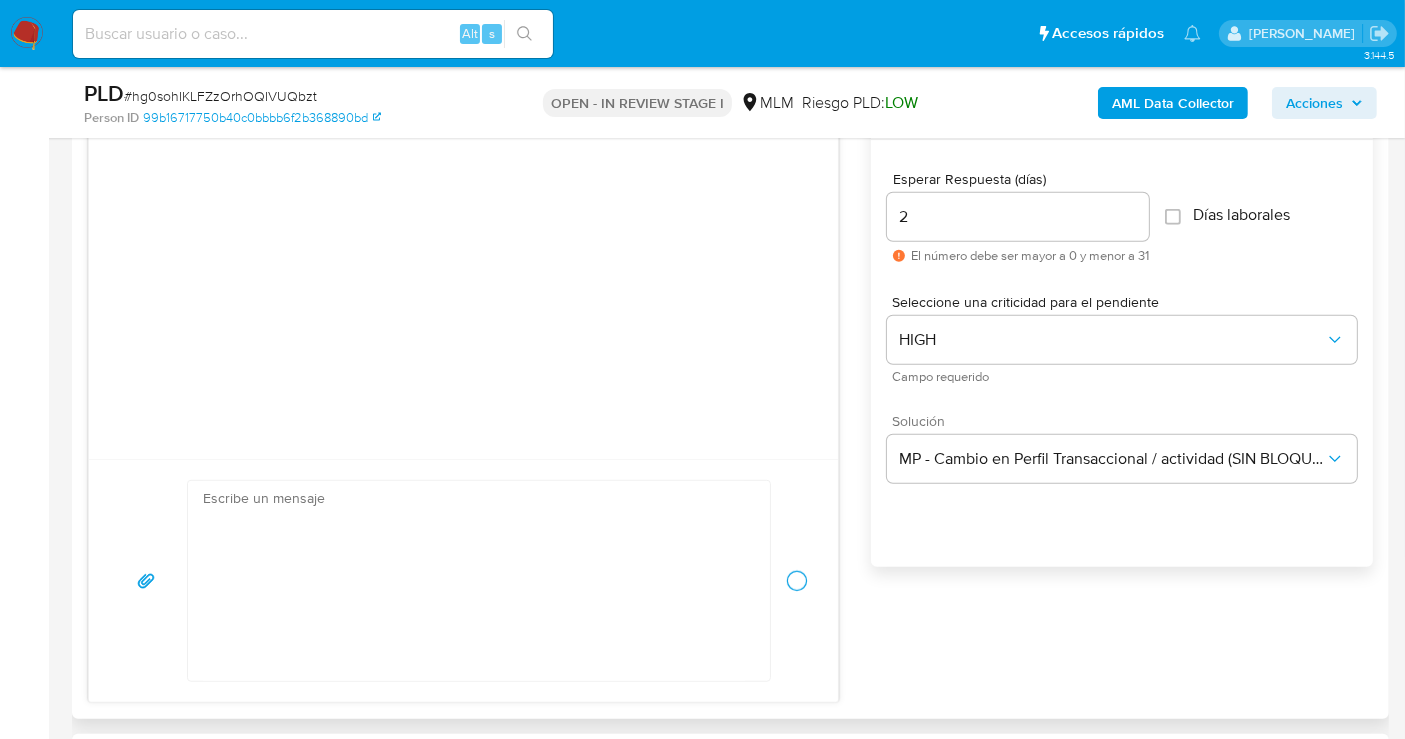 scroll, scrollTop: 48, scrollLeft: 0, axis: vertical 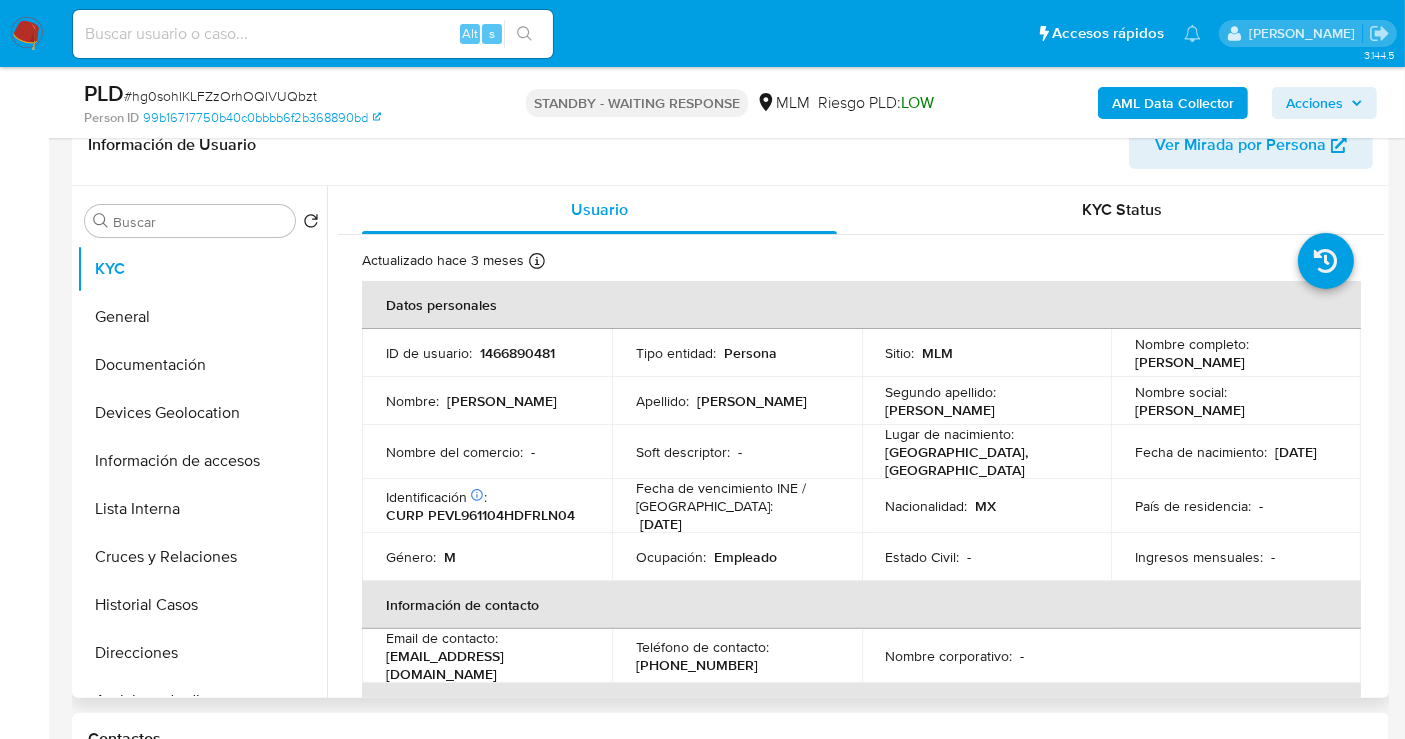 select on "10" 